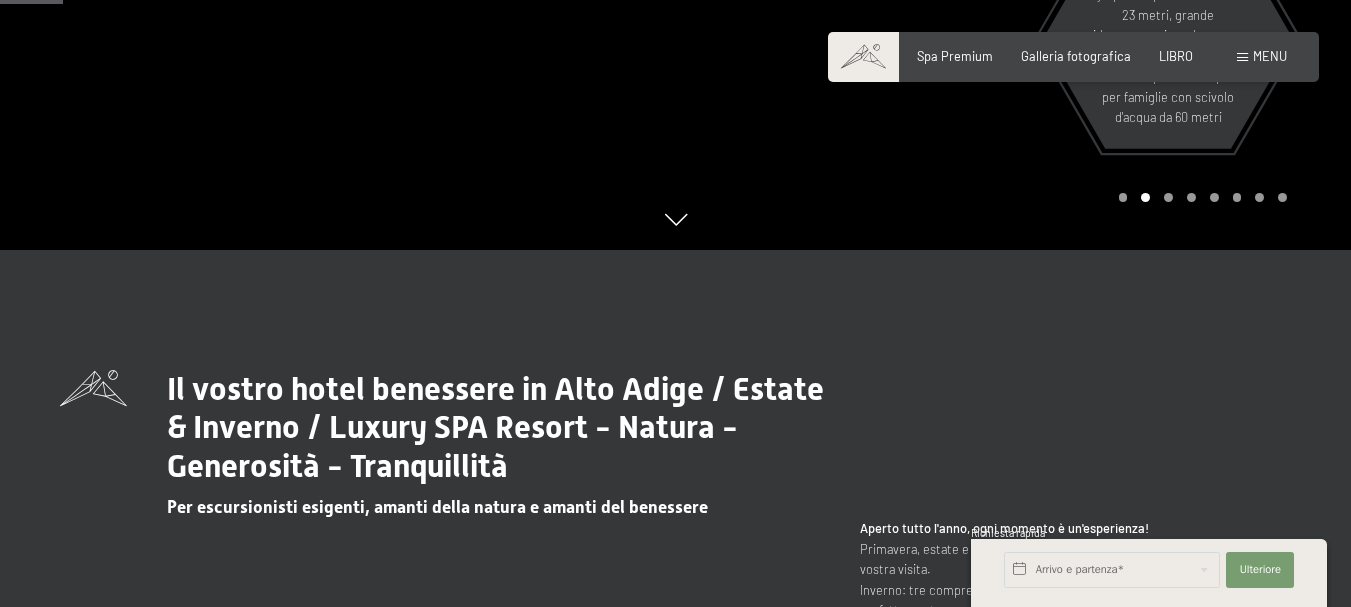 scroll, scrollTop: 400, scrollLeft: 0, axis: vertical 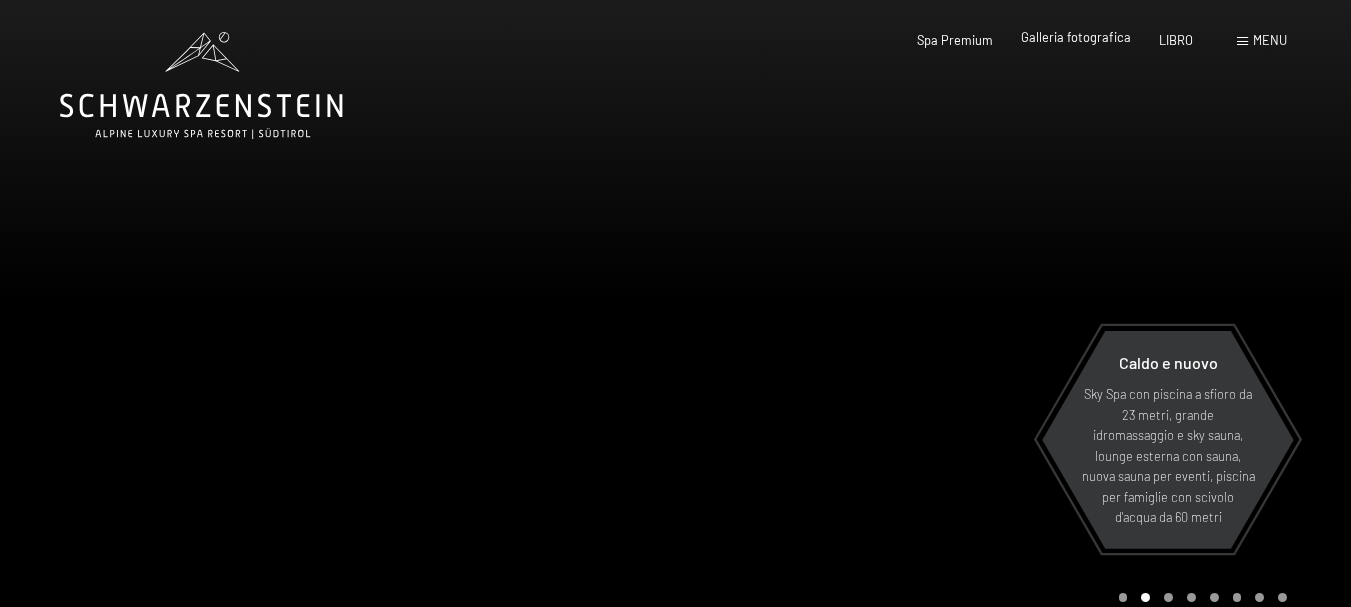 click on "Galleria fotografica" at bounding box center [1076, 37] 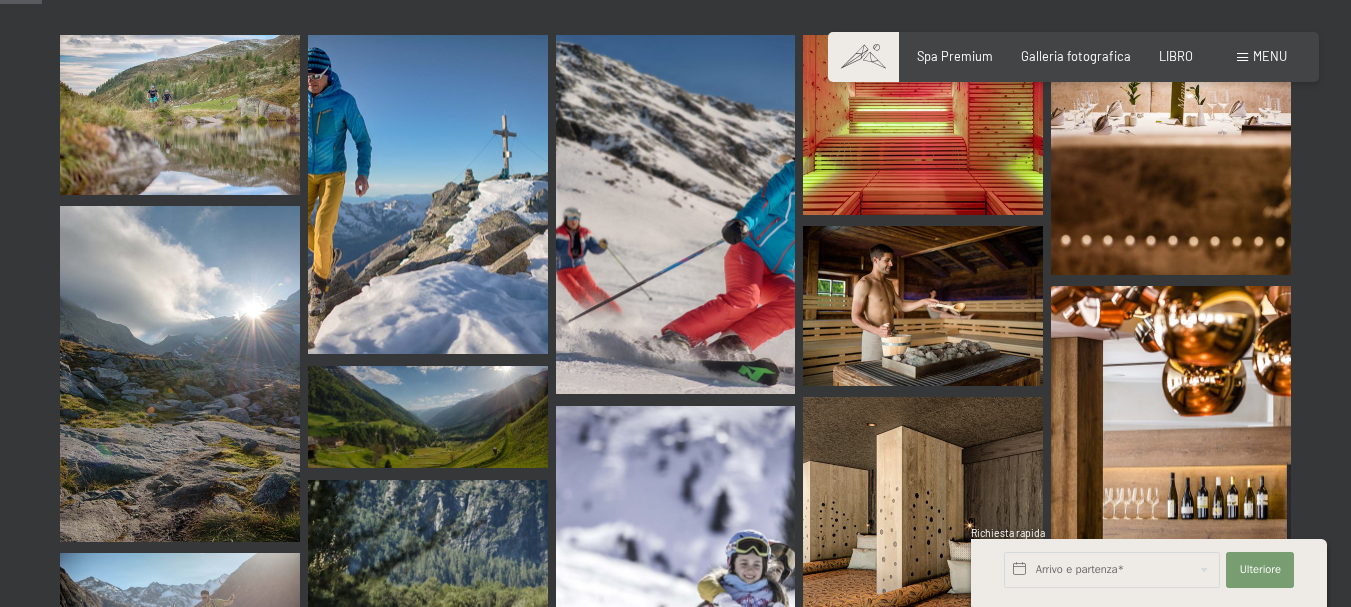 scroll, scrollTop: 600, scrollLeft: 0, axis: vertical 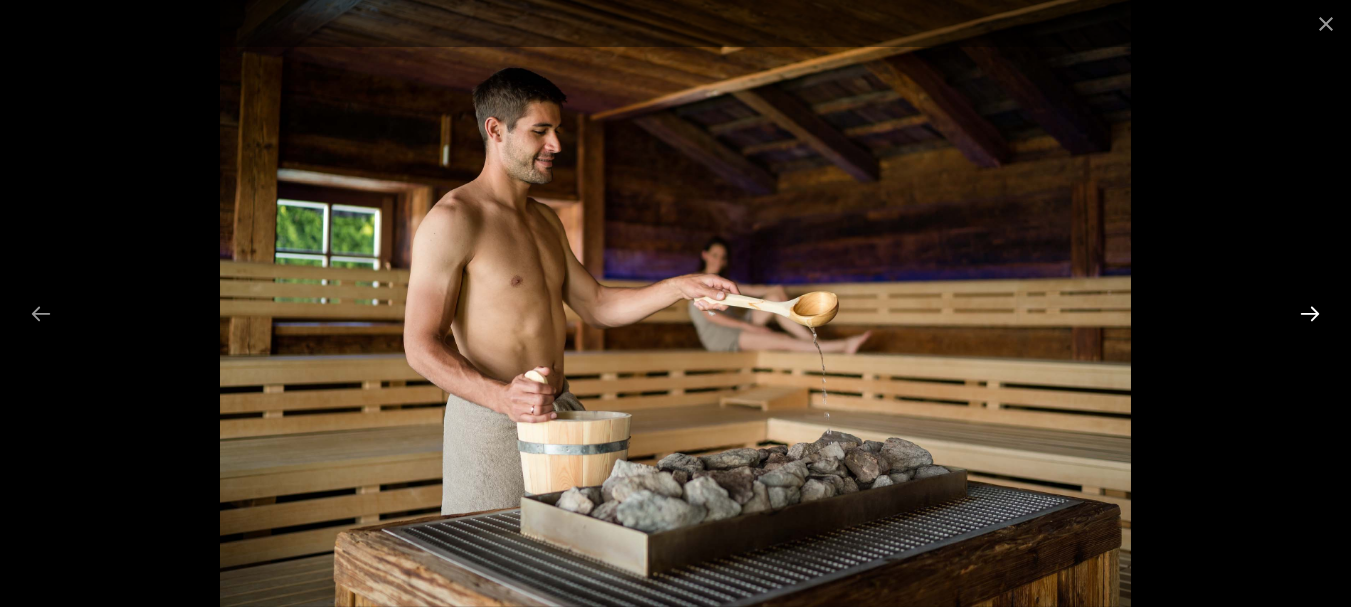 click at bounding box center [1310, 313] 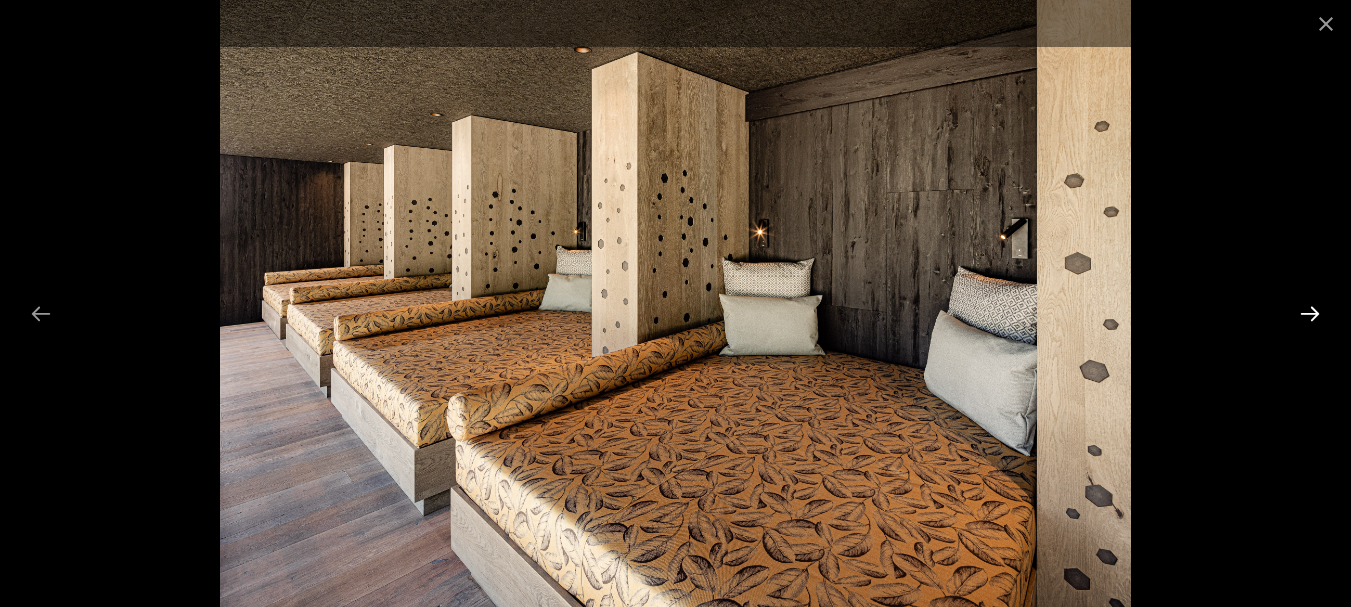 click at bounding box center [1310, 313] 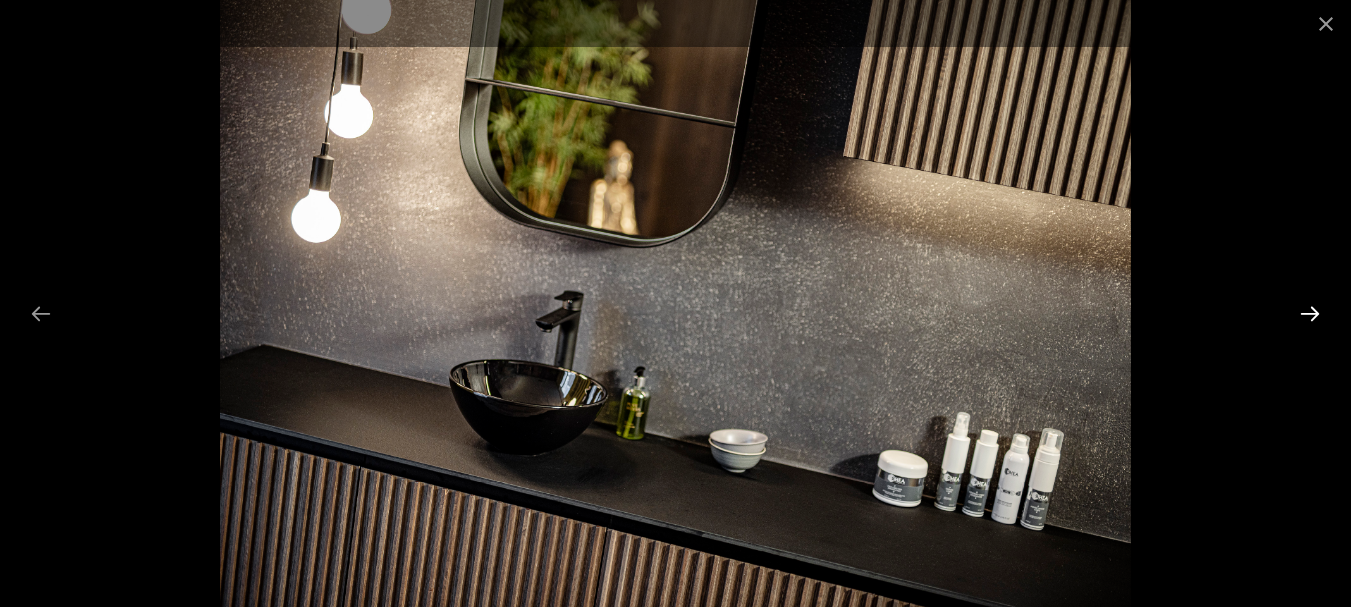 click at bounding box center (1310, 313) 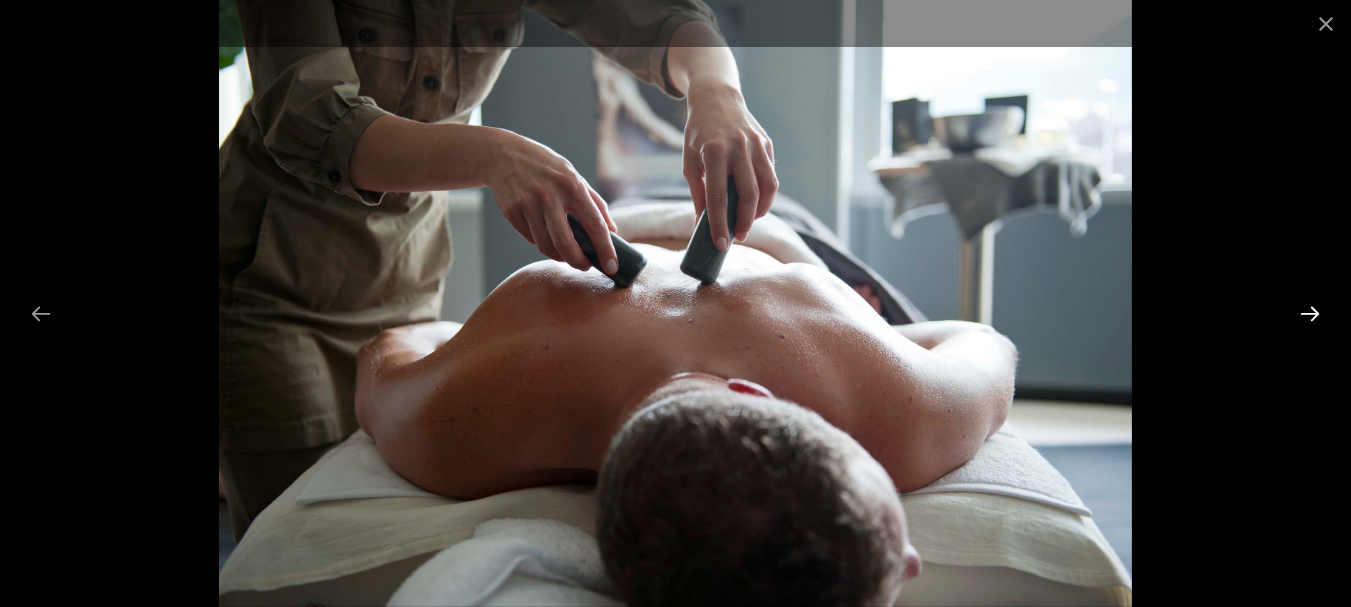 click at bounding box center [1310, 313] 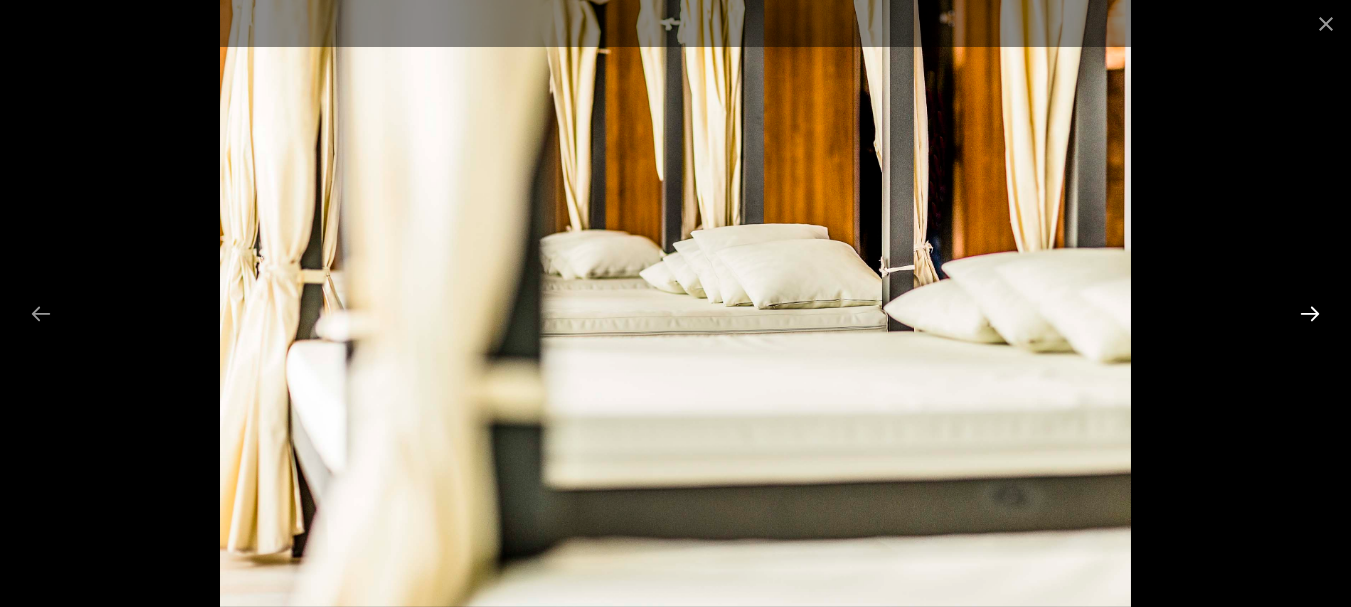 click at bounding box center [1310, 313] 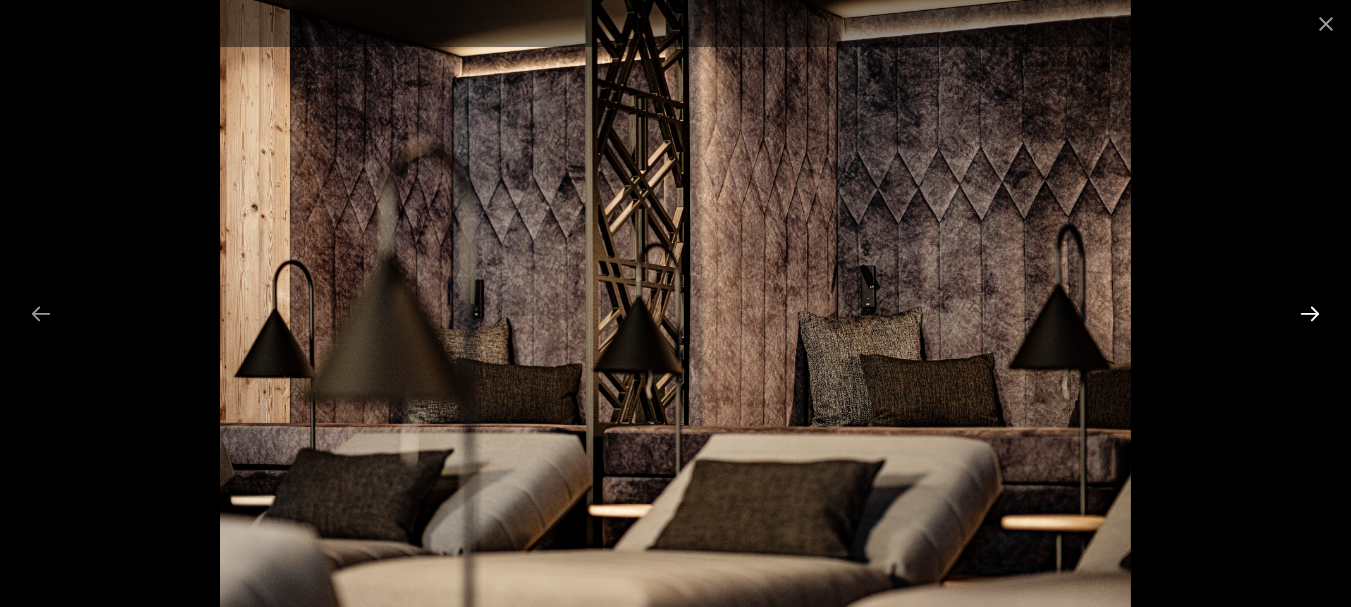 click at bounding box center [1310, 313] 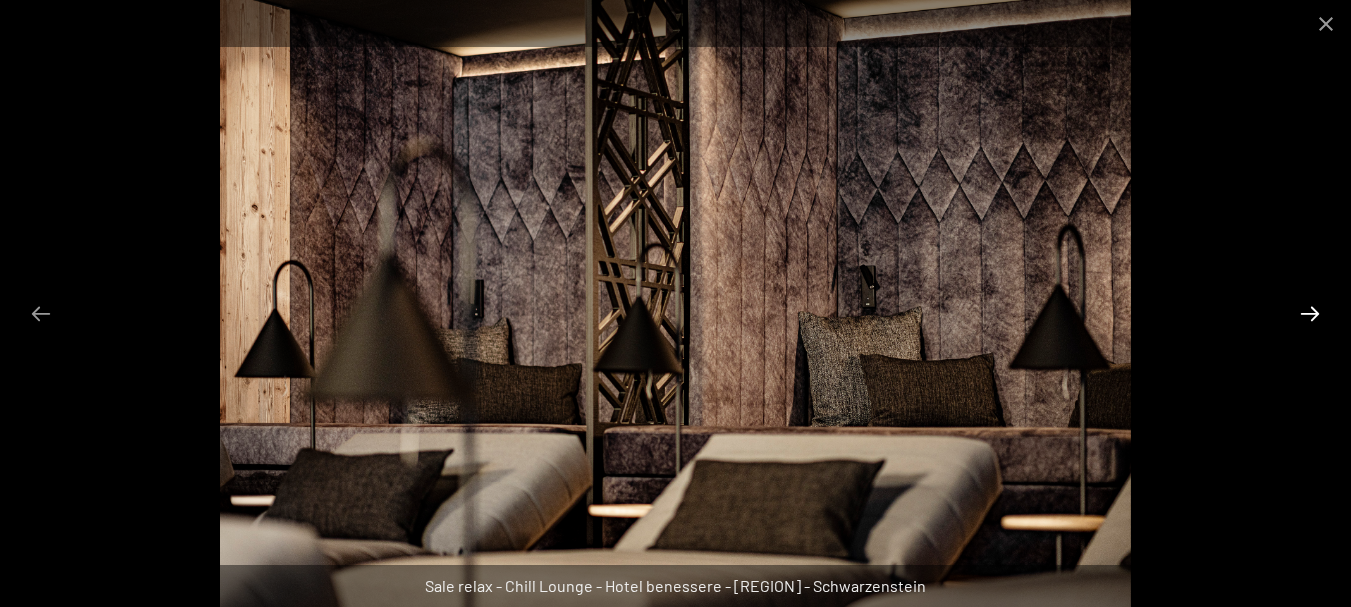 click at bounding box center [1310, 313] 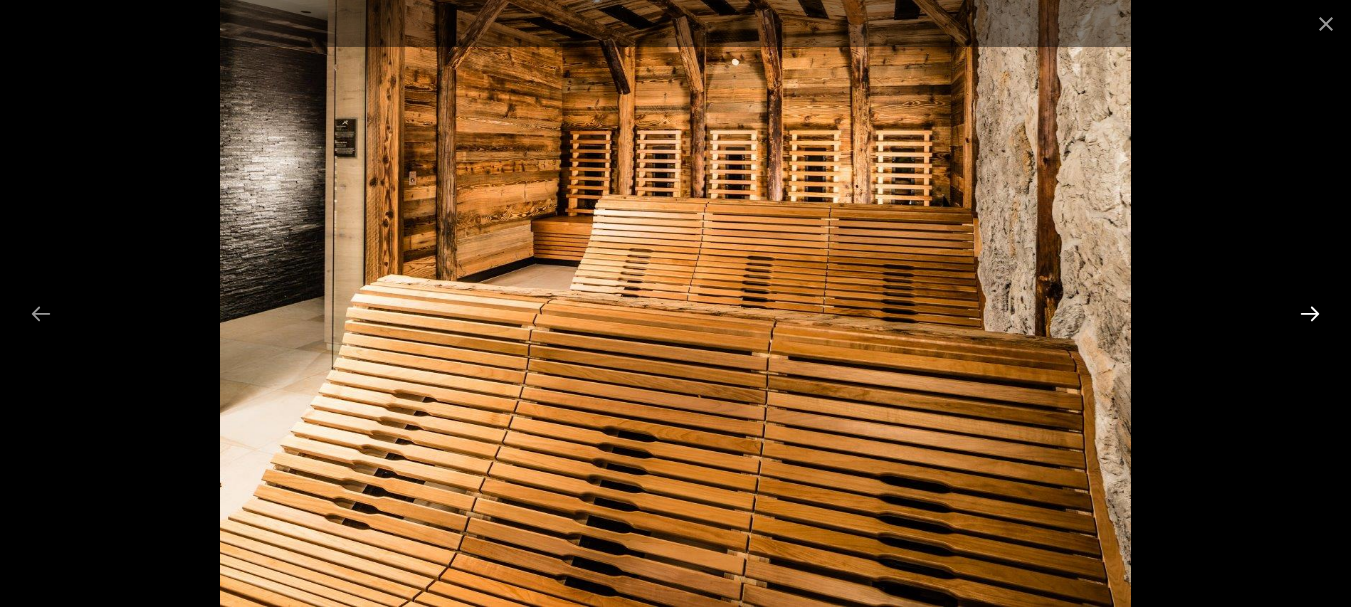 click at bounding box center (1310, 313) 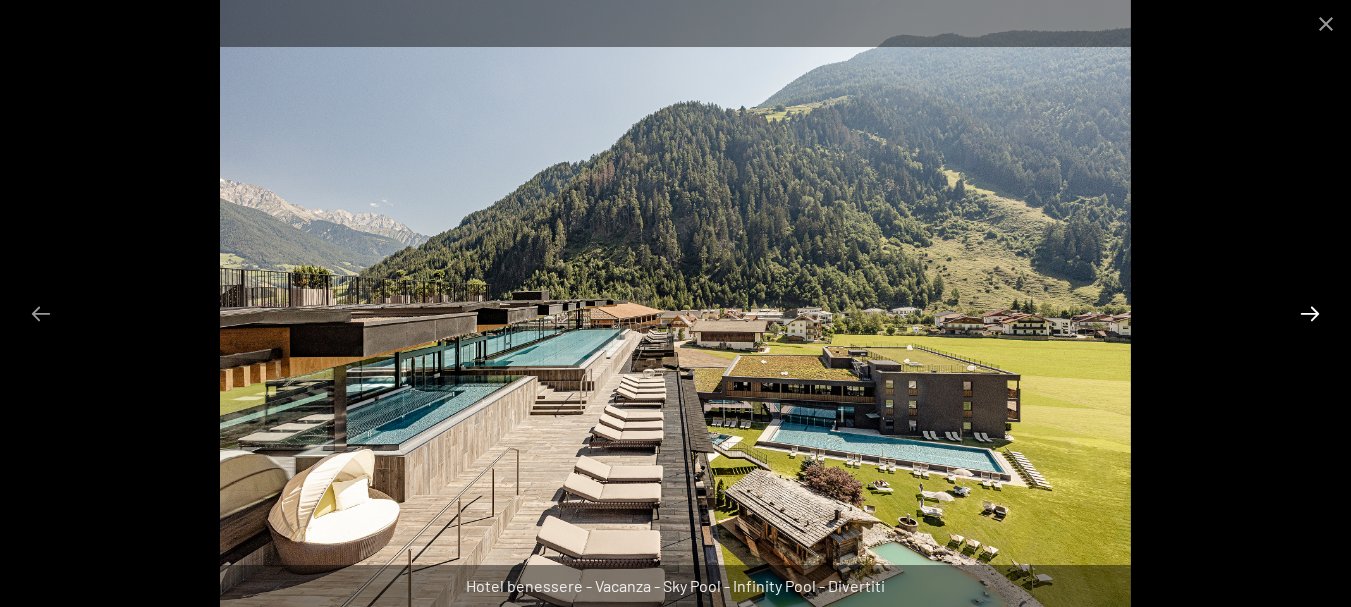 click at bounding box center (1310, 313) 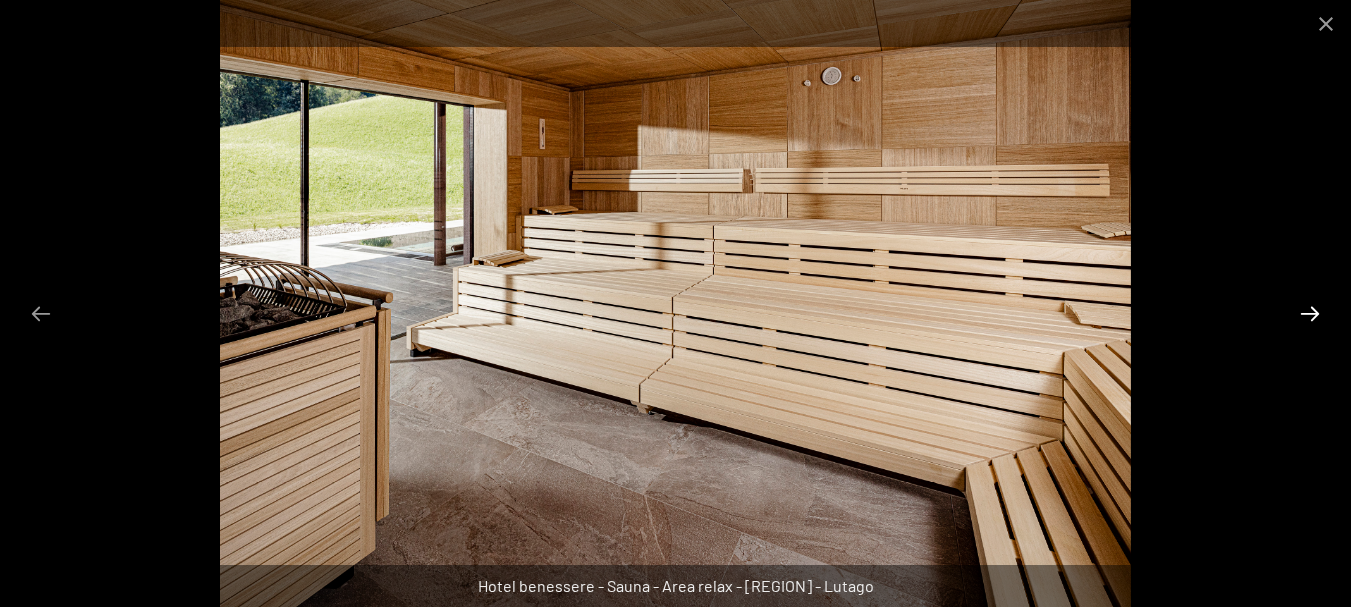 click at bounding box center (1310, 313) 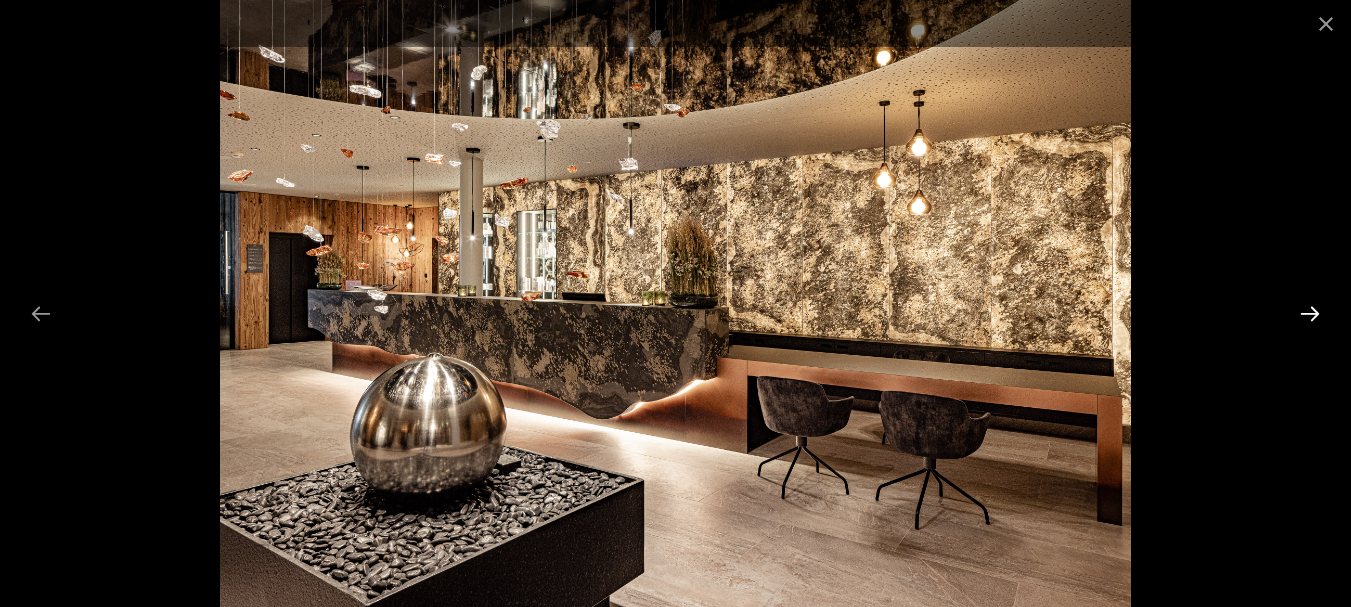 click at bounding box center [1310, 313] 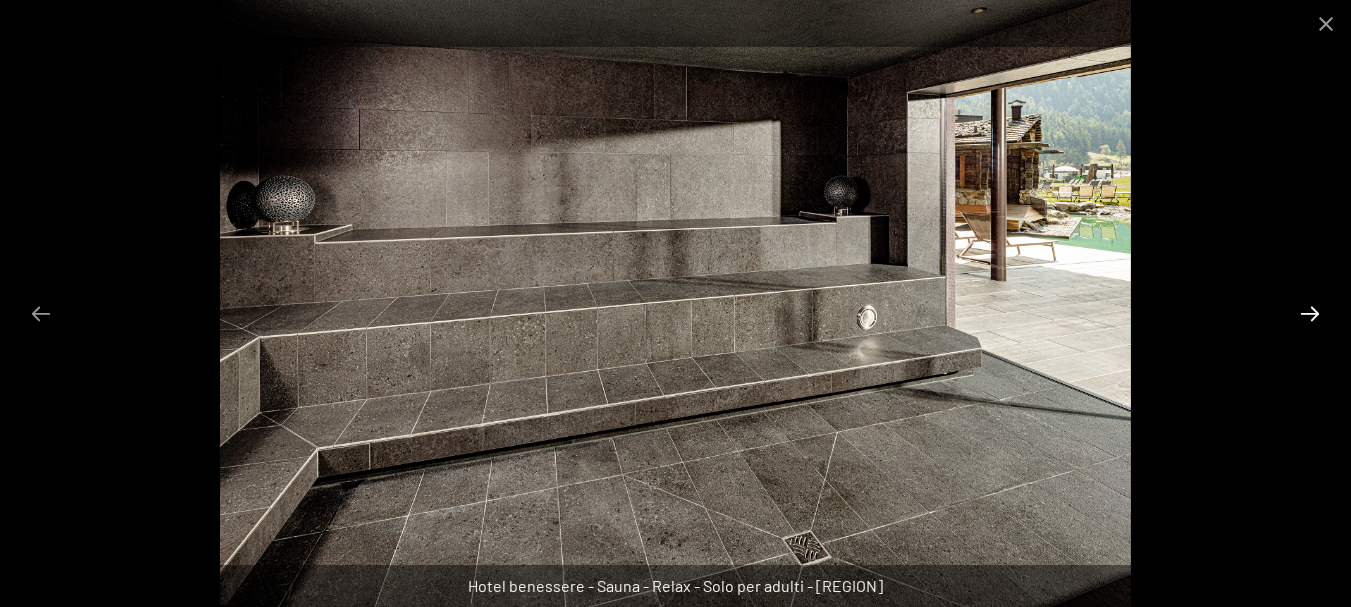 click at bounding box center [1310, 313] 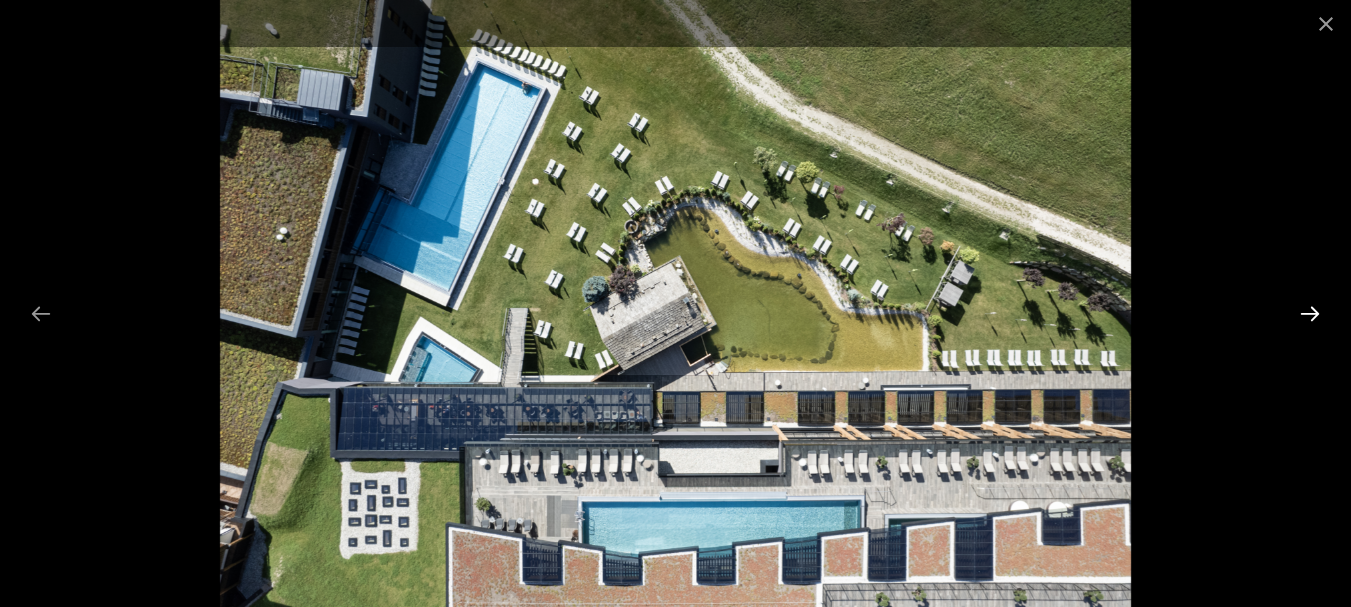 click at bounding box center (1310, 313) 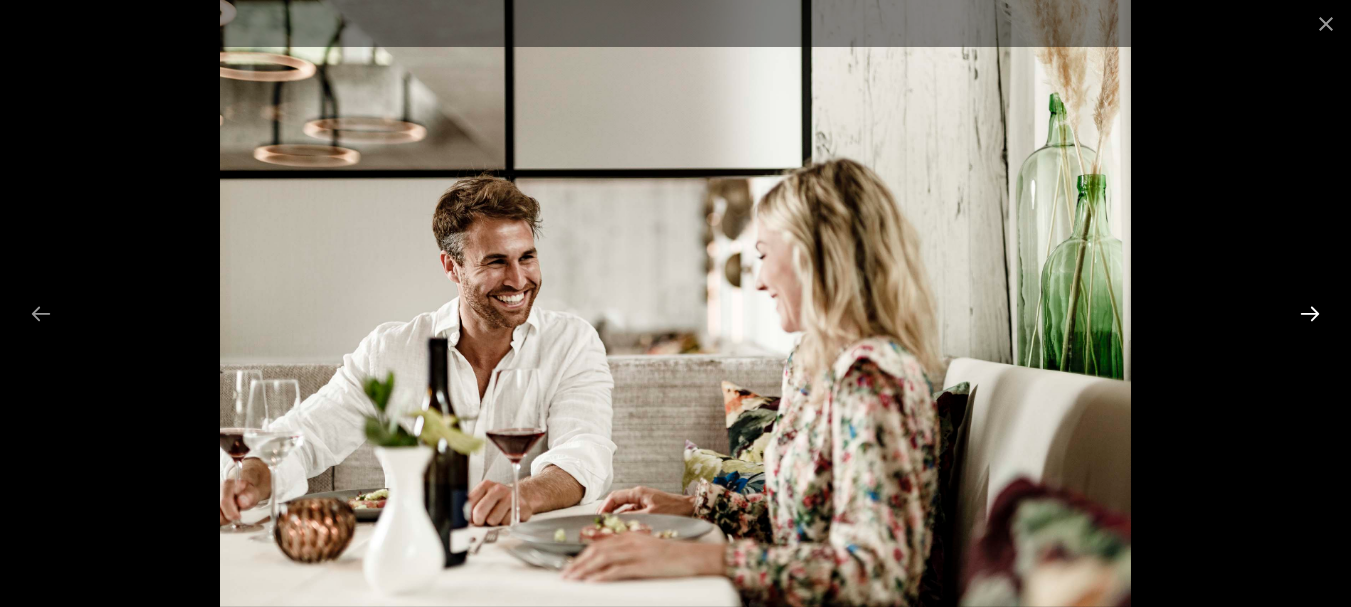 click at bounding box center (1310, 313) 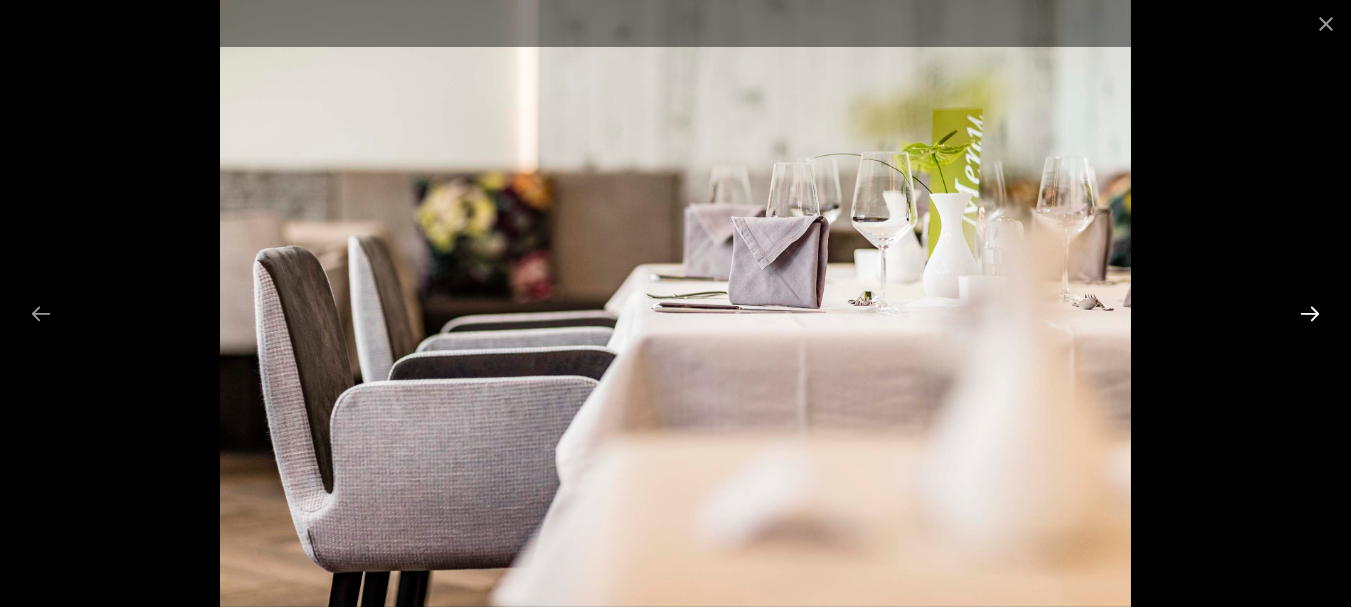 click at bounding box center (1310, 313) 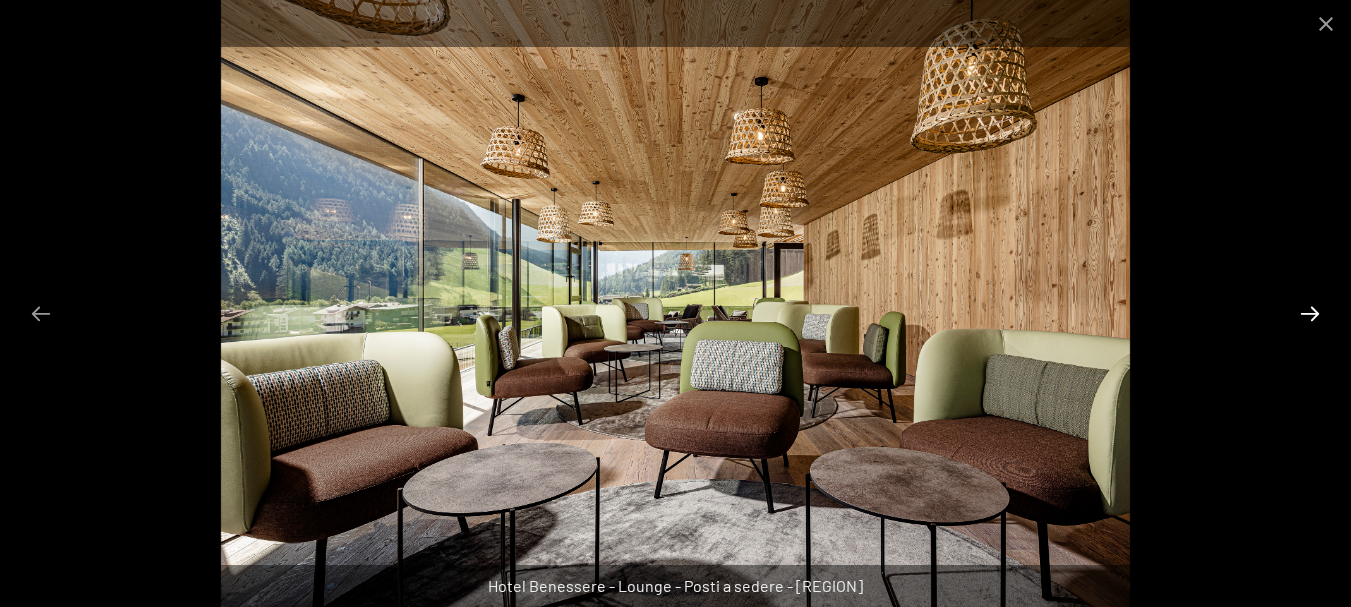 click at bounding box center [1310, 313] 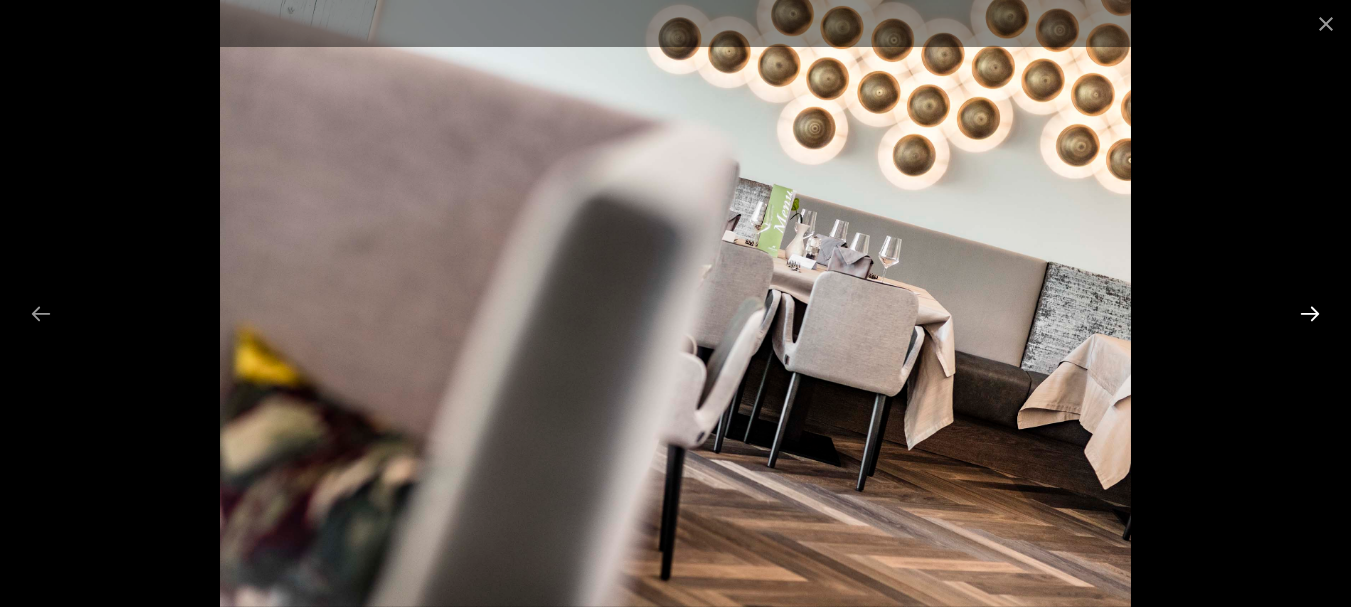 click at bounding box center [1310, 313] 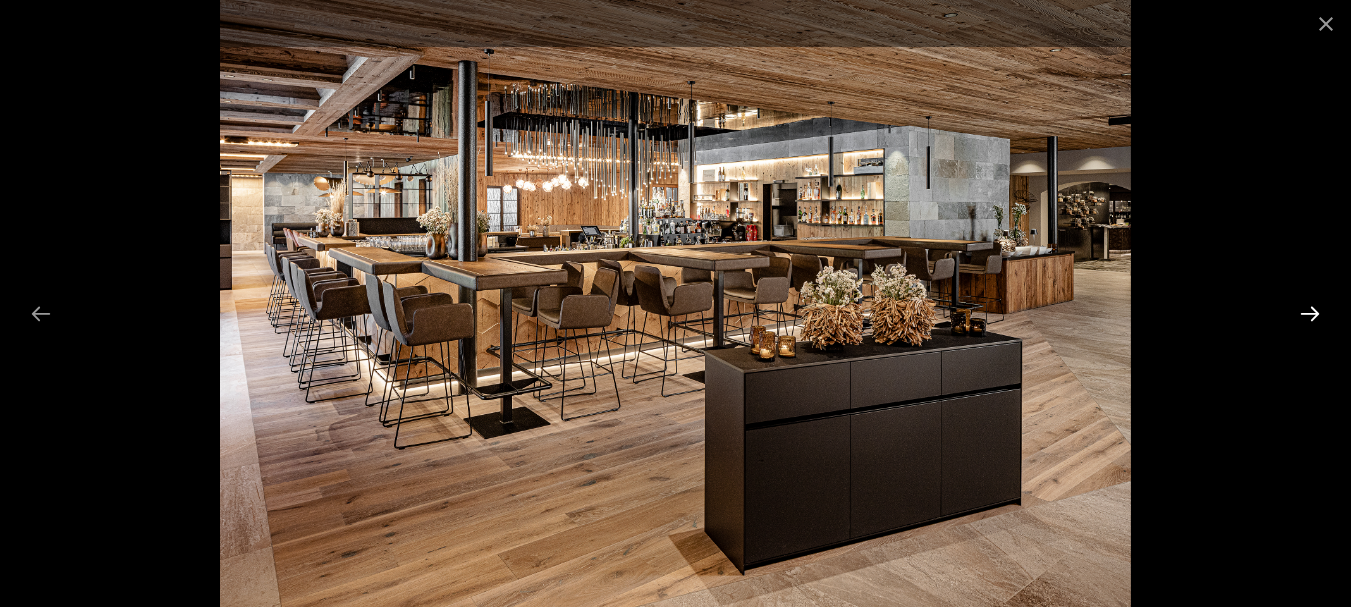 click at bounding box center (1310, 313) 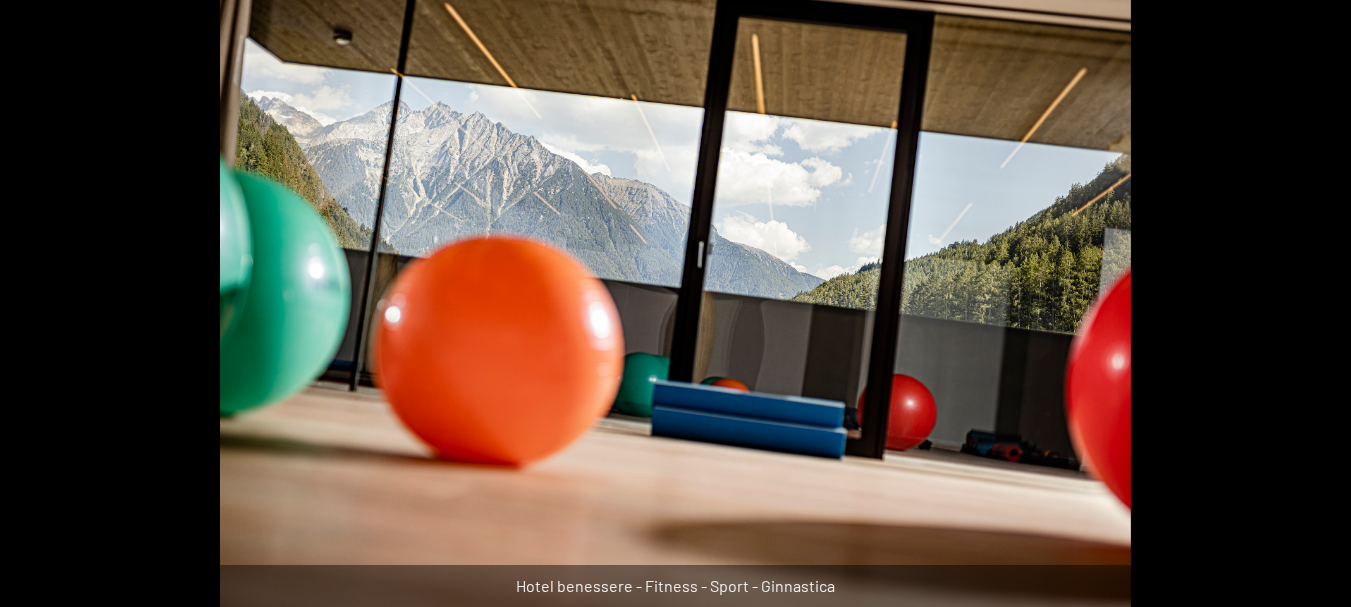 click at bounding box center (1320, 313) 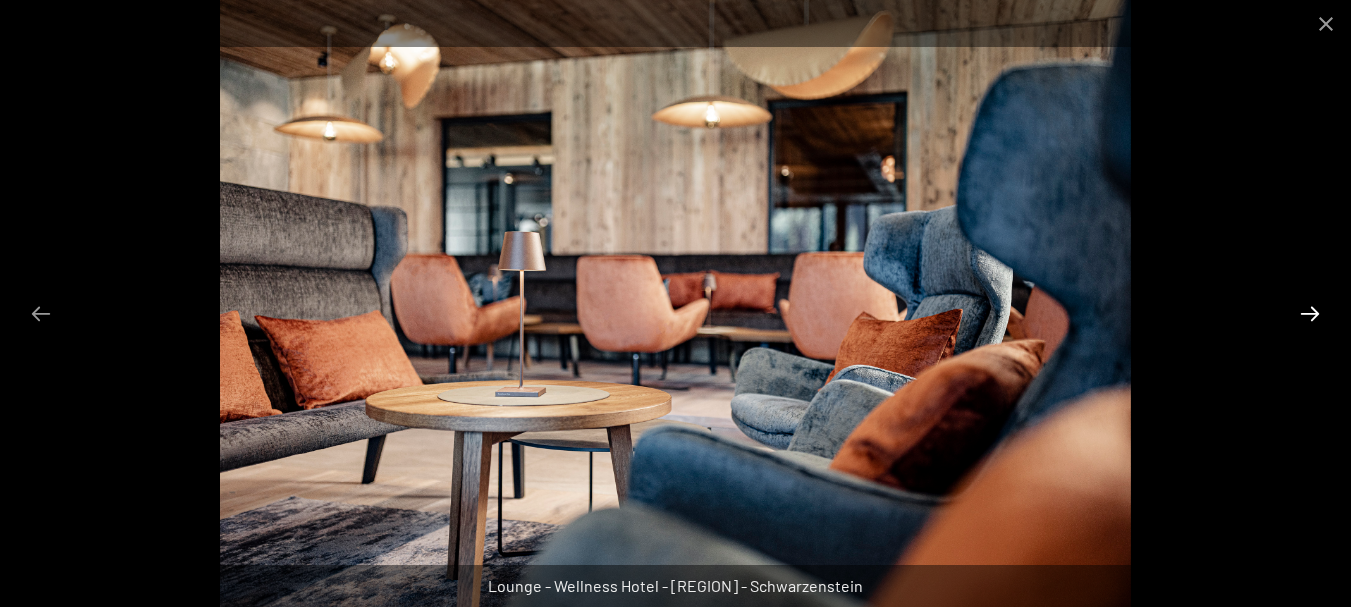 click at bounding box center [1310, 313] 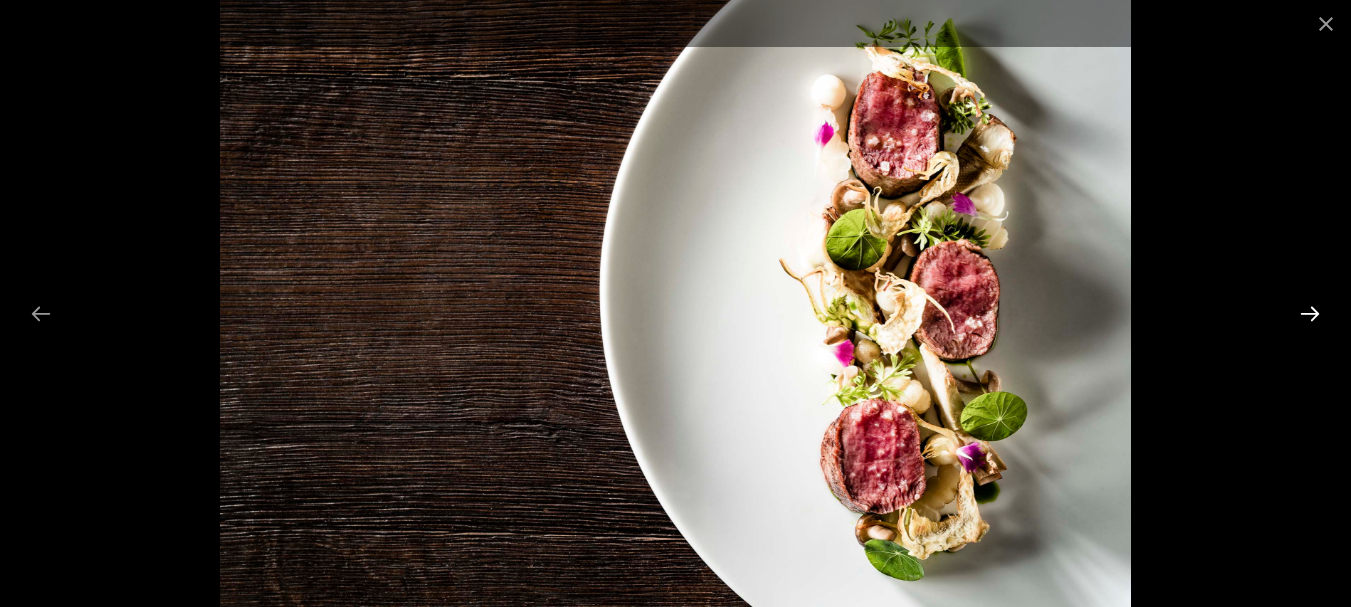 click at bounding box center (1310, 313) 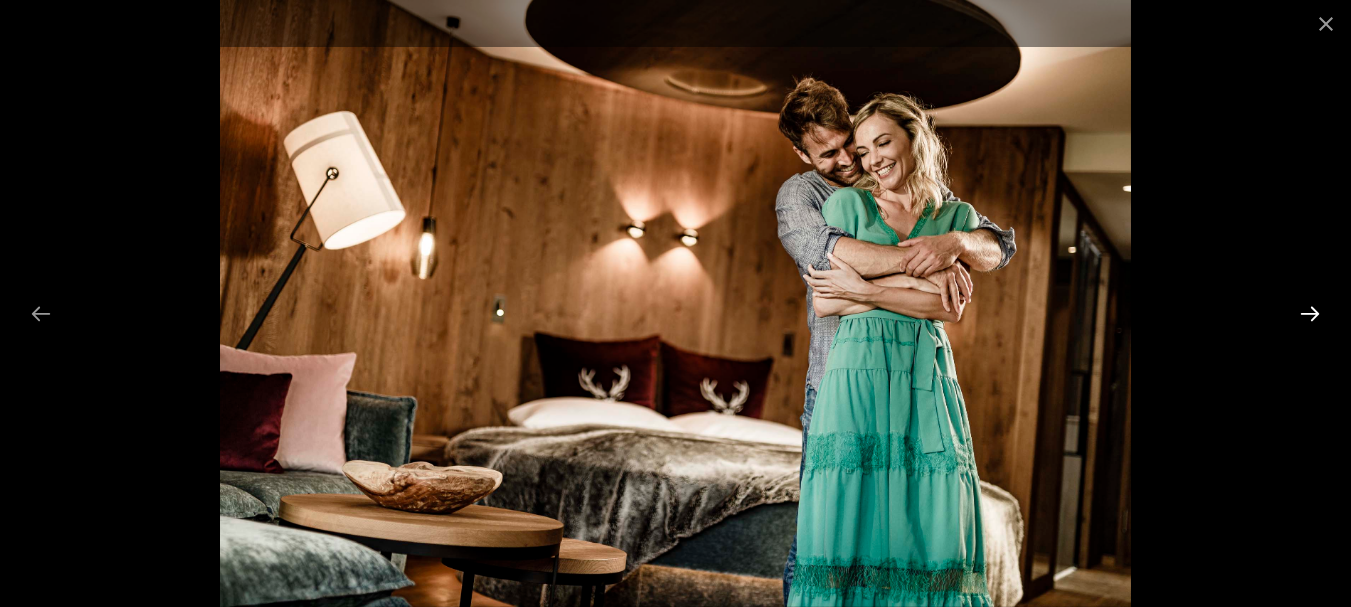 click at bounding box center (1310, 313) 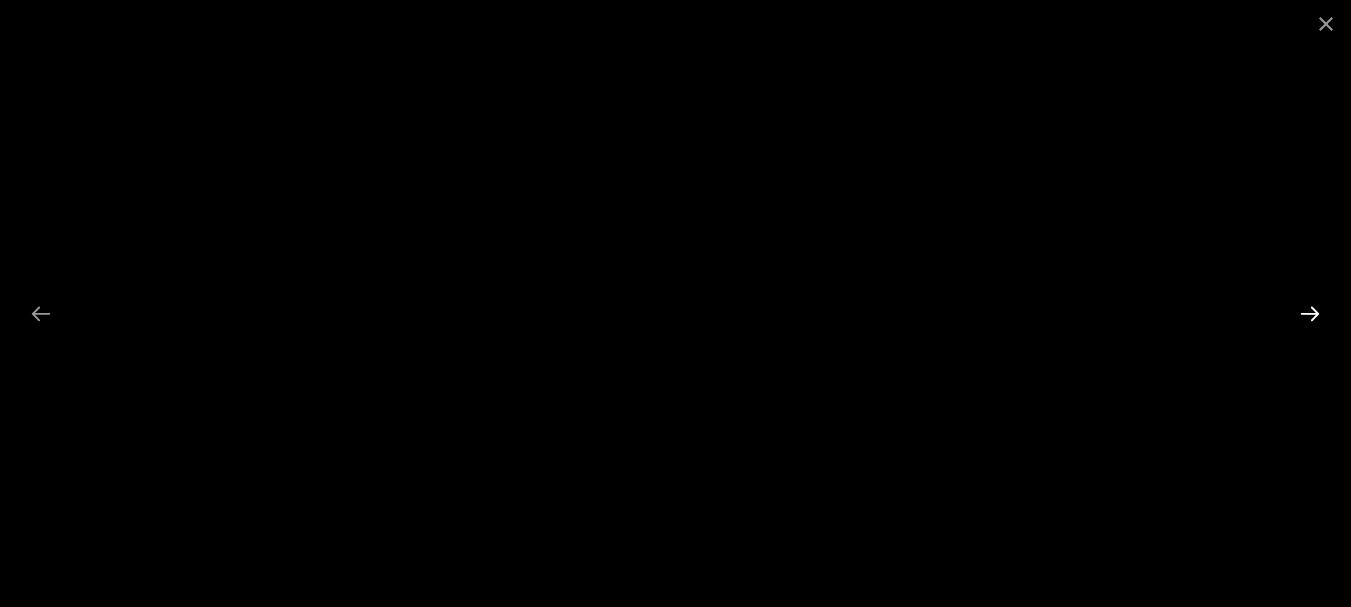 click at bounding box center [1310, 313] 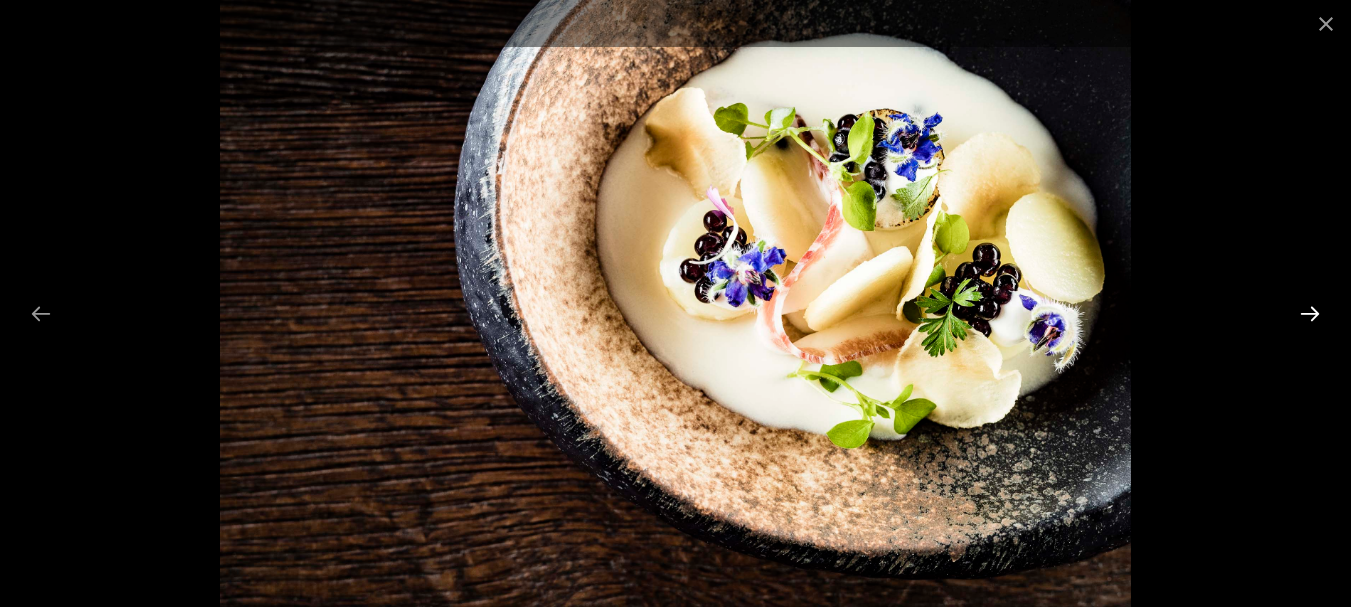 click at bounding box center (1310, 313) 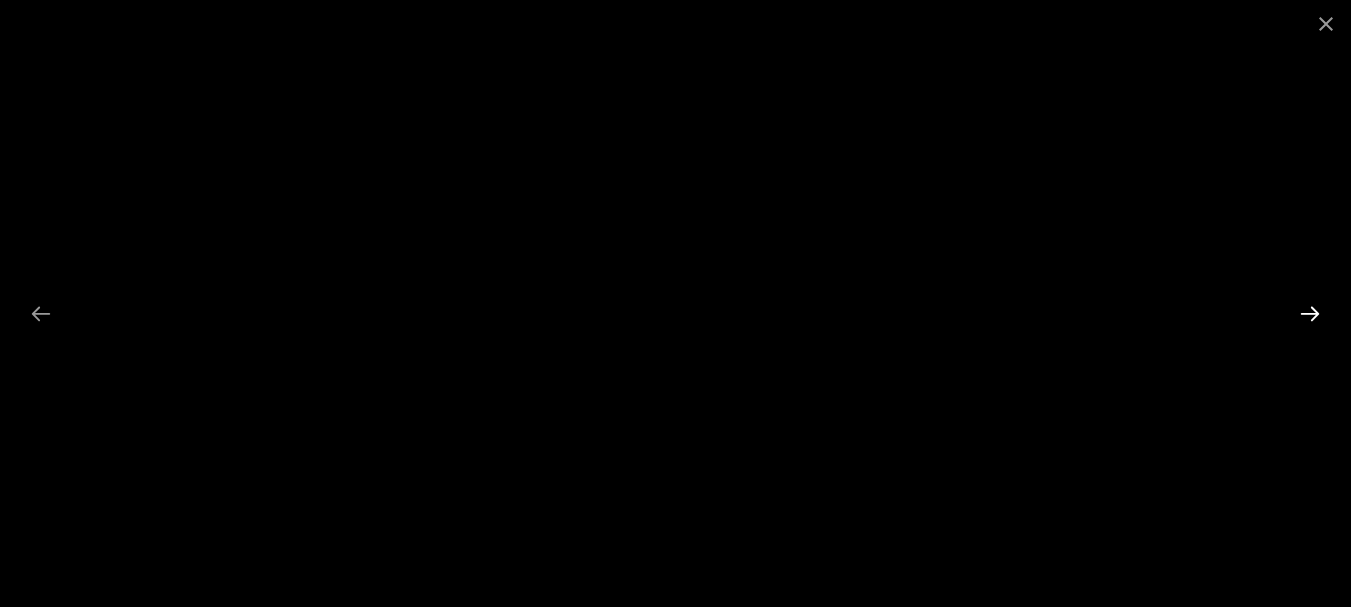 click at bounding box center (1310, 313) 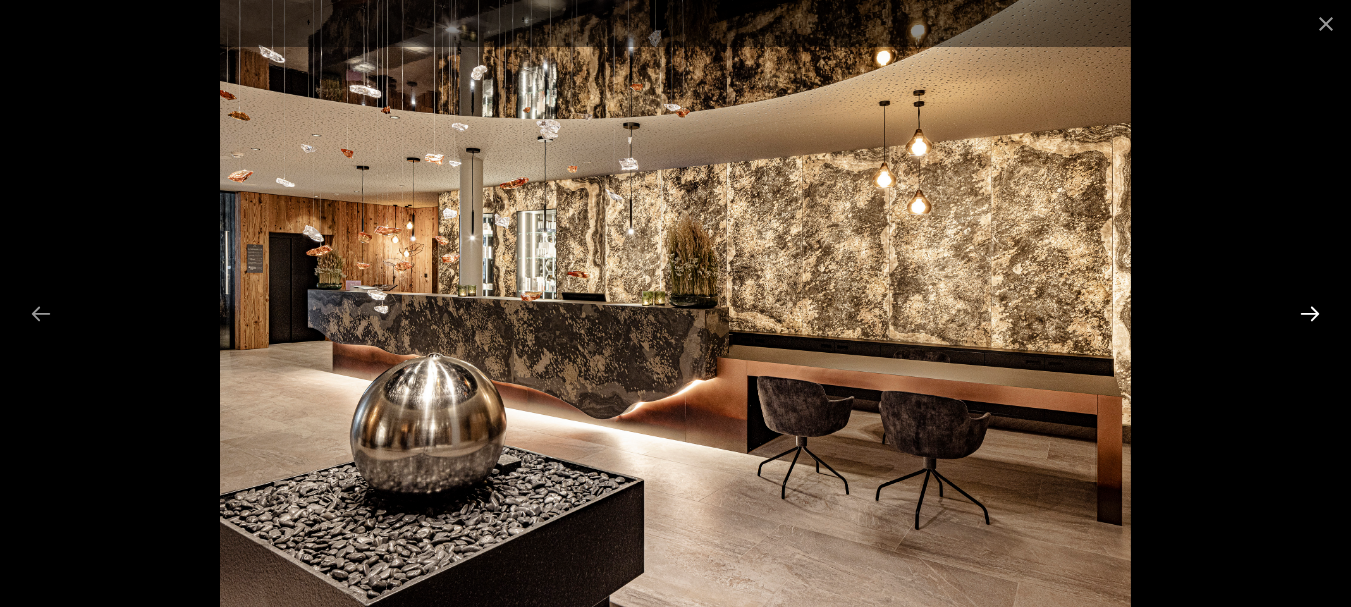 click at bounding box center (1310, 313) 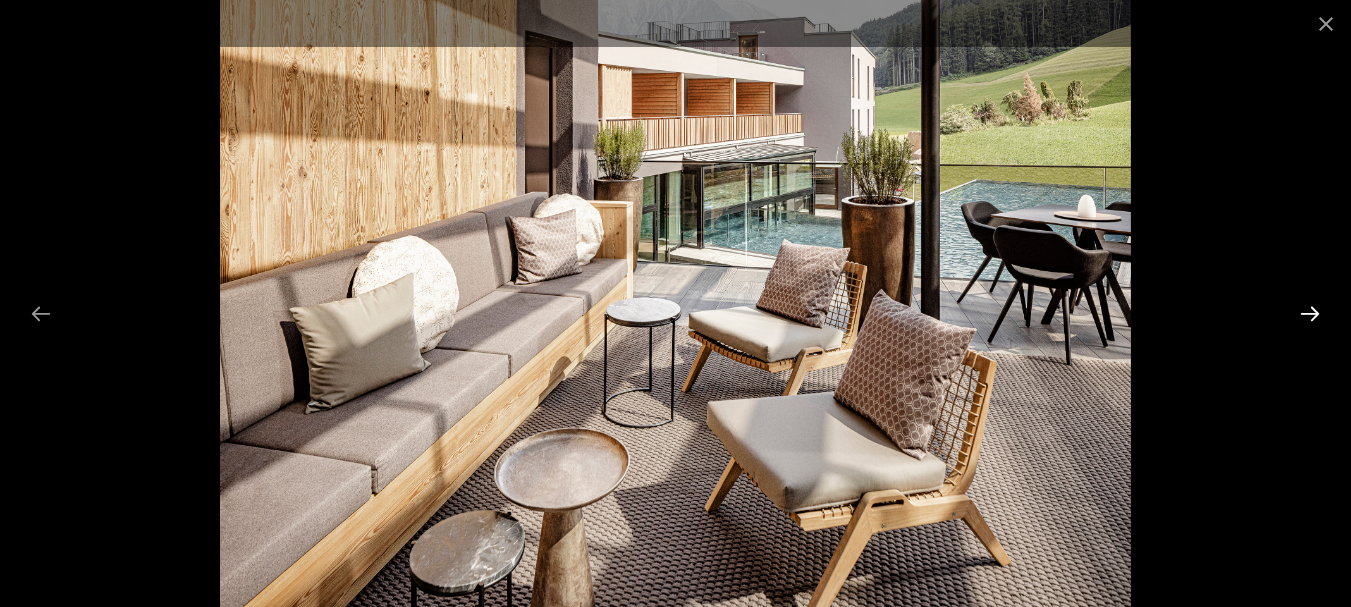 click at bounding box center (1310, 313) 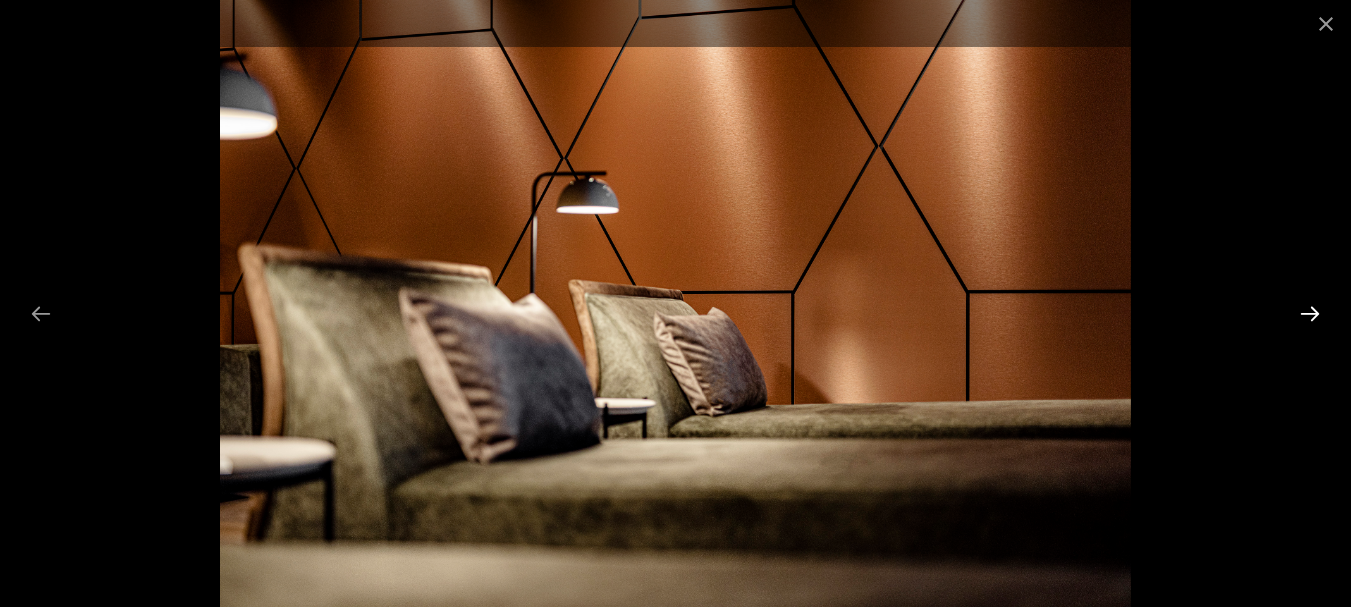 click at bounding box center [1310, 313] 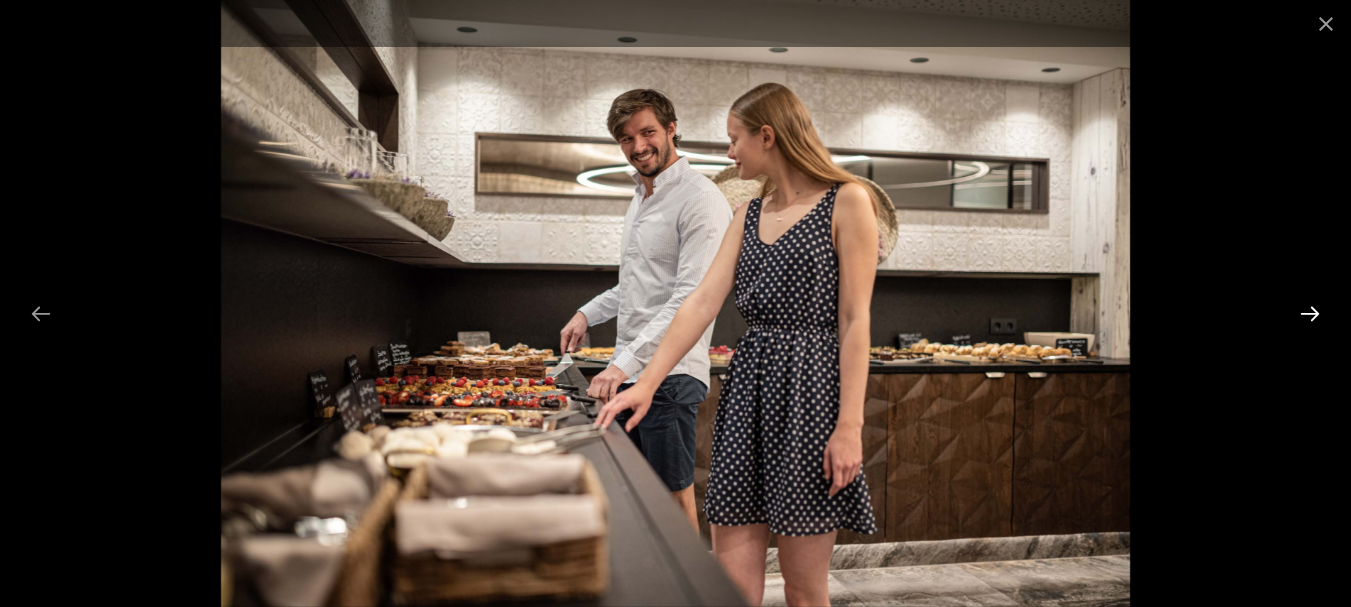 click at bounding box center (1310, 313) 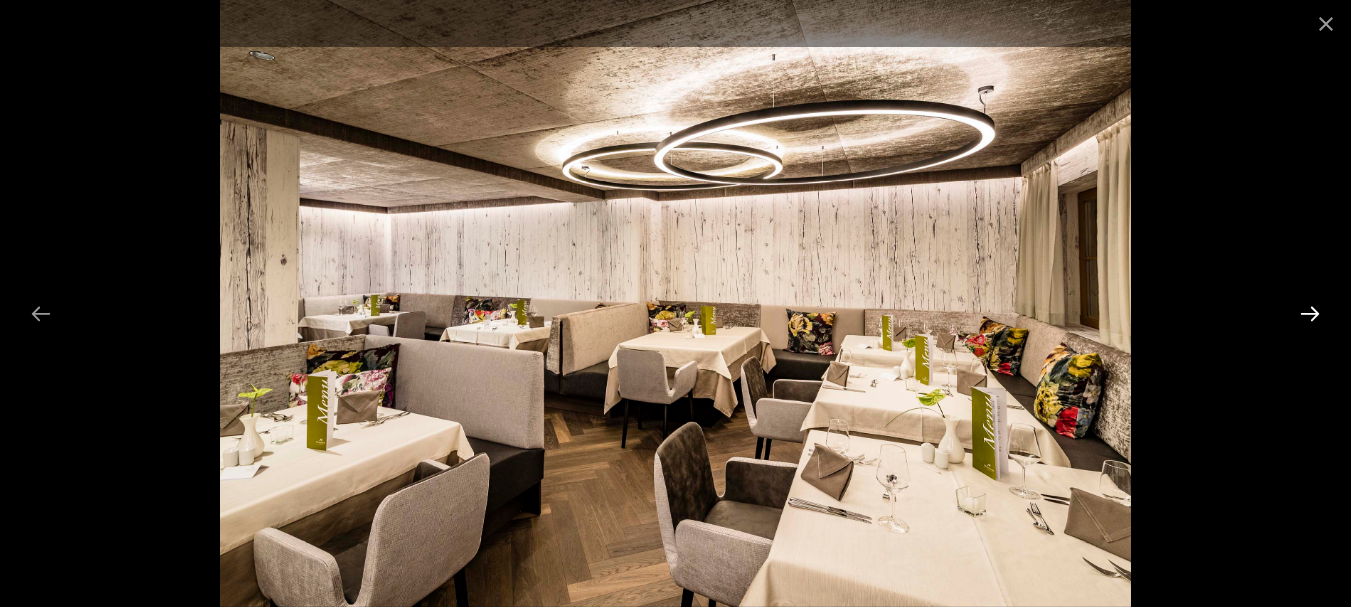 click at bounding box center [1310, 313] 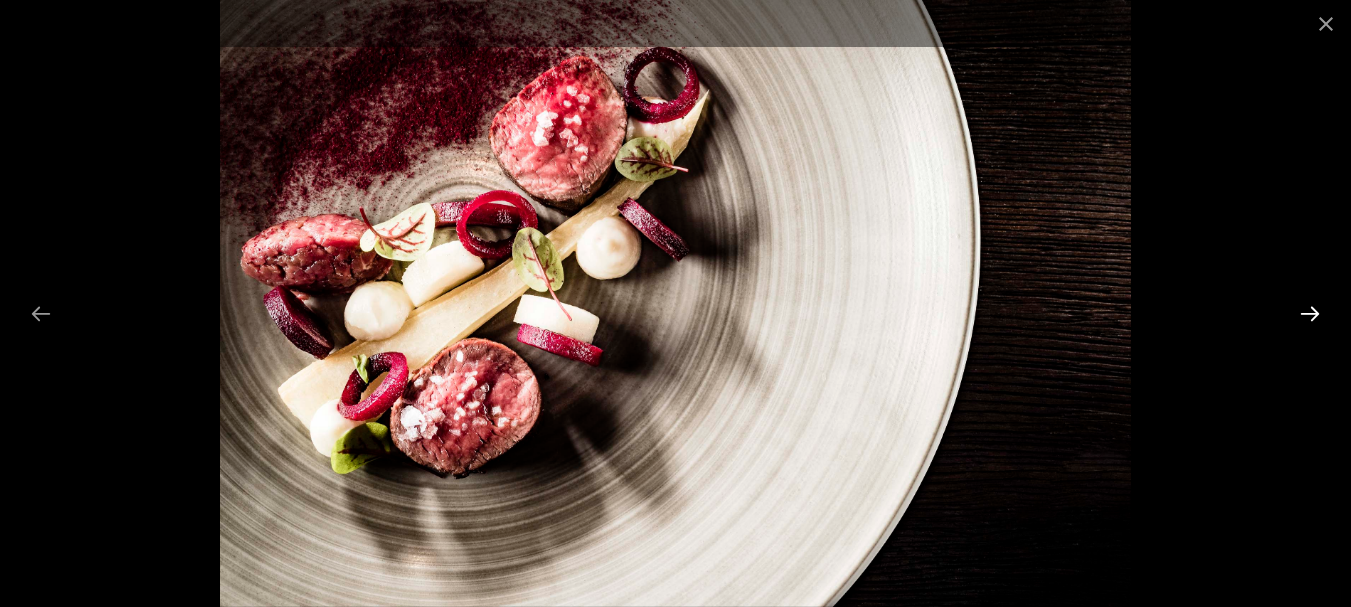 click at bounding box center [1310, 313] 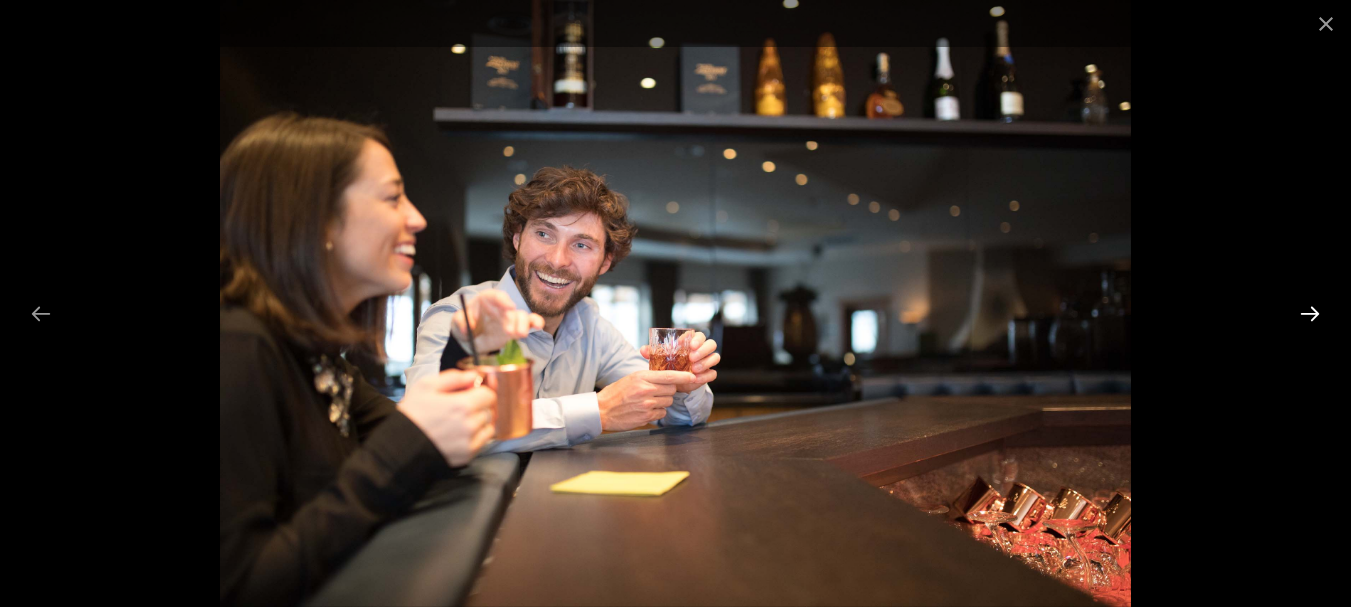 click at bounding box center (1310, 313) 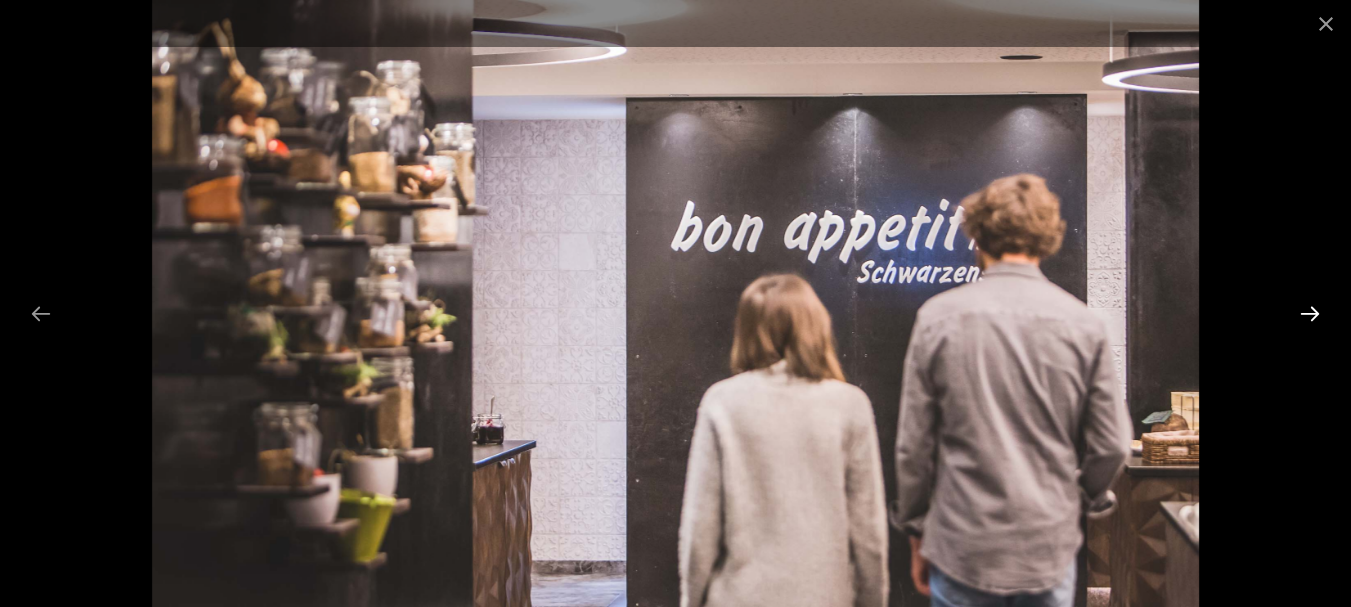 click at bounding box center [1310, 313] 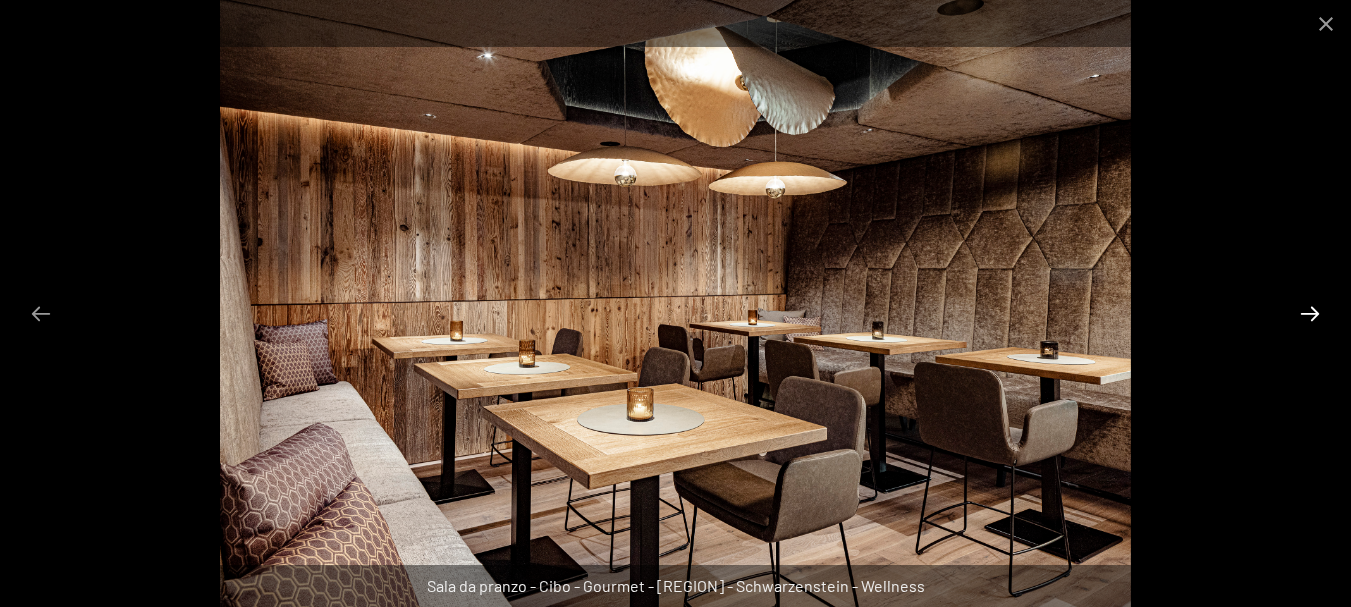 click at bounding box center (1310, 313) 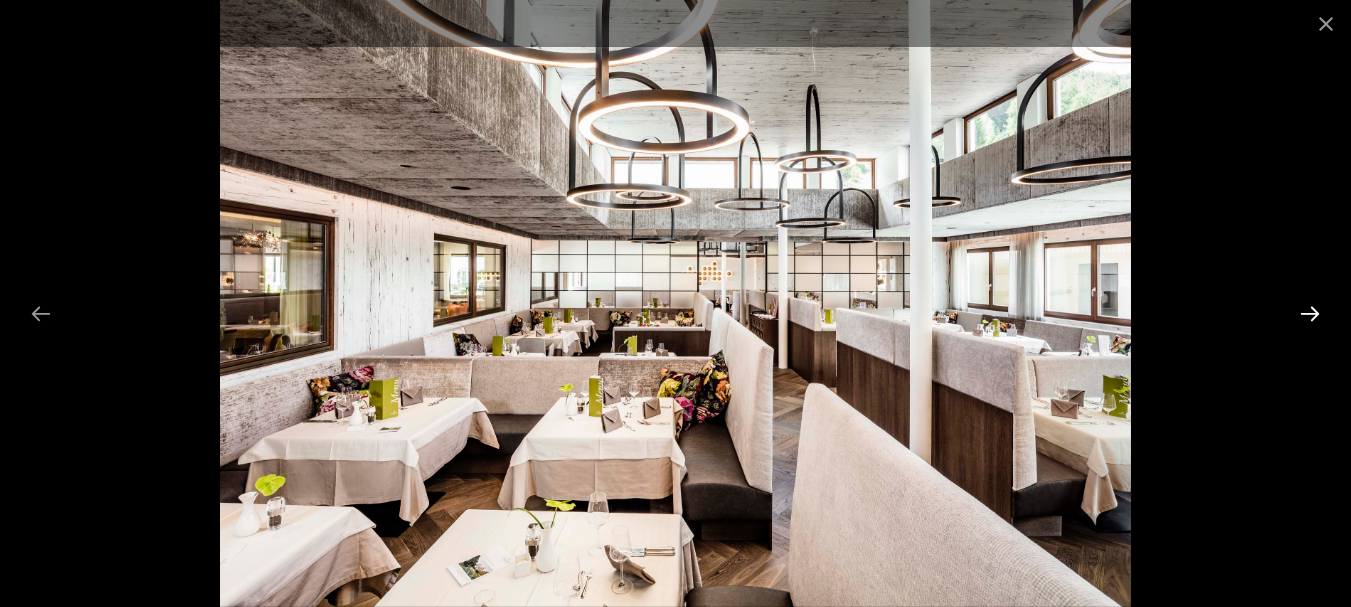 click at bounding box center (1310, 313) 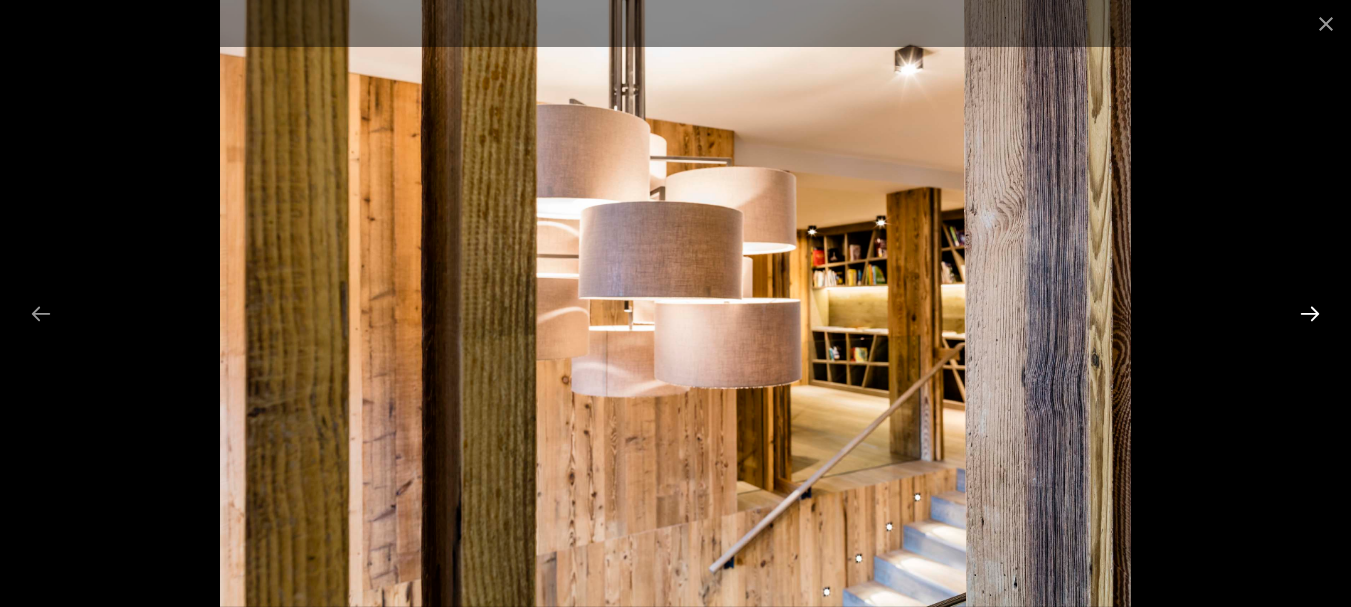 click at bounding box center (1310, 313) 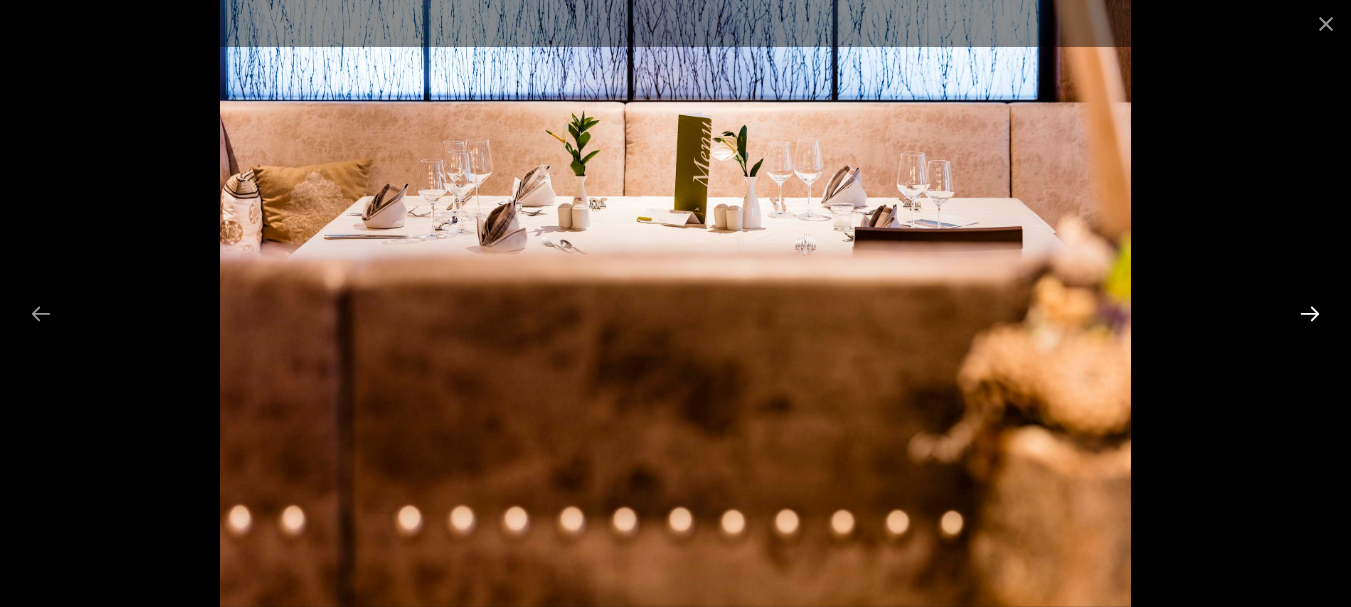 click at bounding box center [1310, 313] 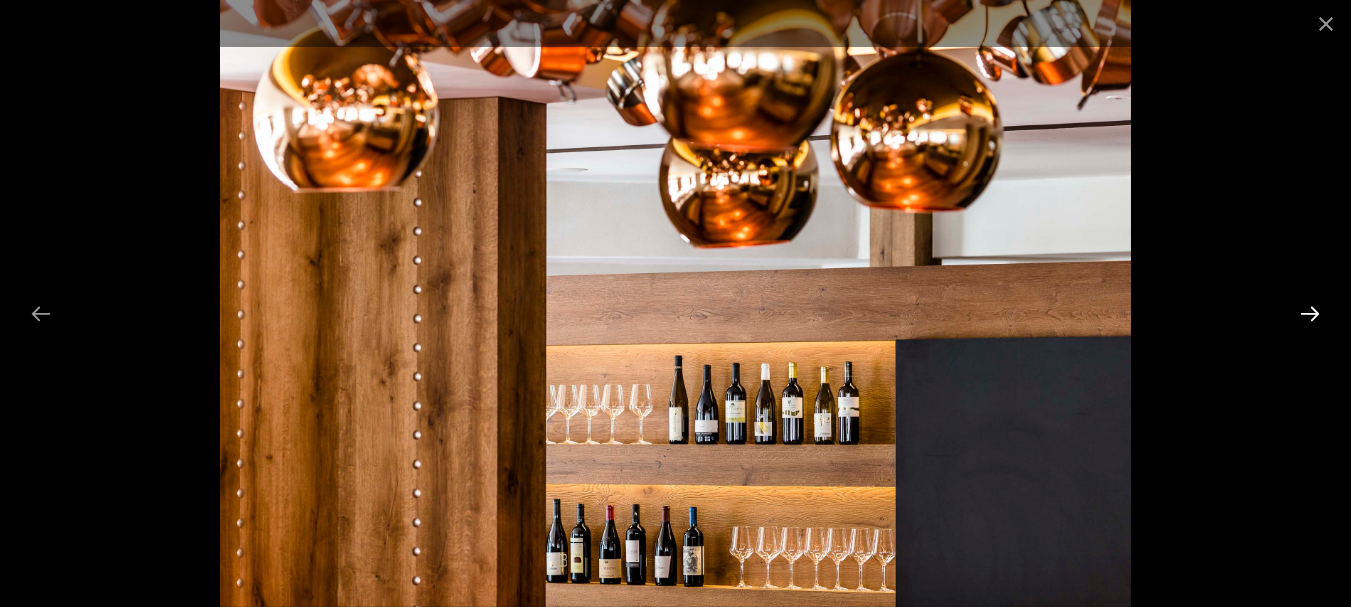 click at bounding box center (1310, 313) 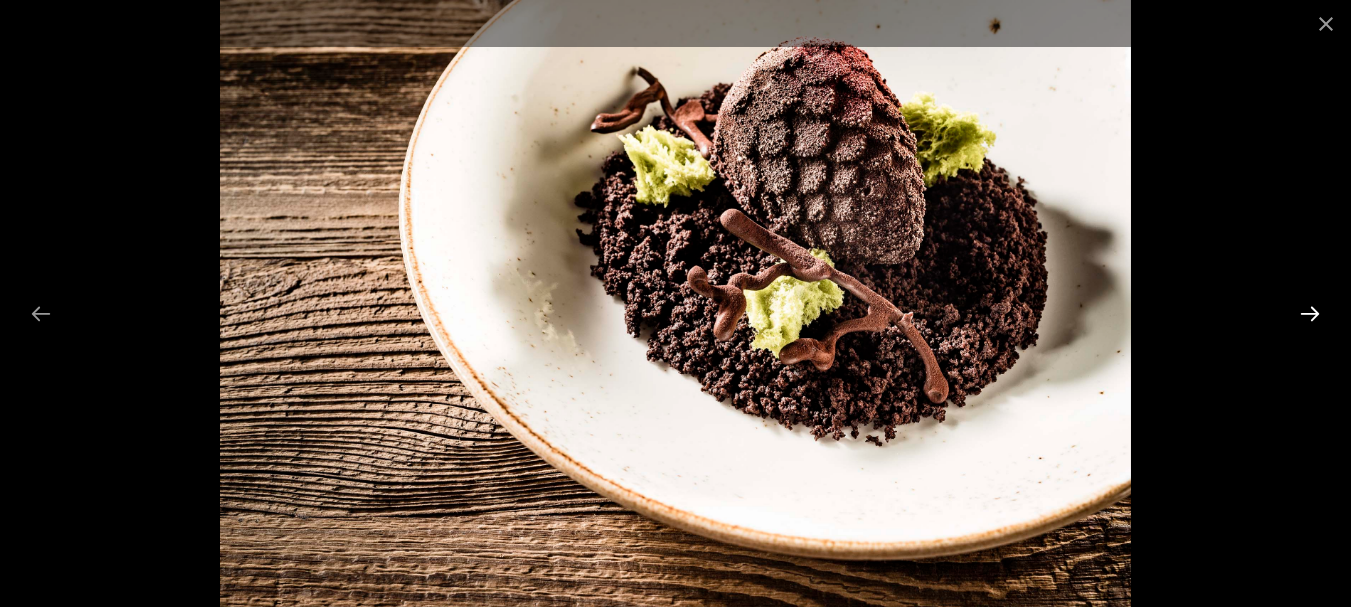 click at bounding box center [1310, 313] 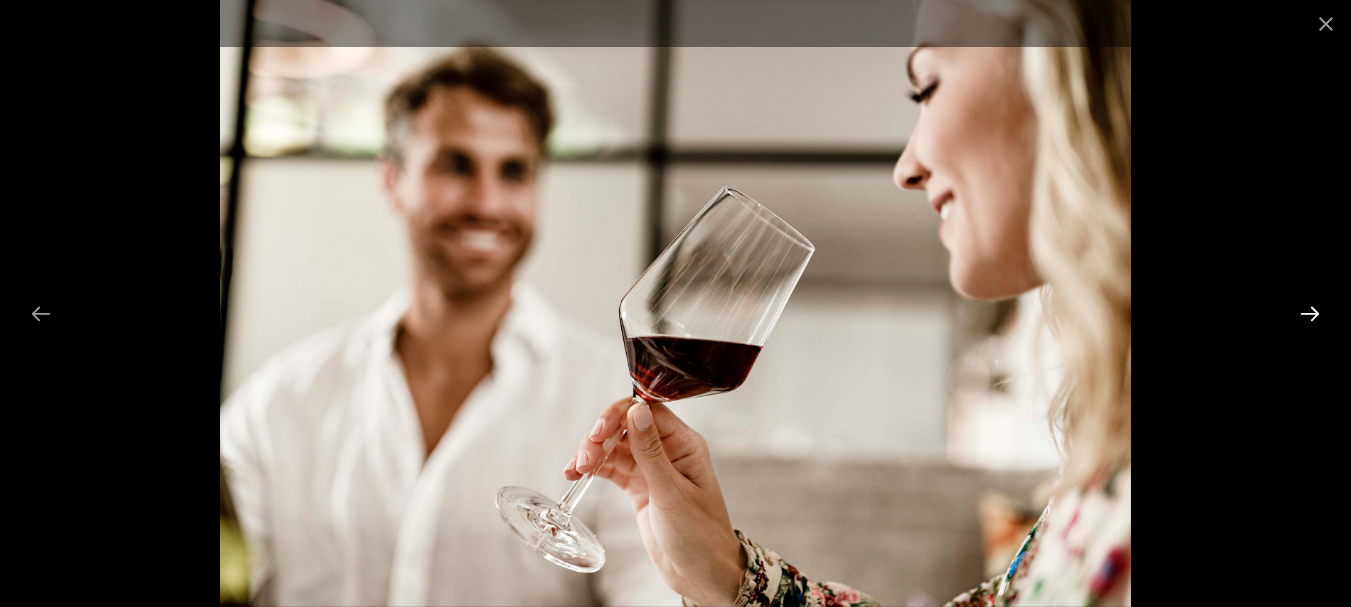 click at bounding box center [1310, 313] 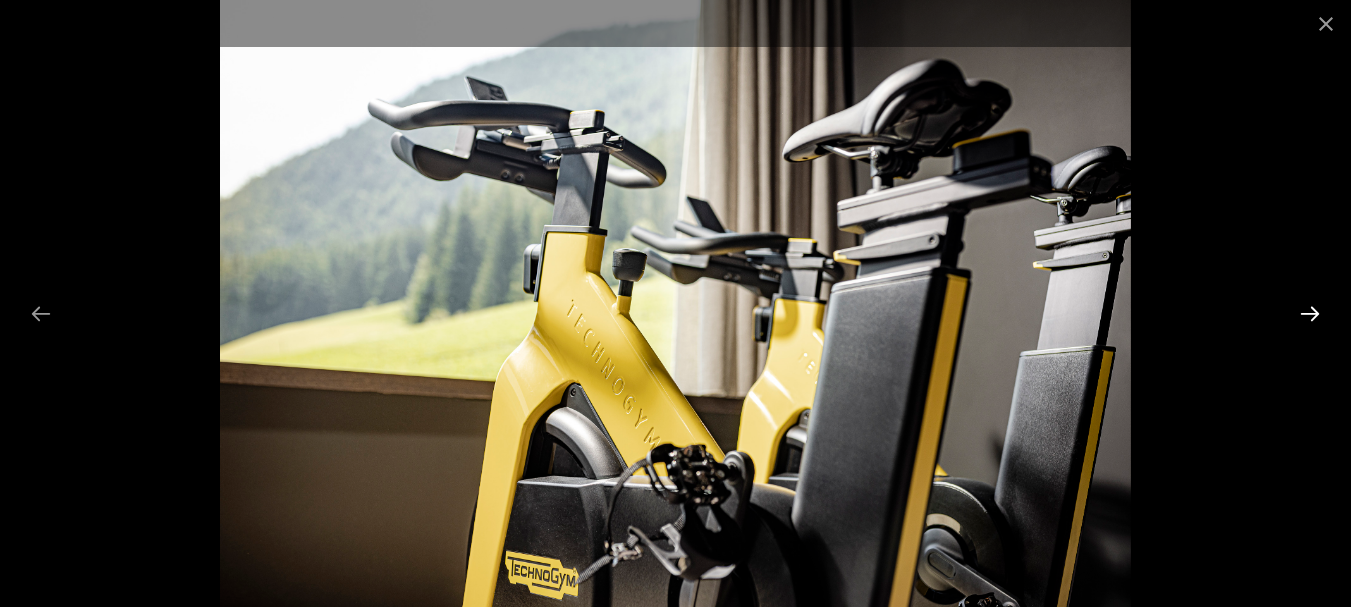 click at bounding box center [1310, 313] 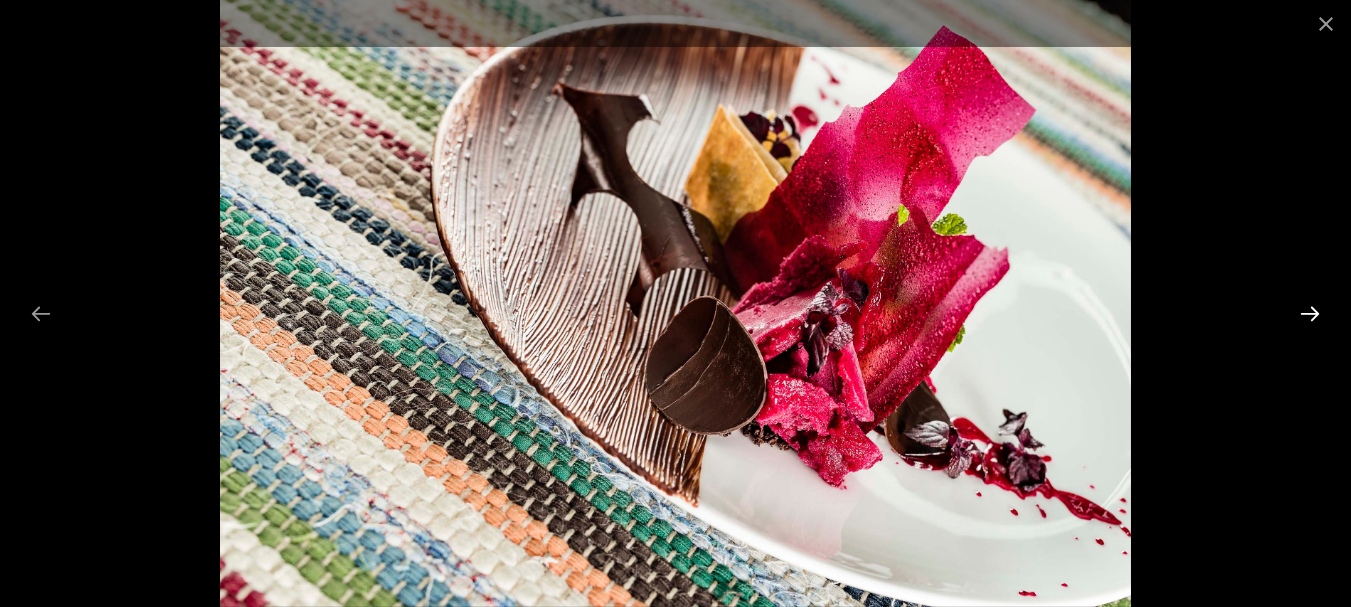 click at bounding box center [1310, 313] 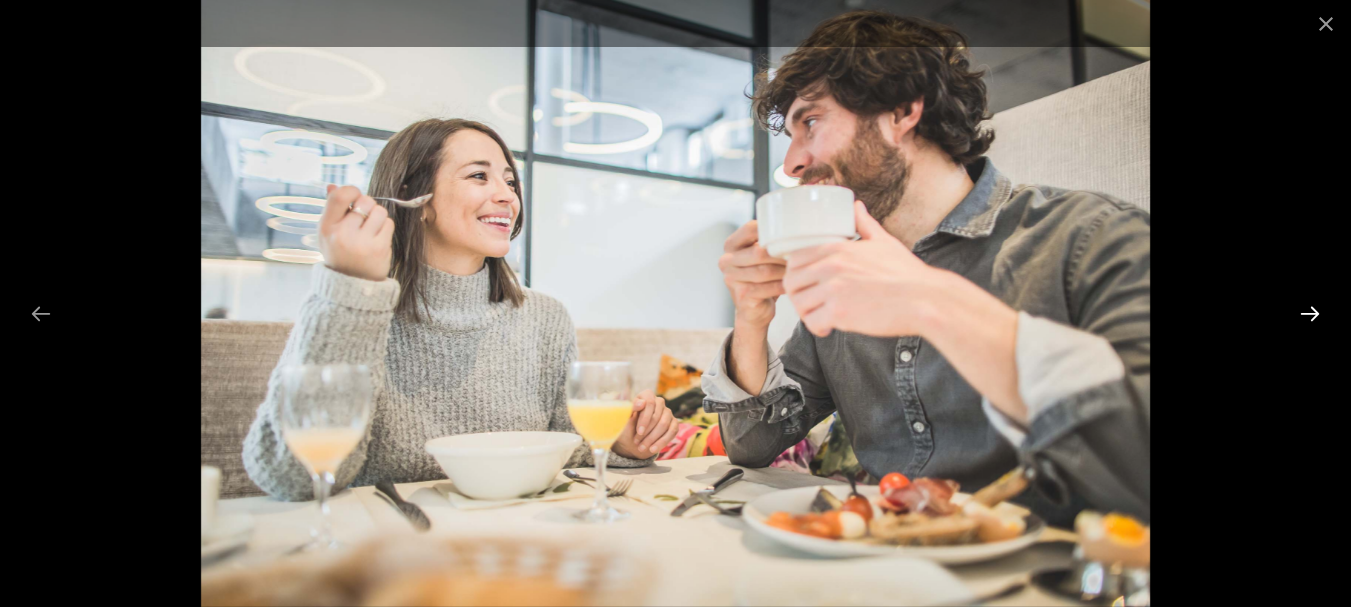 click at bounding box center (1310, 313) 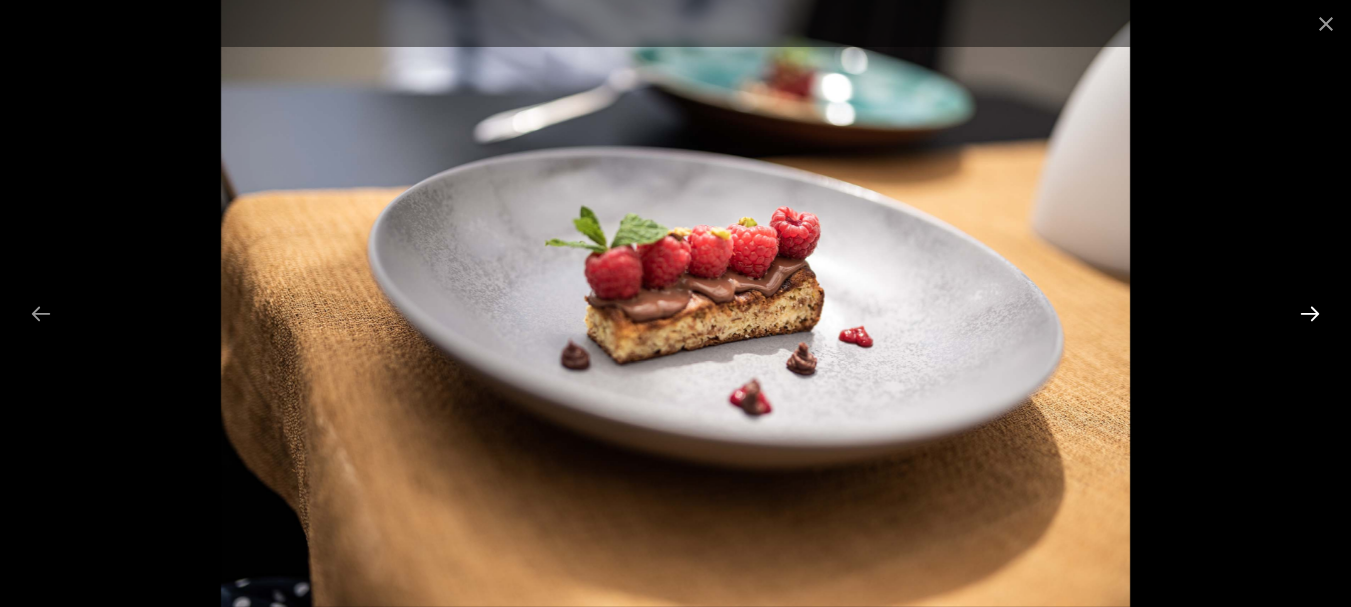 click at bounding box center (1310, 313) 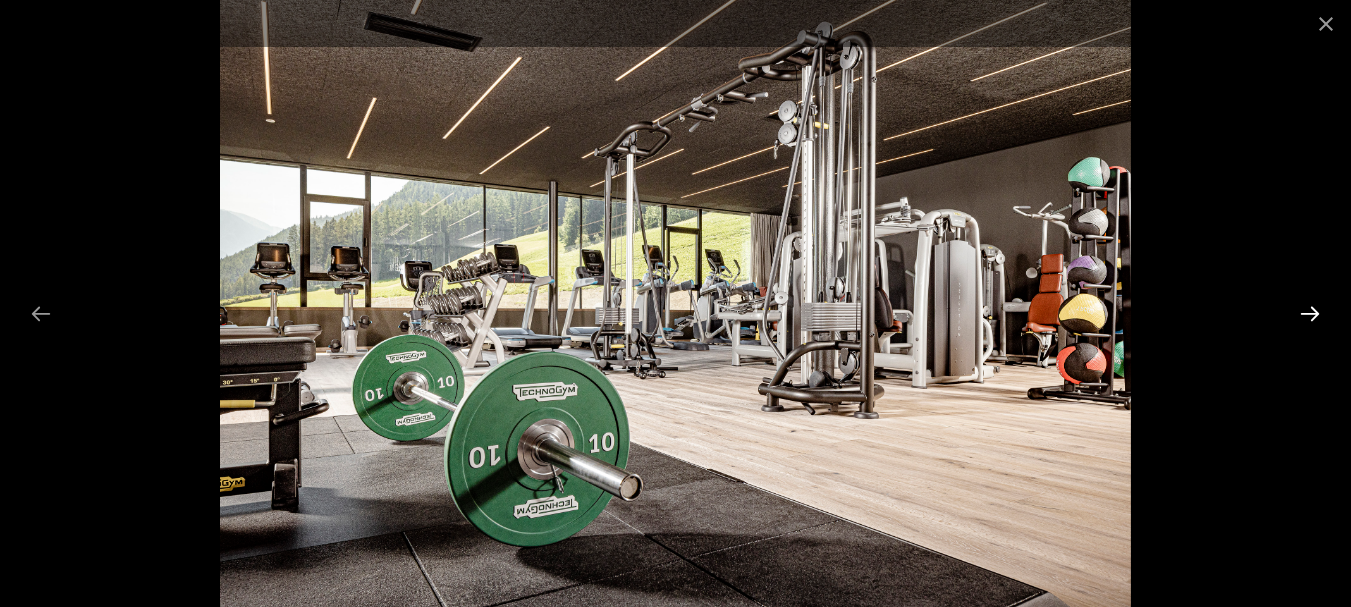 click at bounding box center [1310, 313] 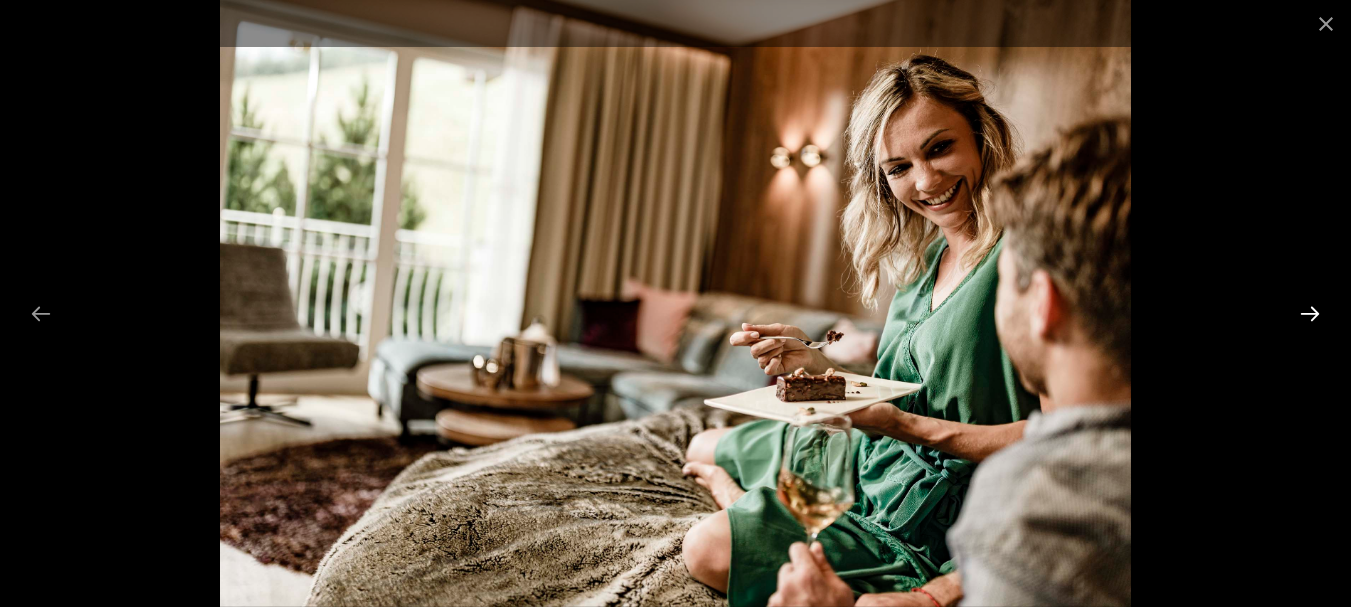 click at bounding box center [1310, 313] 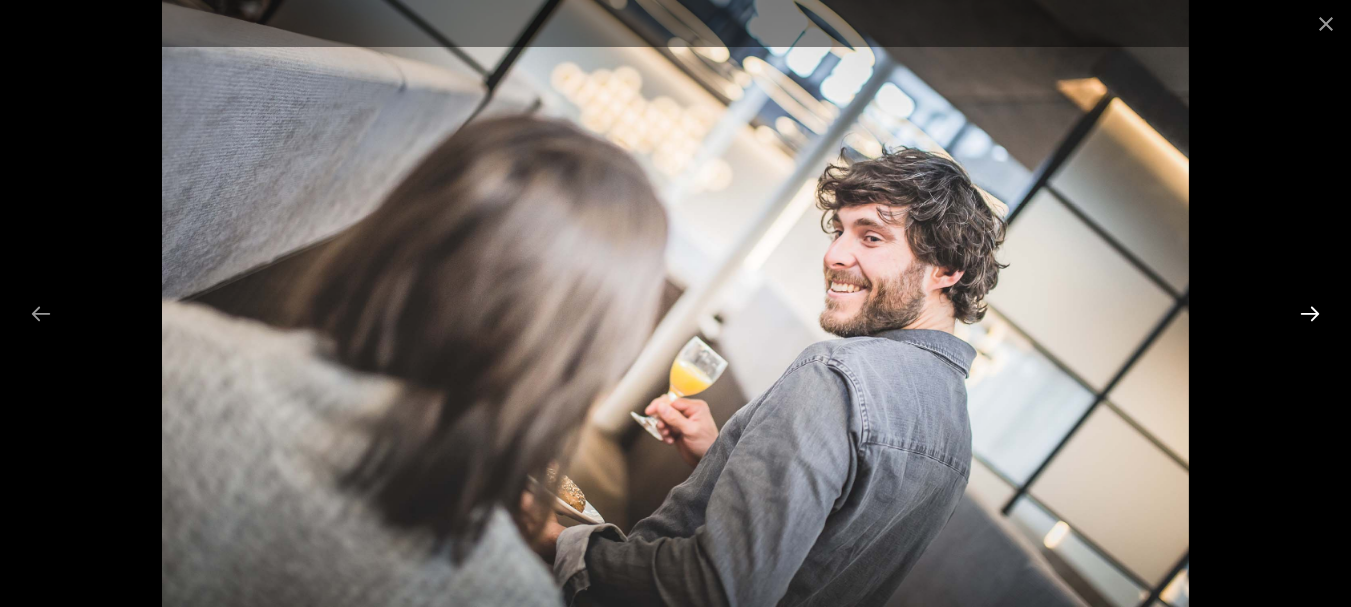 click at bounding box center [1310, 313] 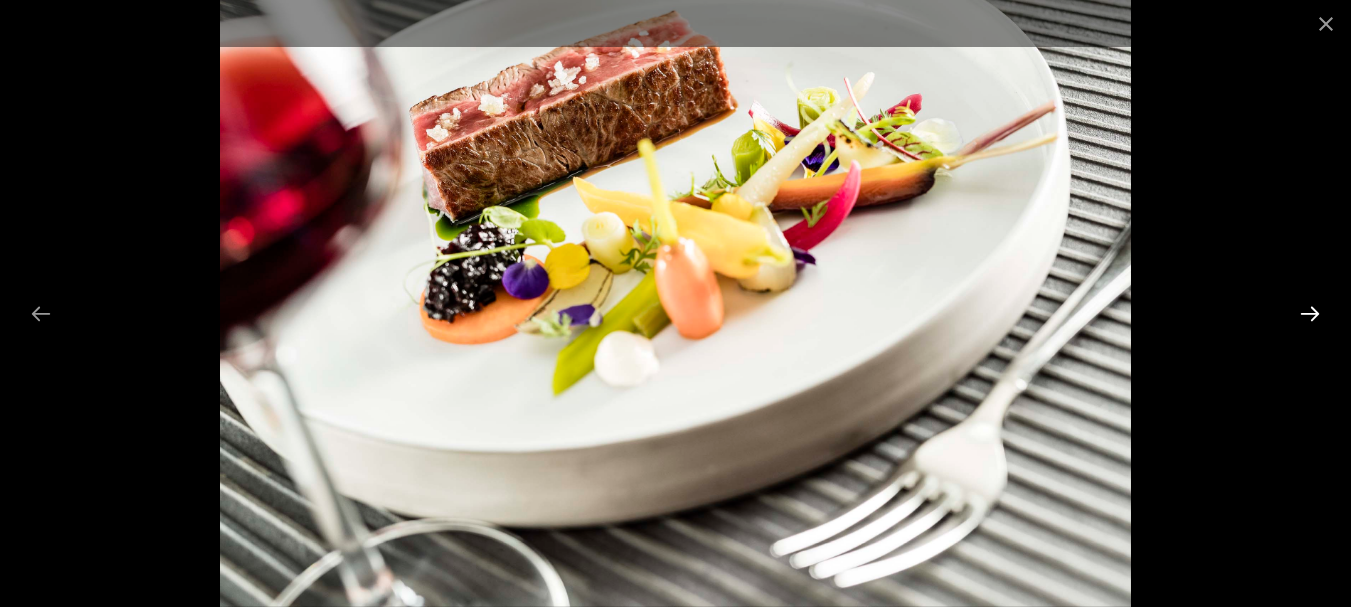 click at bounding box center [1310, 313] 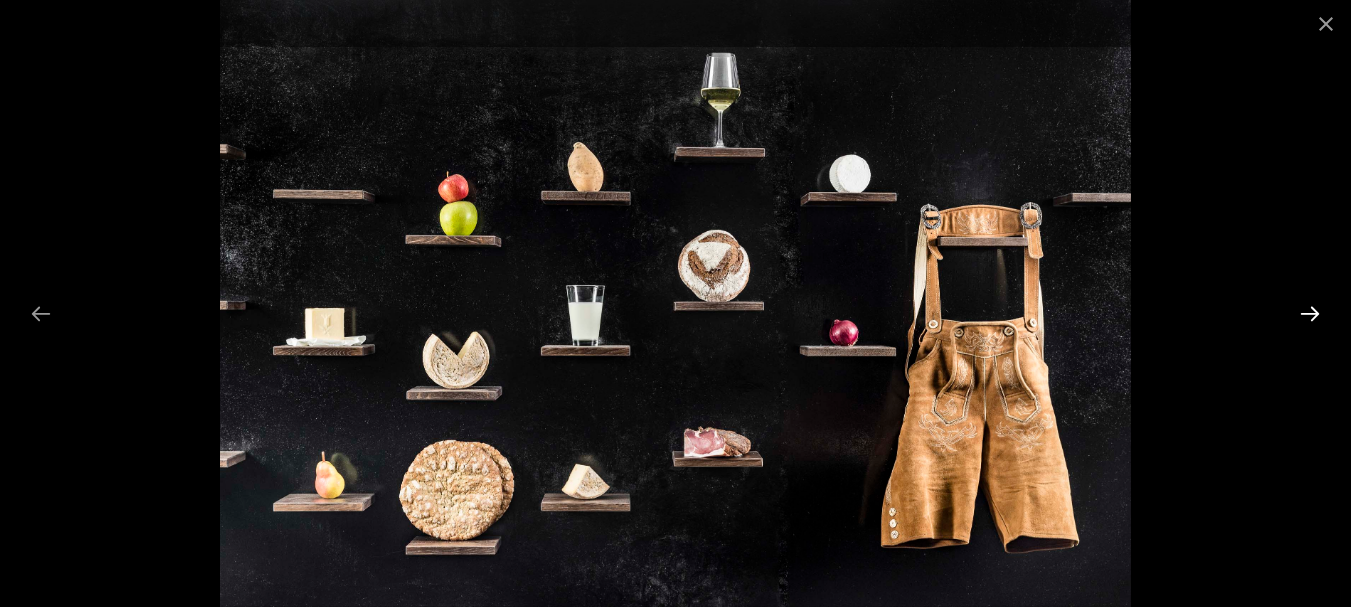 click at bounding box center [1310, 313] 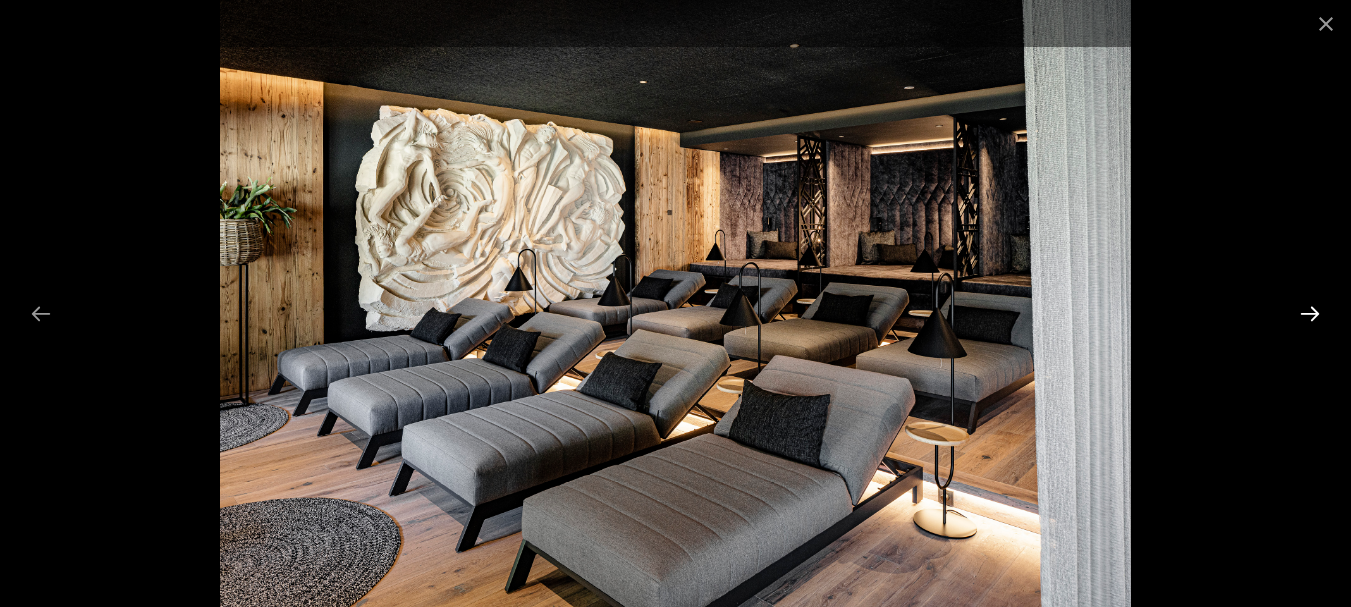 click at bounding box center (1310, 313) 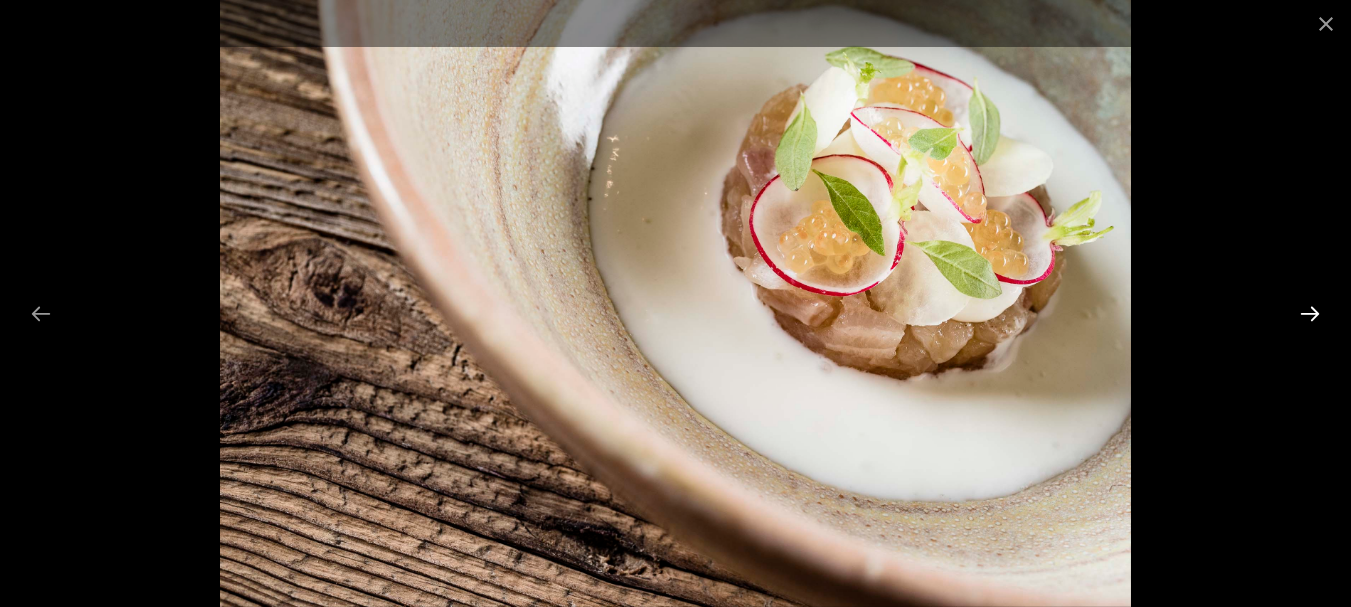click at bounding box center (1310, 313) 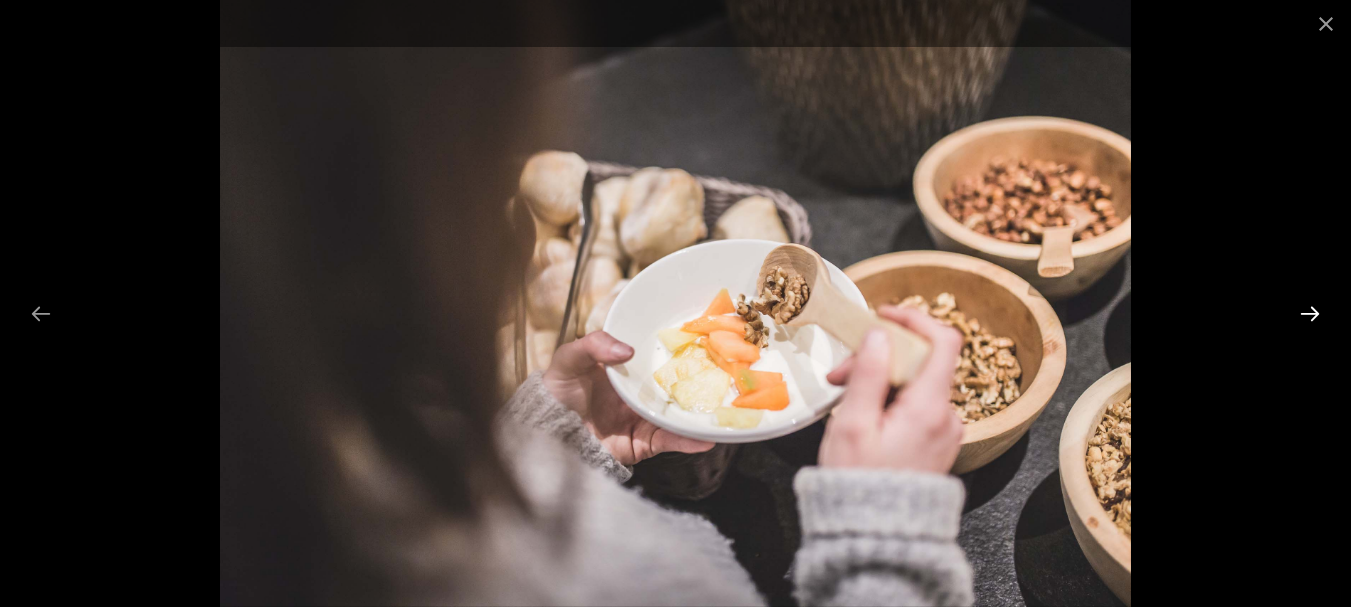 click at bounding box center (1310, 313) 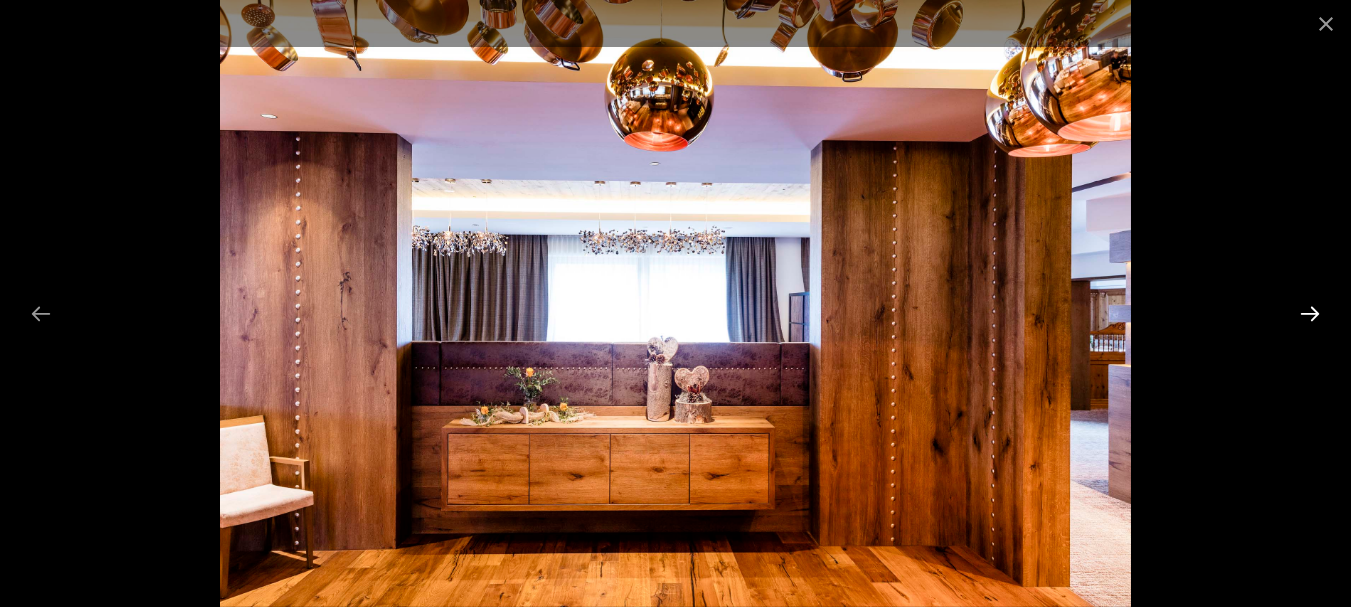 click at bounding box center (1310, 313) 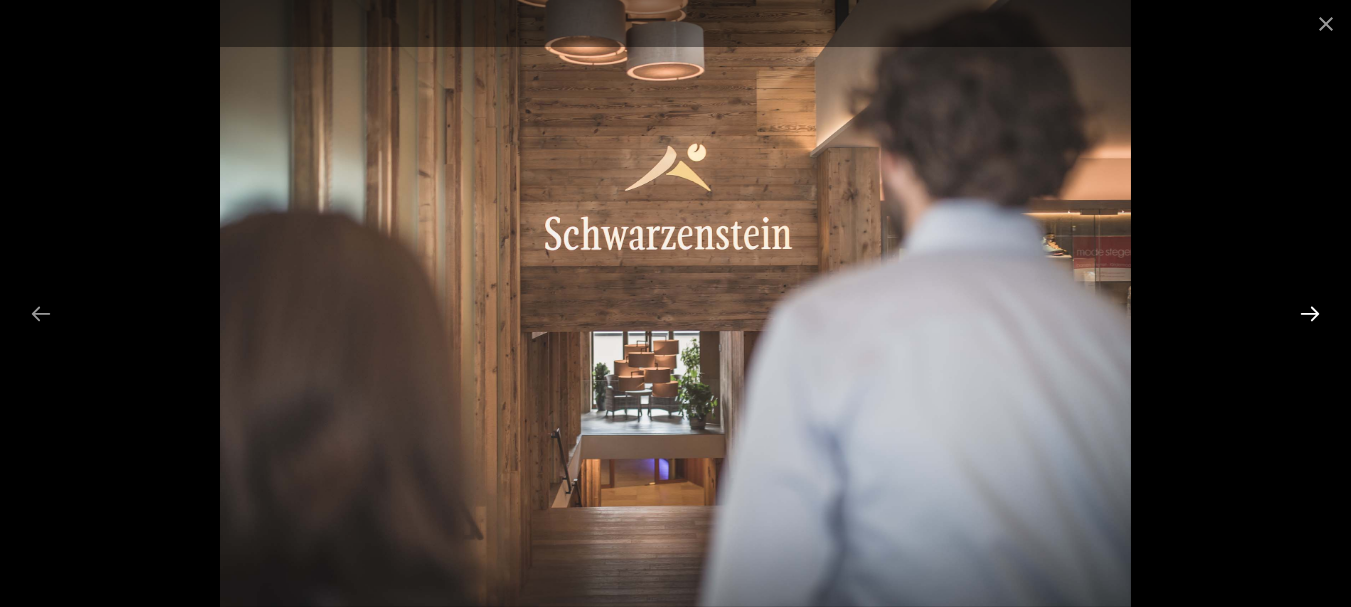 click at bounding box center (1310, 313) 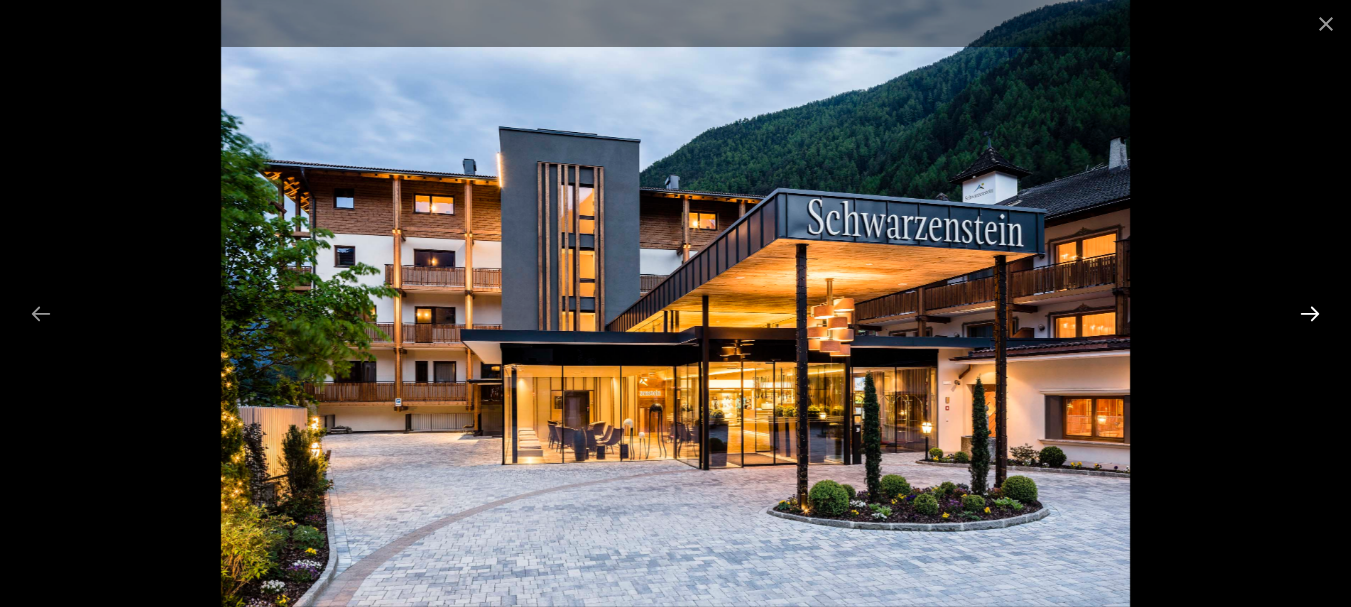 click at bounding box center [1310, 313] 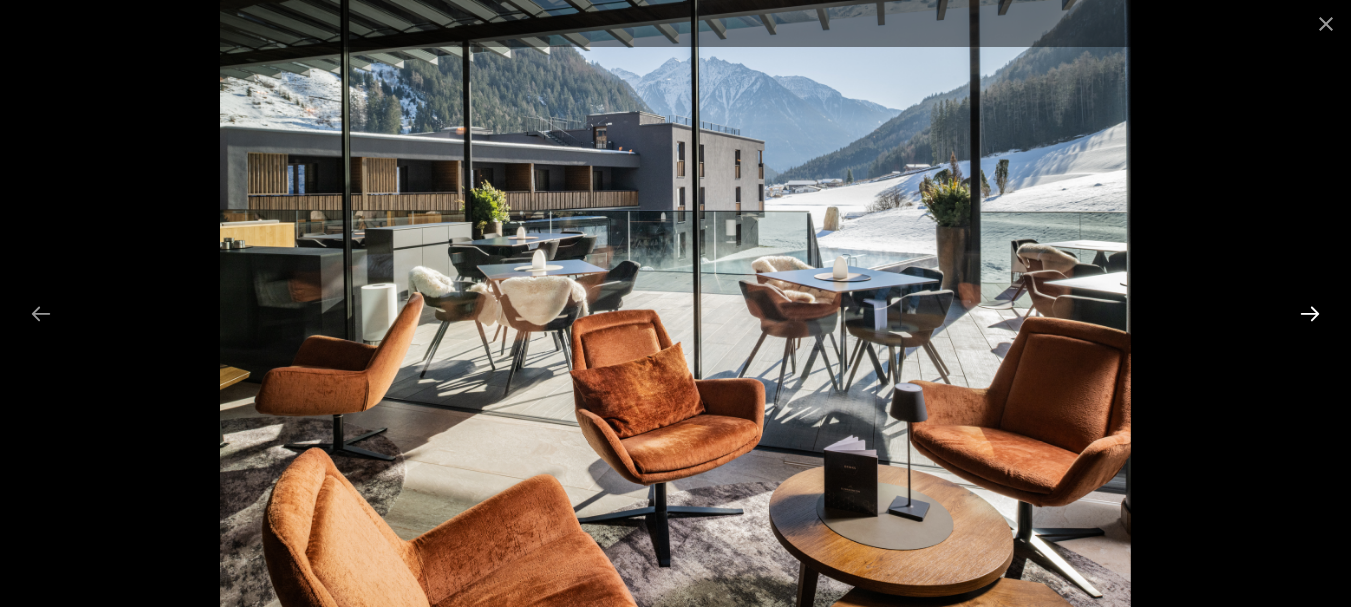 click at bounding box center (1310, 313) 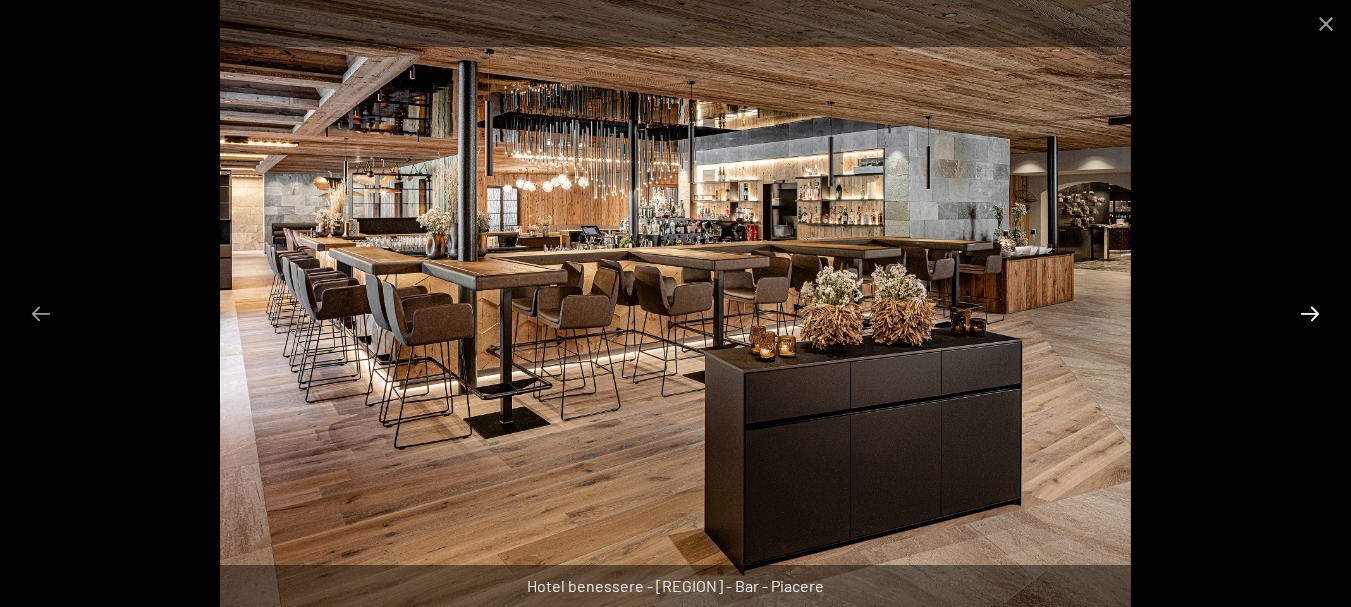 click at bounding box center [1310, 313] 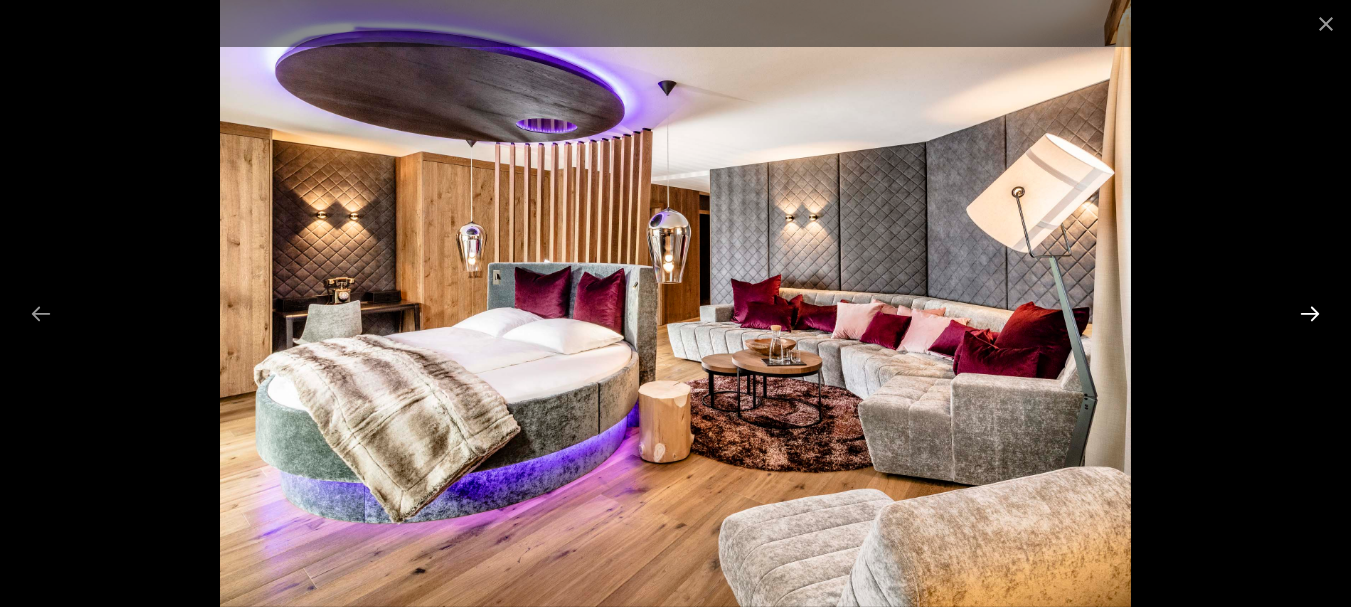 click at bounding box center [1310, 313] 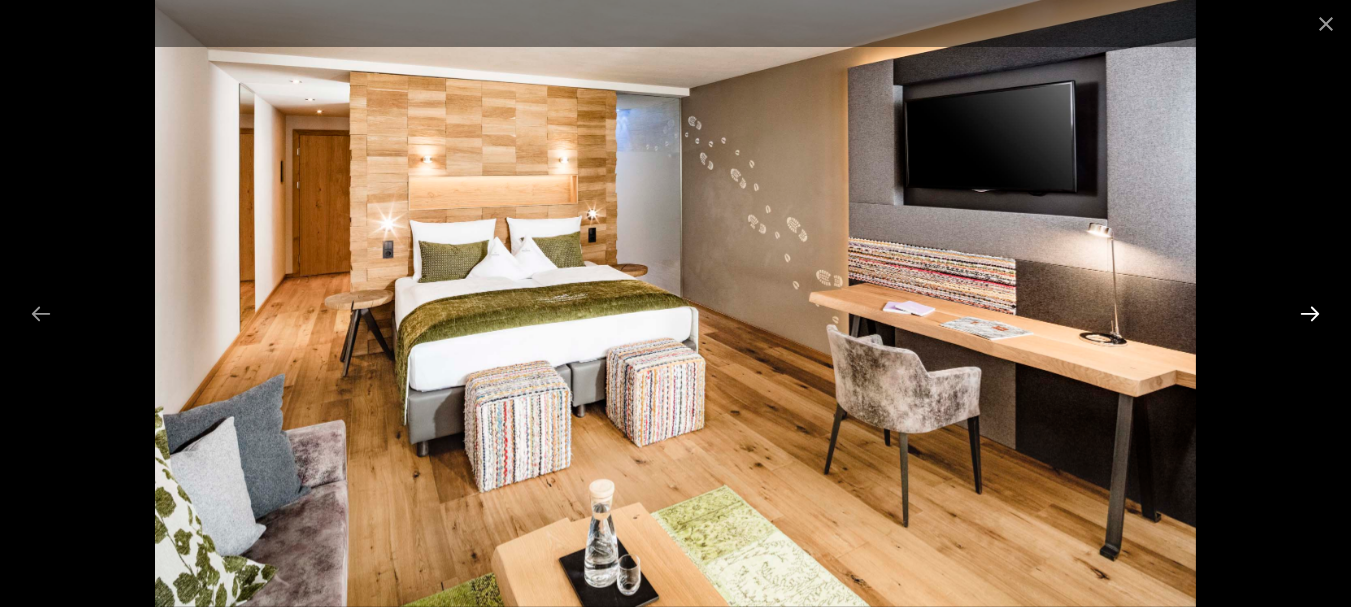 click at bounding box center (1310, 313) 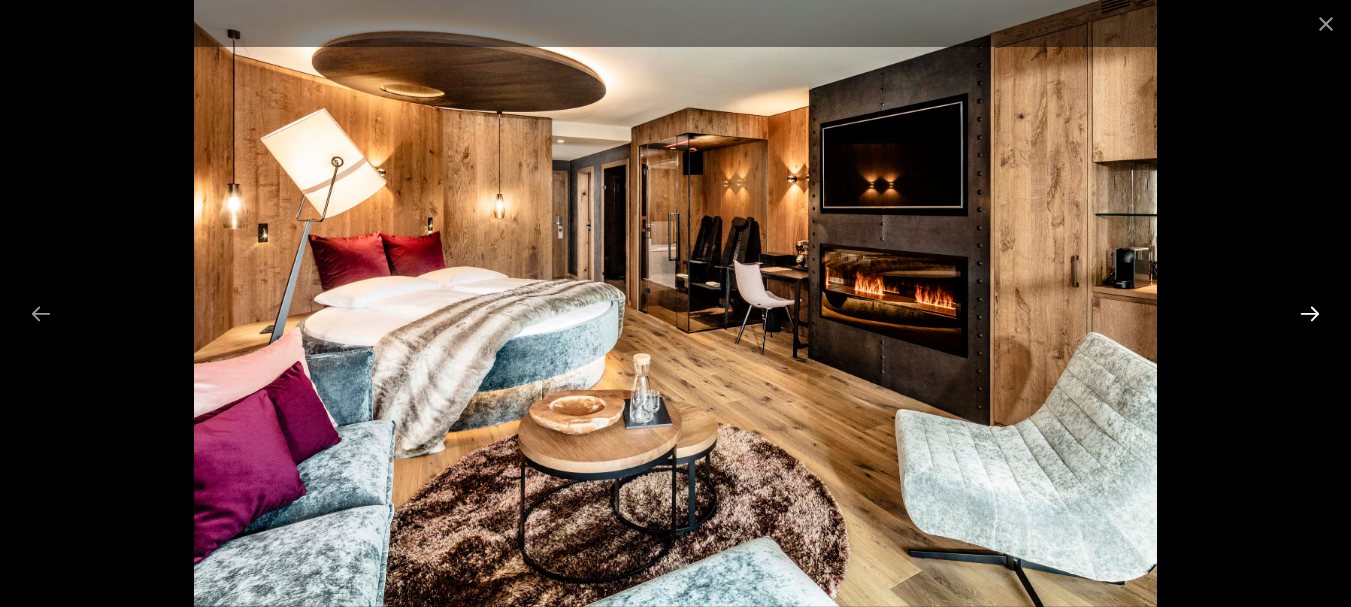 click at bounding box center (1310, 313) 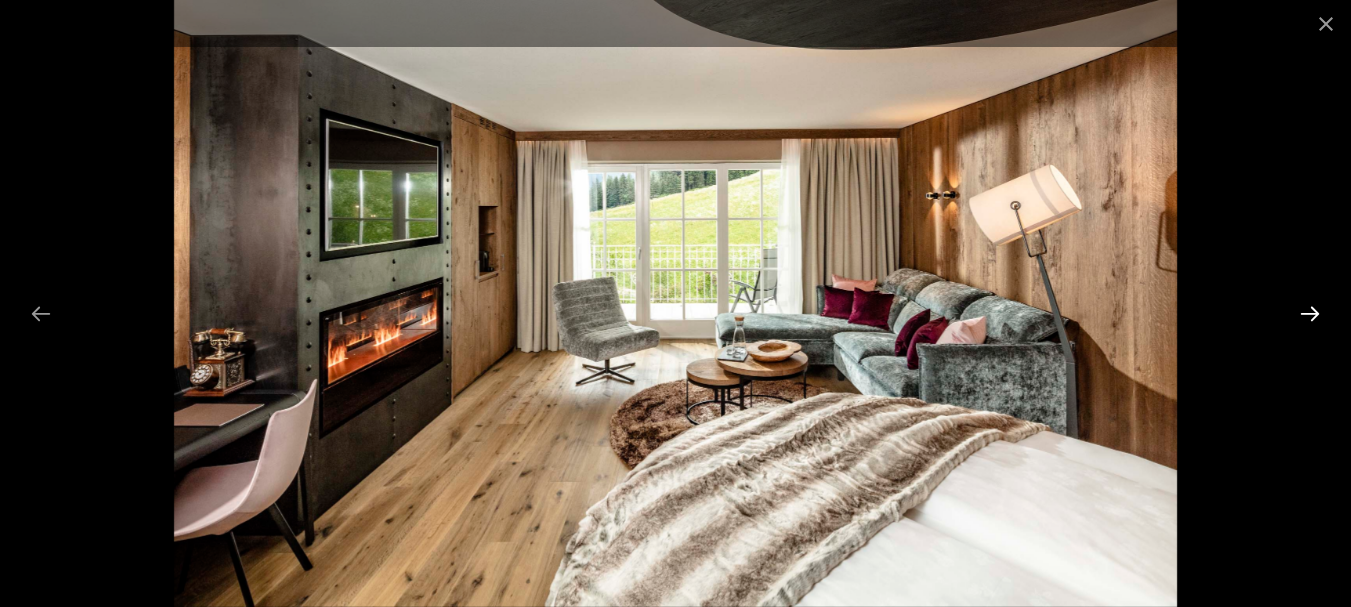 click at bounding box center (1310, 313) 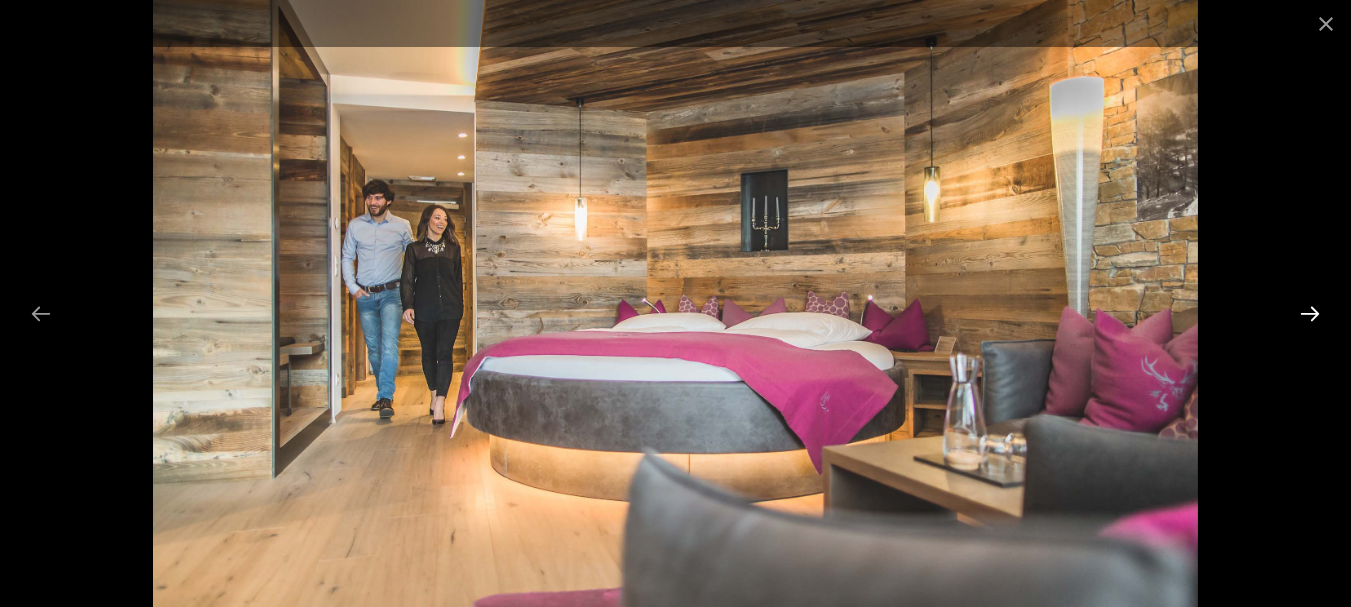 click at bounding box center (1310, 313) 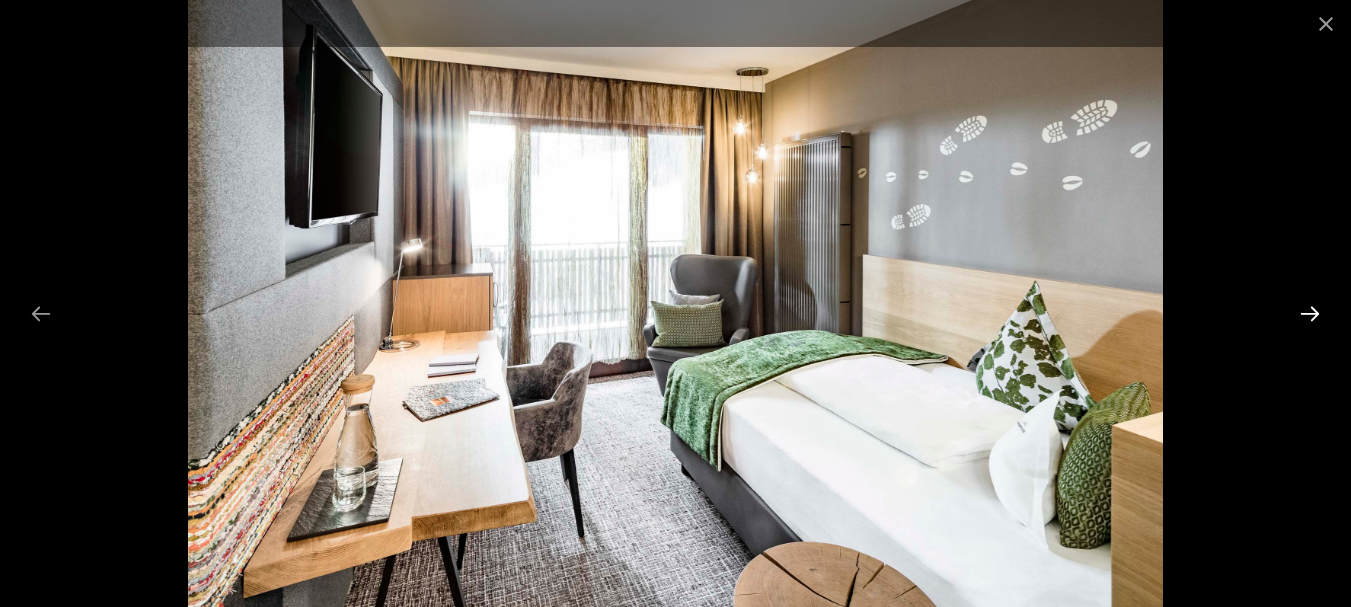 click at bounding box center (1310, 313) 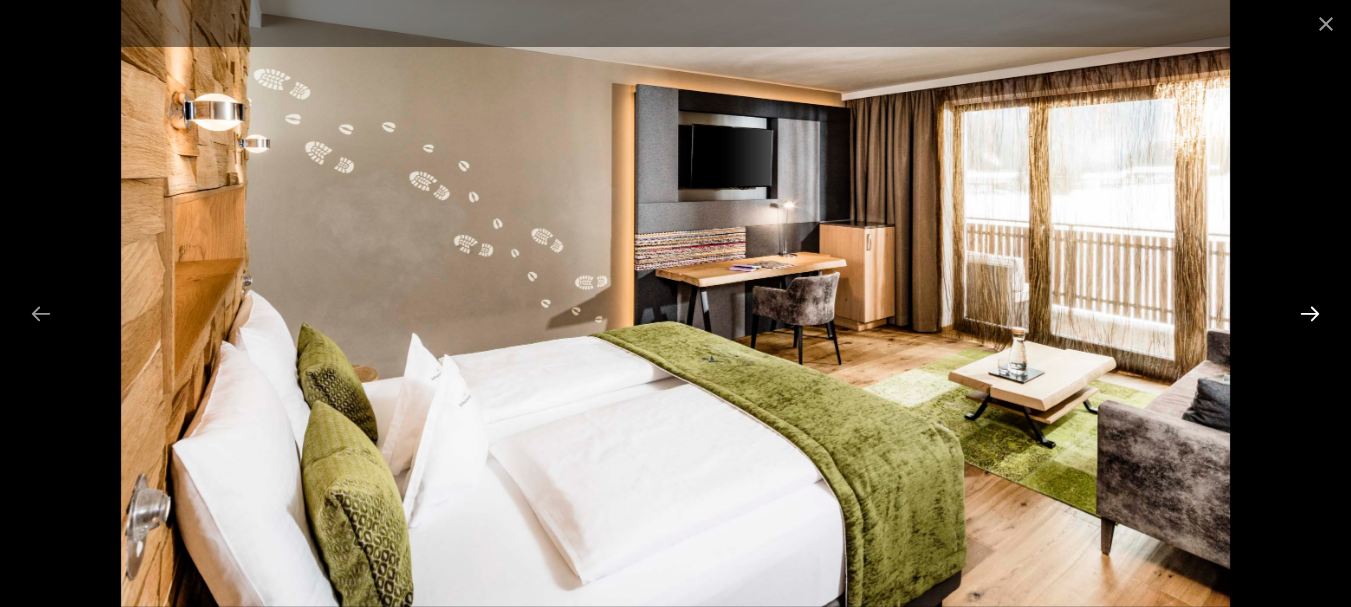 click at bounding box center (1310, 313) 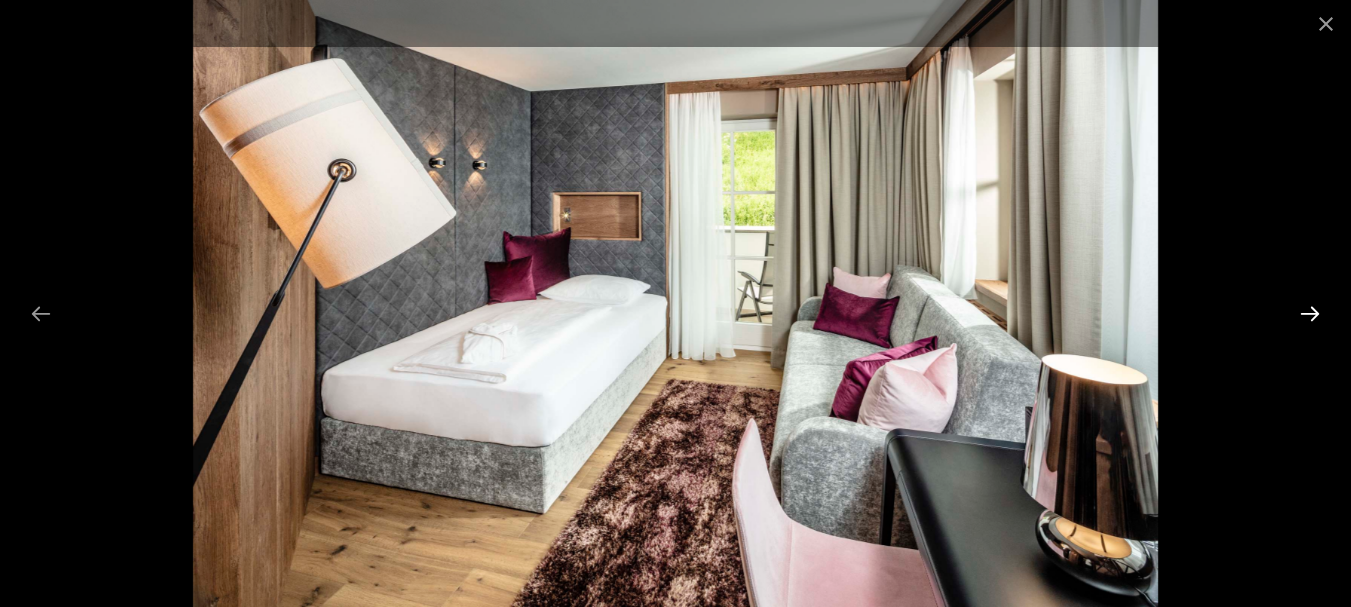click at bounding box center [1310, 313] 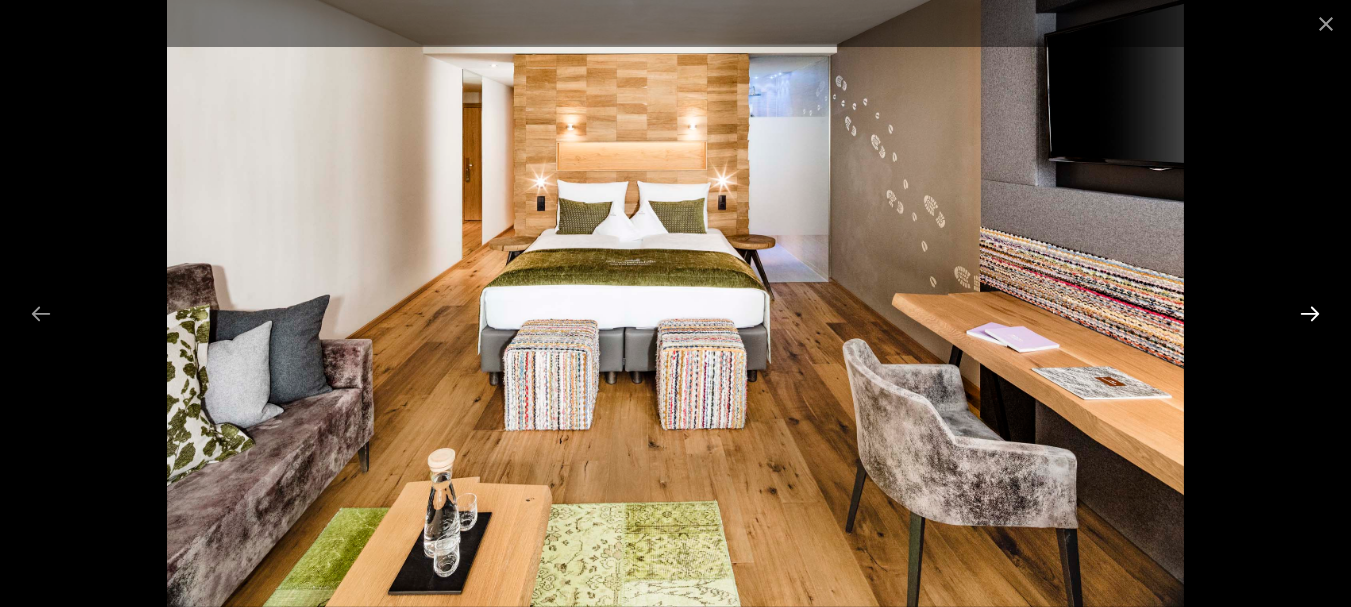 click at bounding box center [1310, 313] 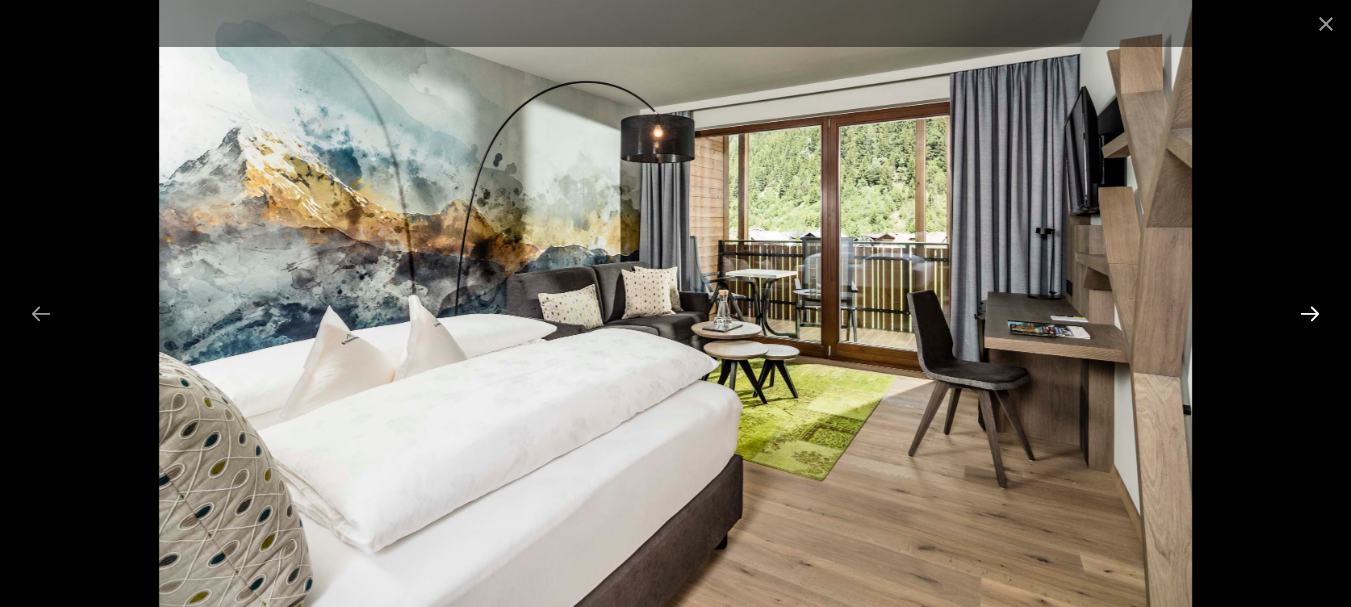 click at bounding box center [1310, 313] 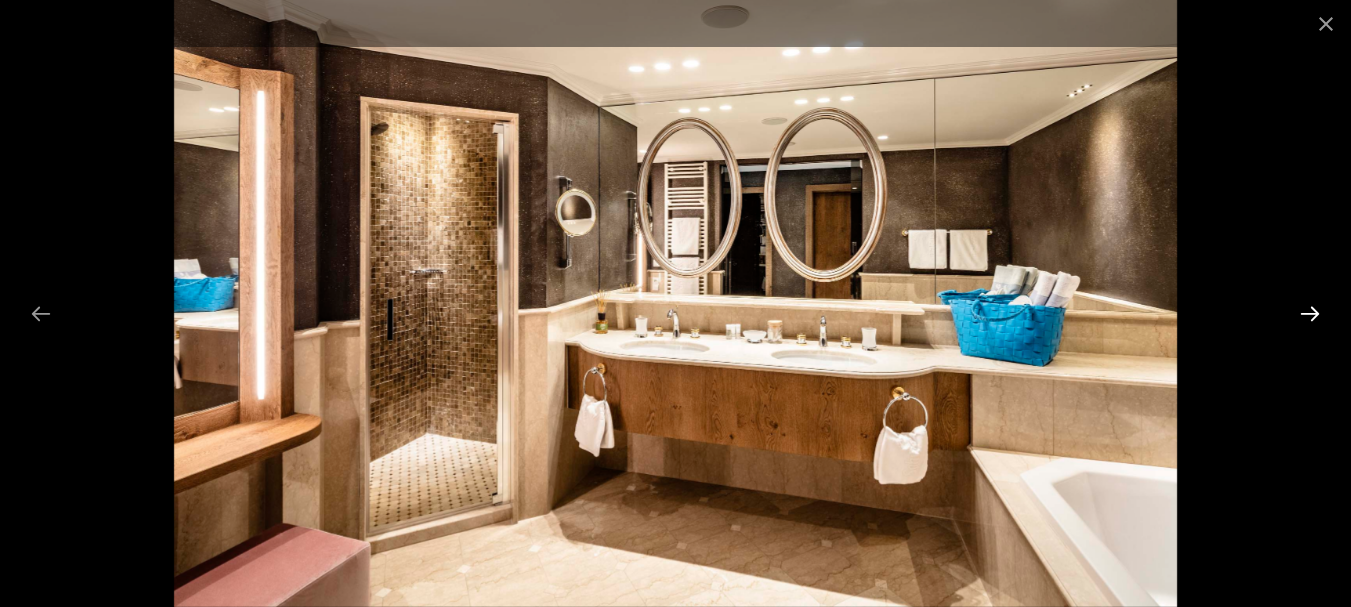click at bounding box center (1310, 313) 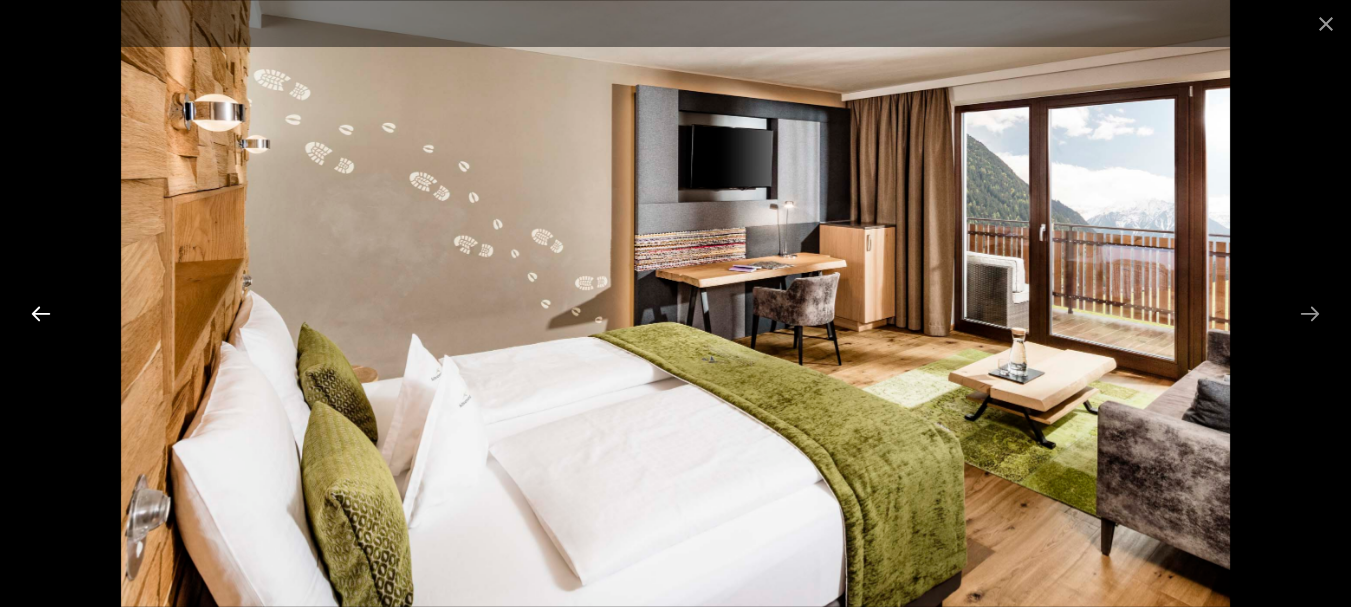 click at bounding box center [41, 313] 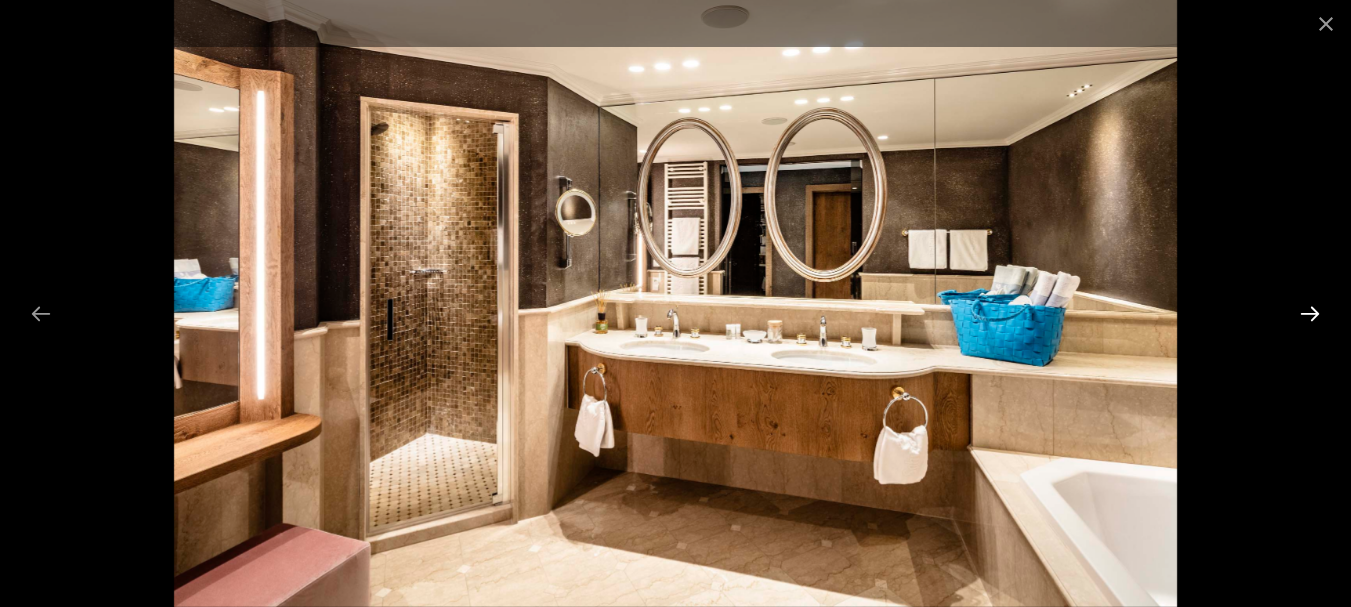 click at bounding box center (1310, 313) 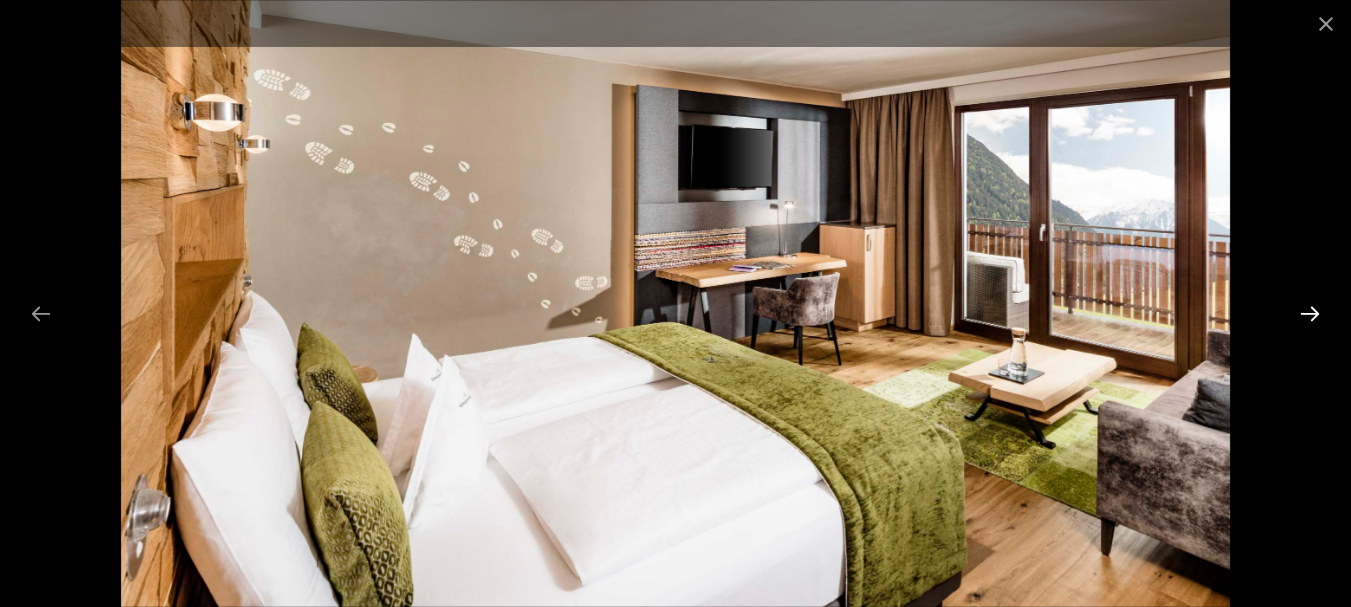 click at bounding box center [1310, 313] 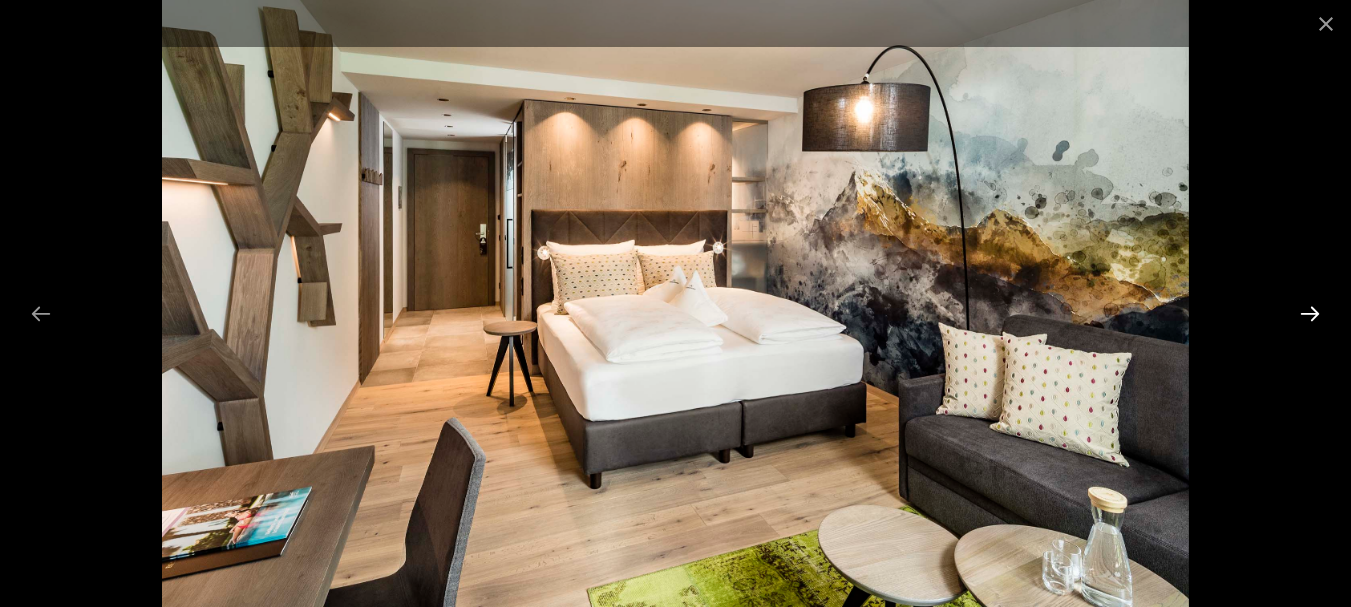 click at bounding box center [1310, 313] 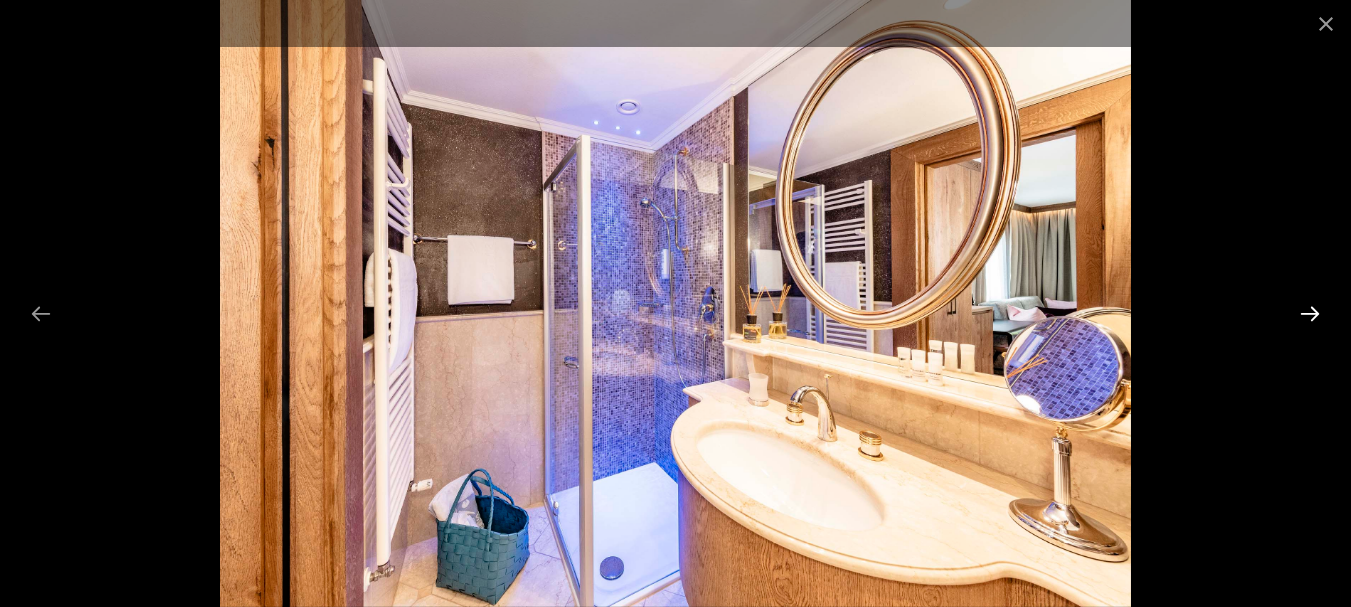 click at bounding box center (1310, 313) 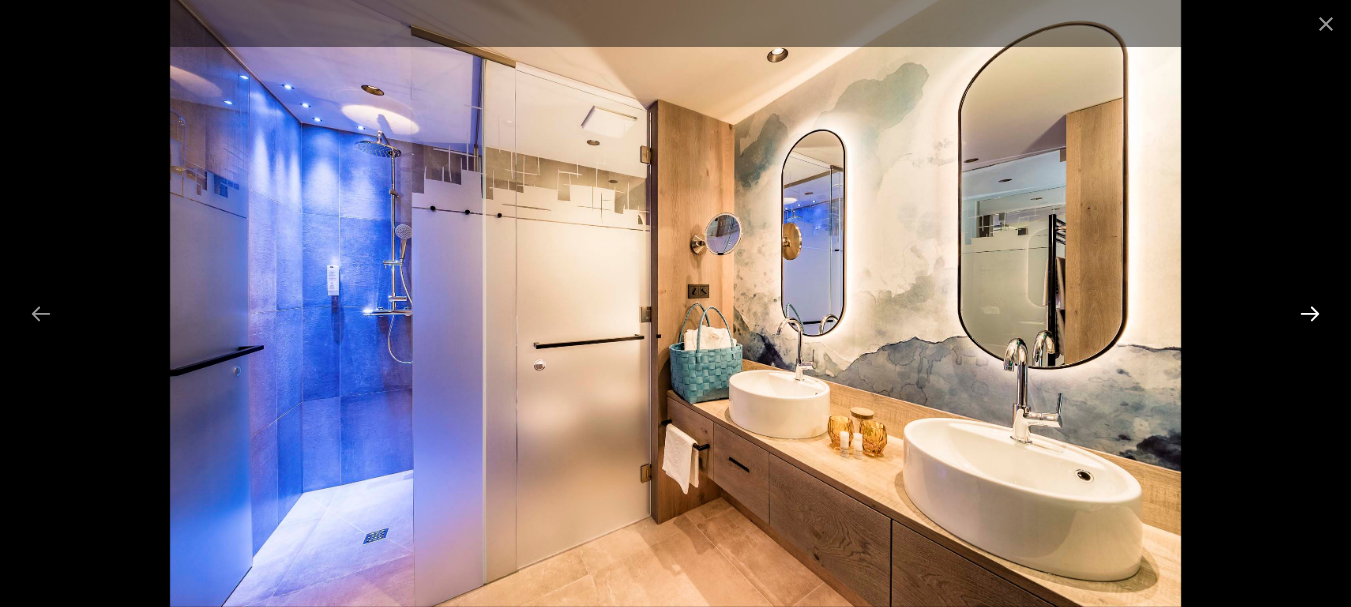 click at bounding box center [1310, 313] 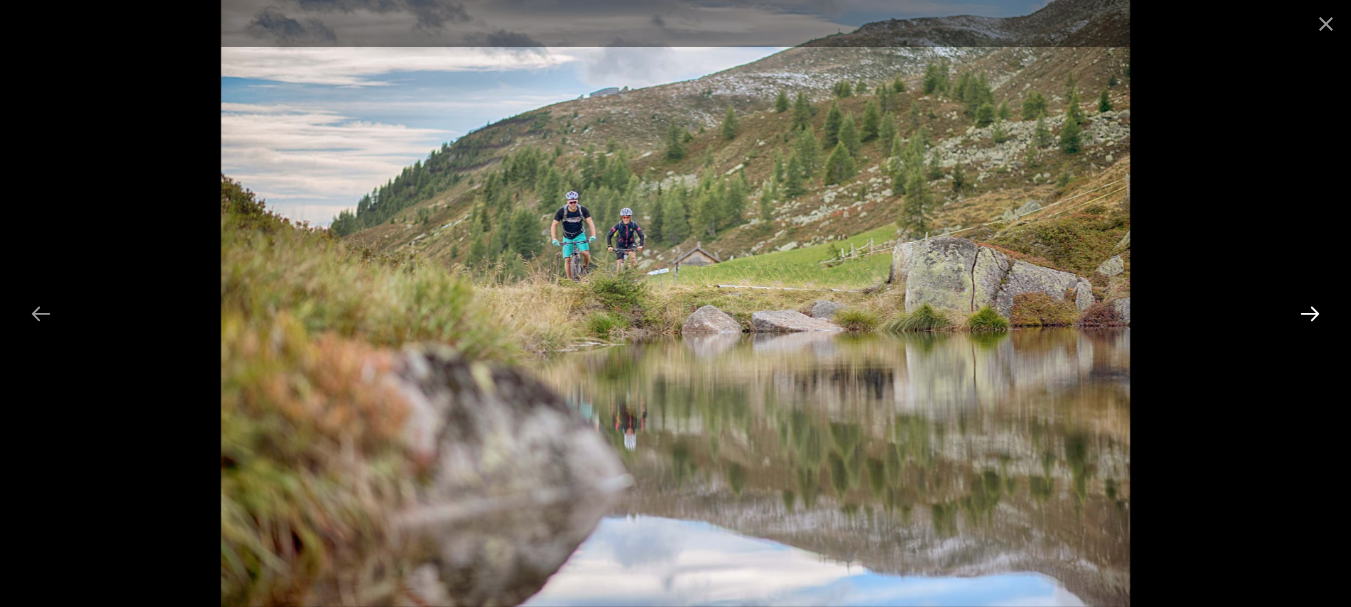 click at bounding box center [1310, 313] 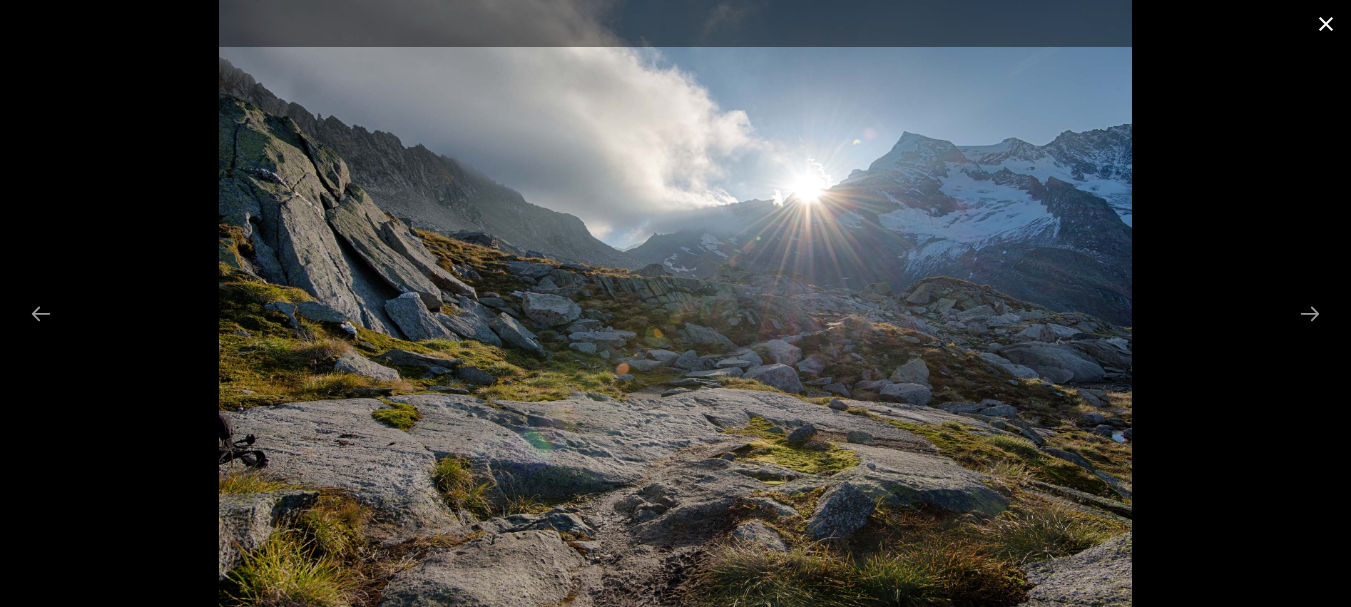 click at bounding box center [1326, 23] 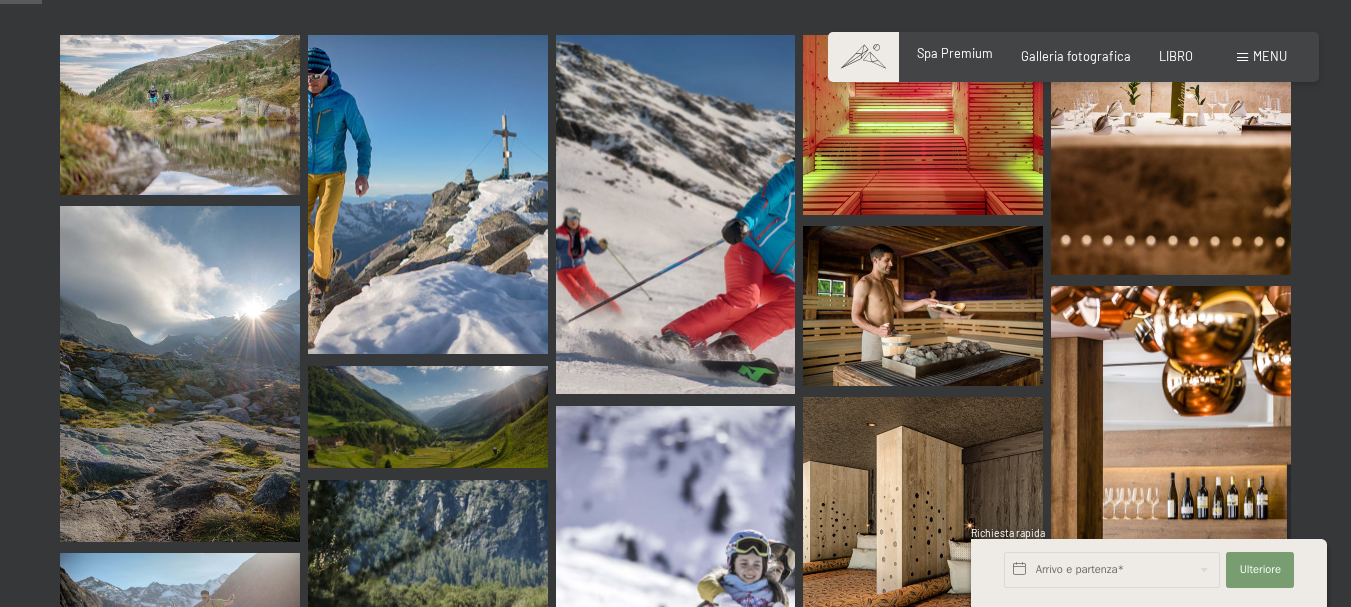 click on "Spa Premium" at bounding box center [955, 53] 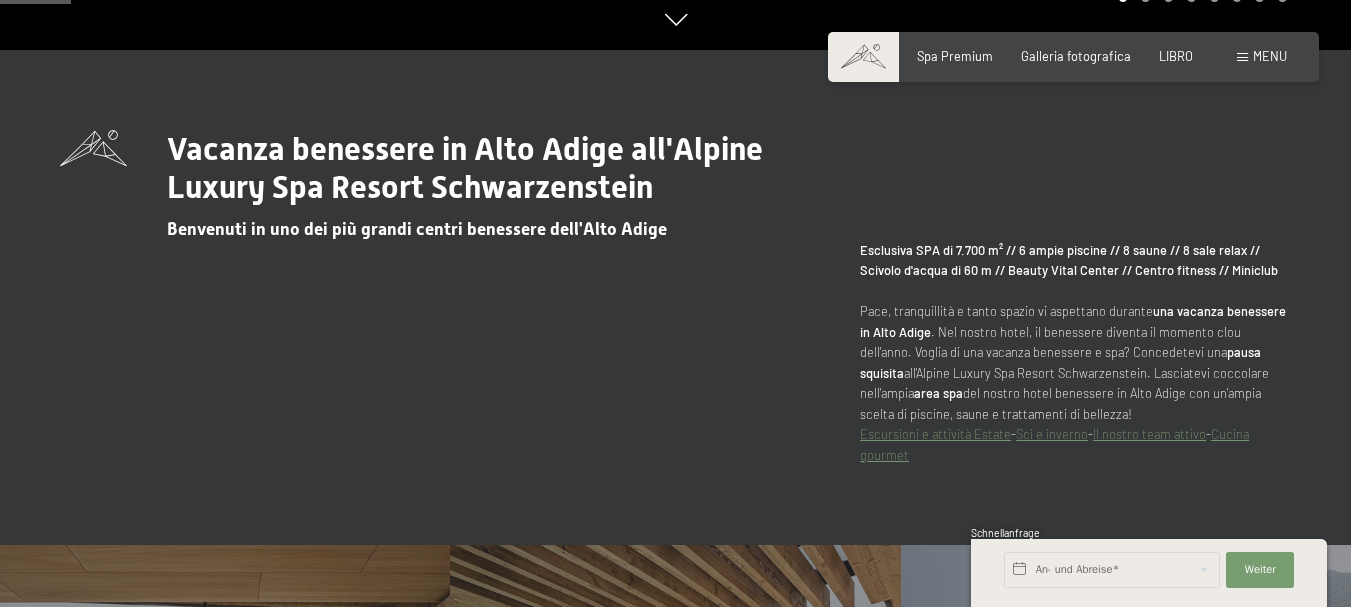 scroll, scrollTop: 600, scrollLeft: 0, axis: vertical 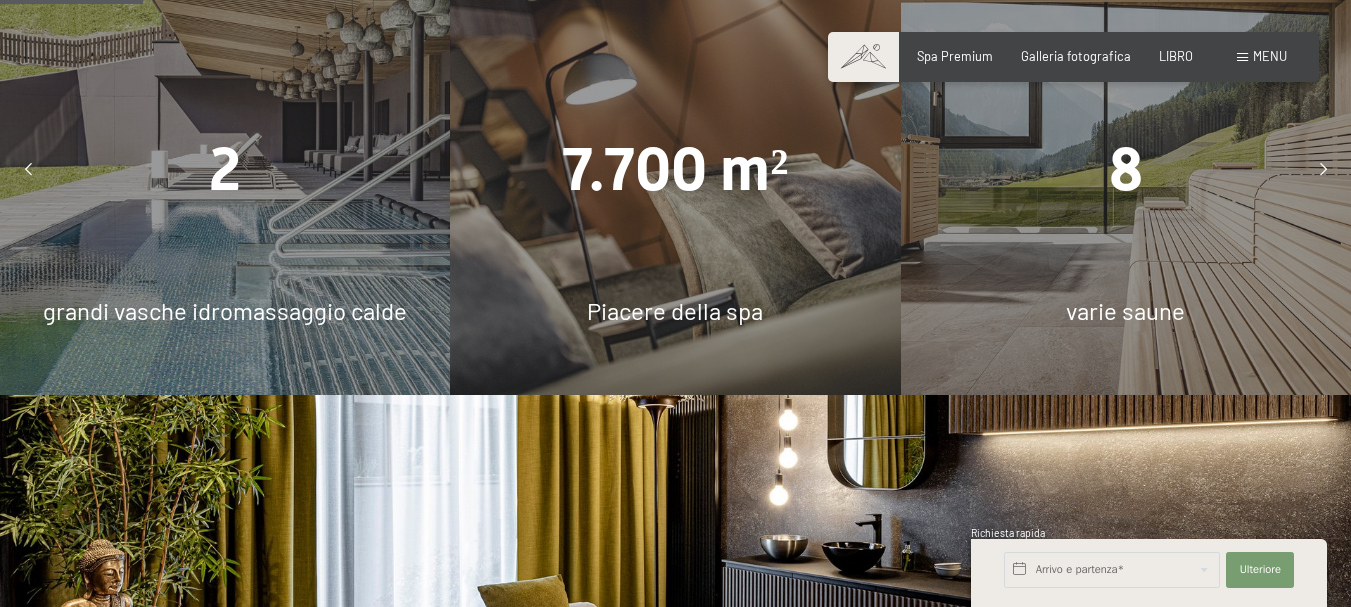 click at bounding box center [1323, 170] 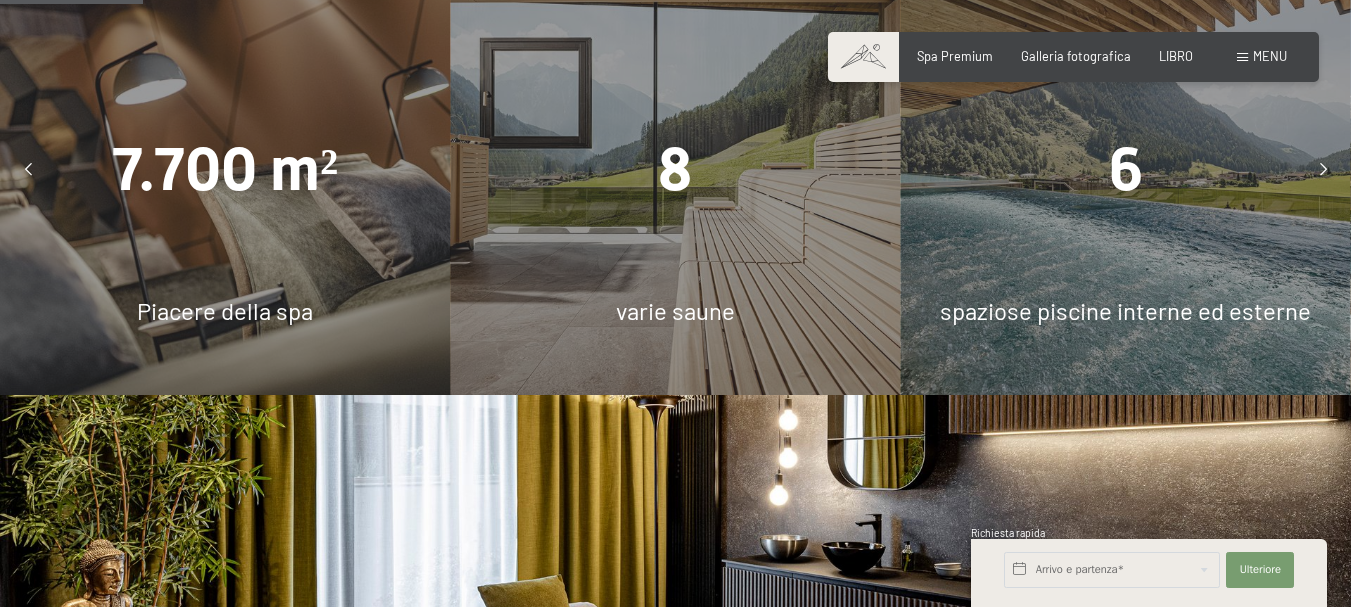 click at bounding box center (1323, 170) 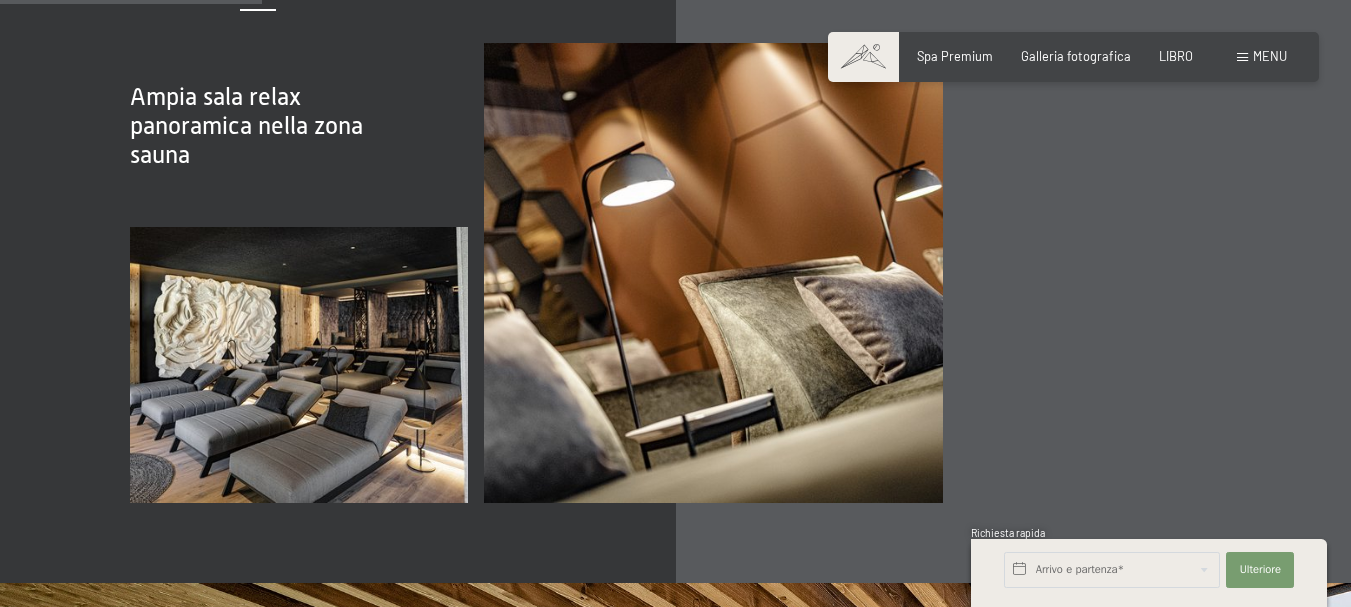 scroll, scrollTop: 2200, scrollLeft: 0, axis: vertical 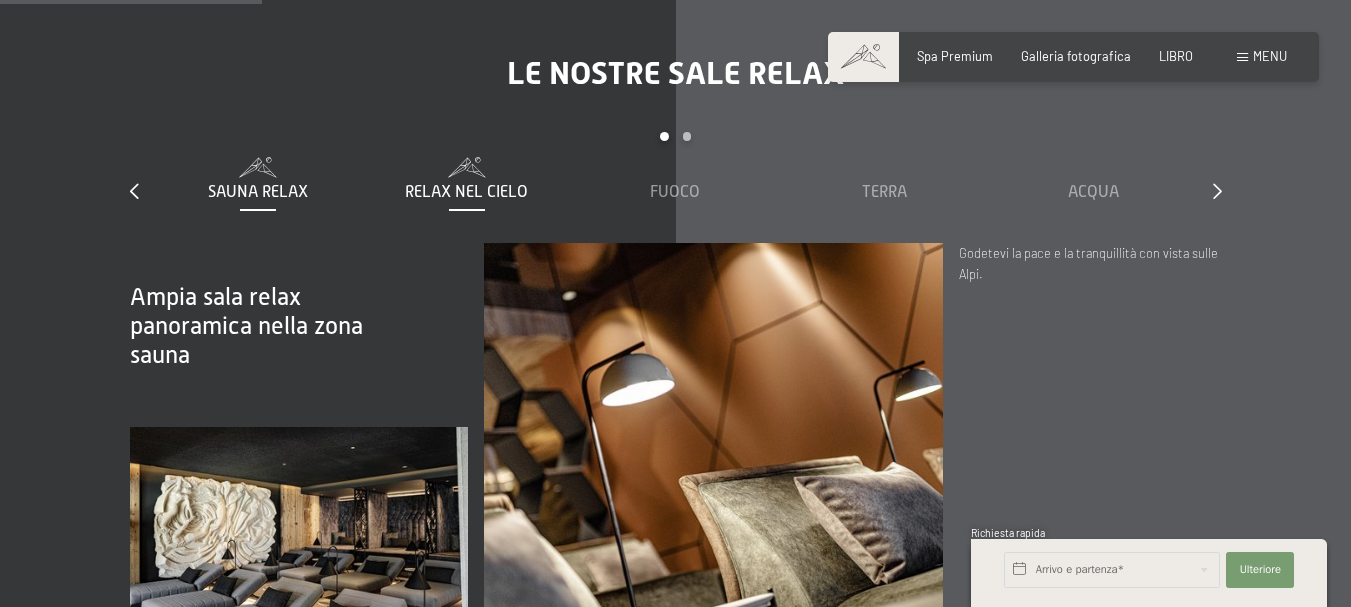 click on "Relax nel cielo" at bounding box center [466, 192] 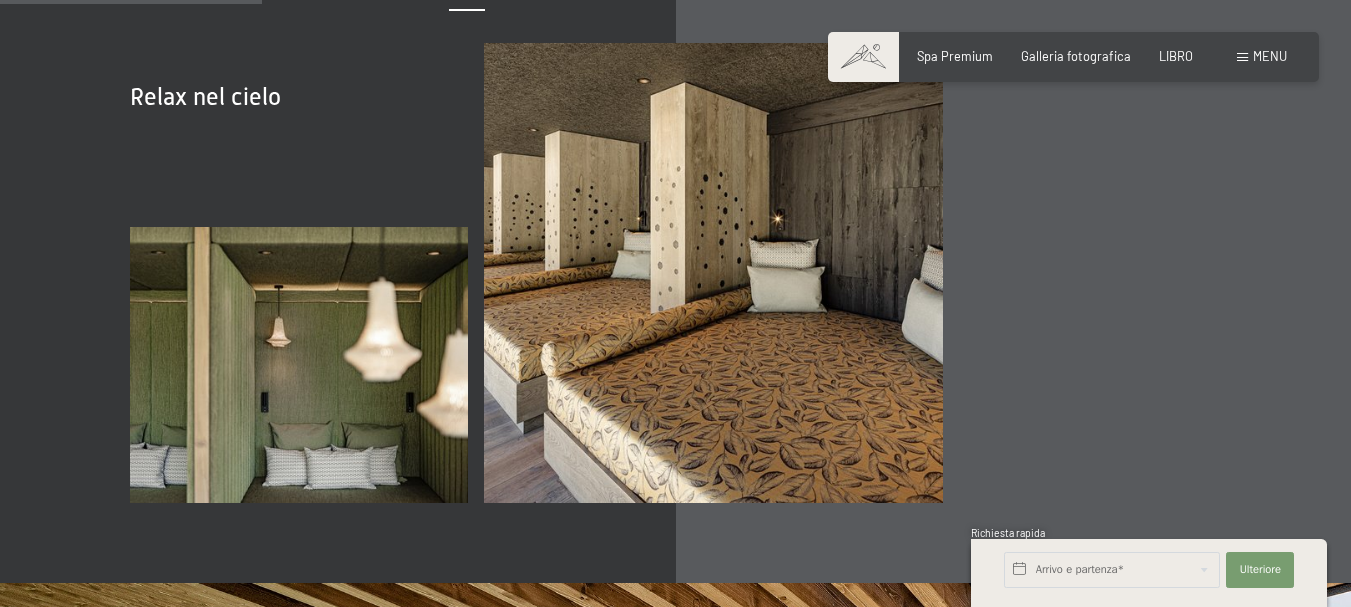 scroll, scrollTop: 2200, scrollLeft: 0, axis: vertical 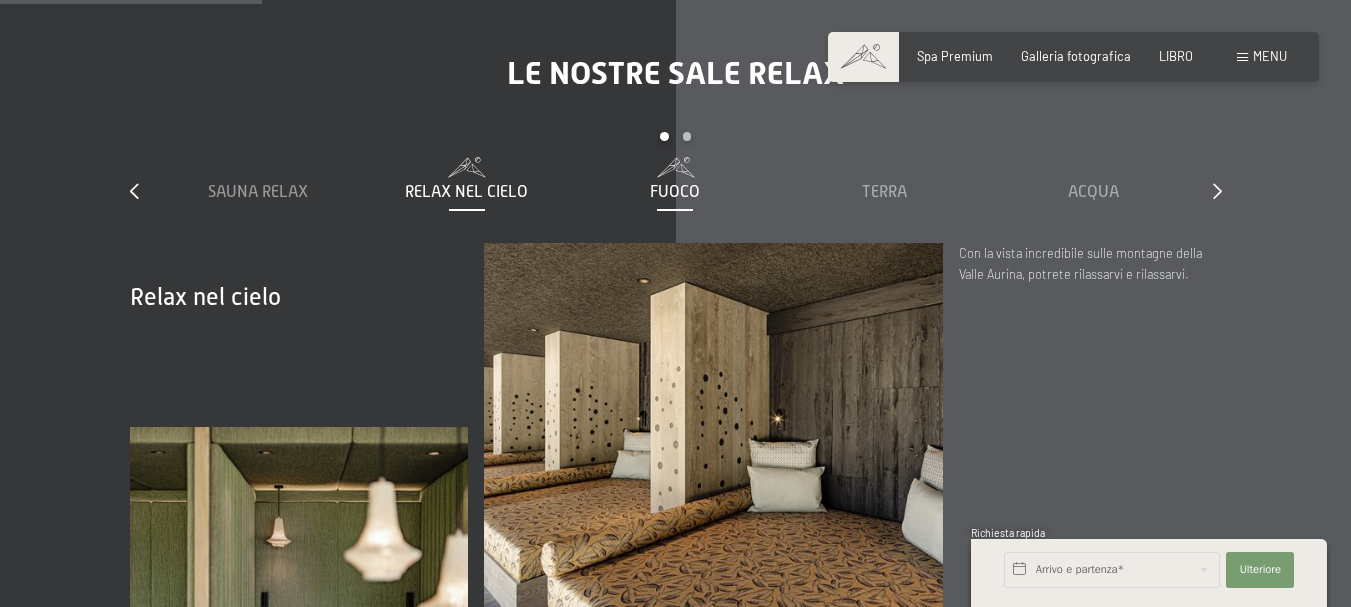 click on "Fuoco" at bounding box center (675, 192) 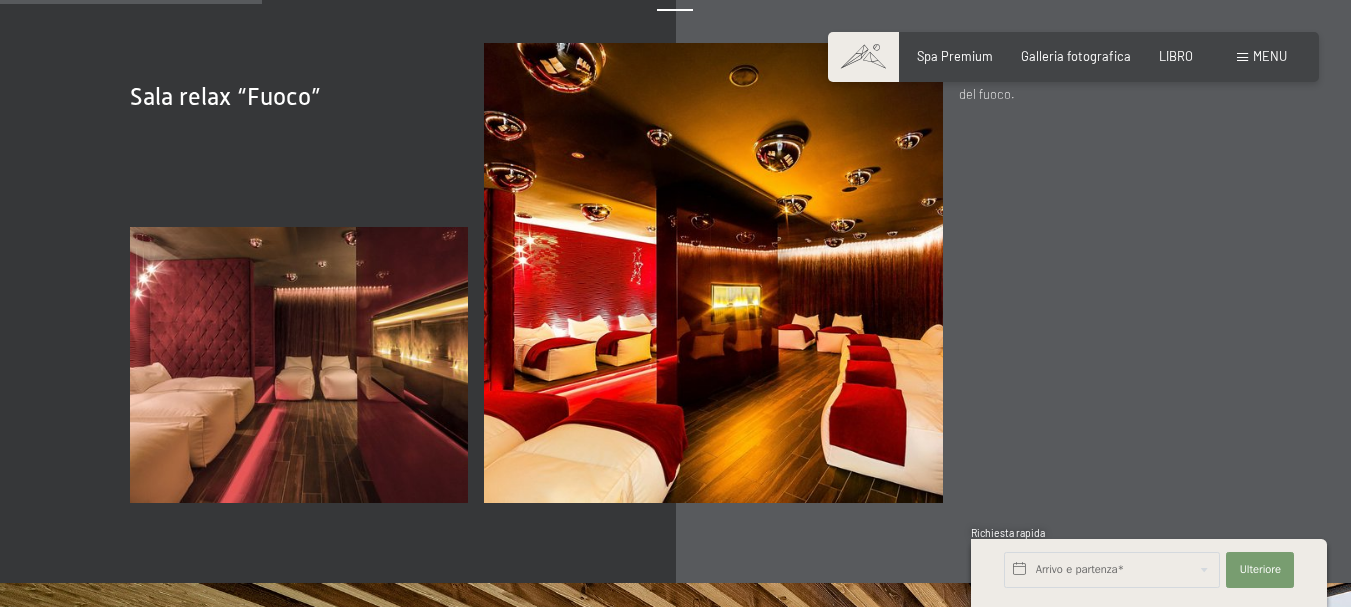 scroll, scrollTop: 2200, scrollLeft: 0, axis: vertical 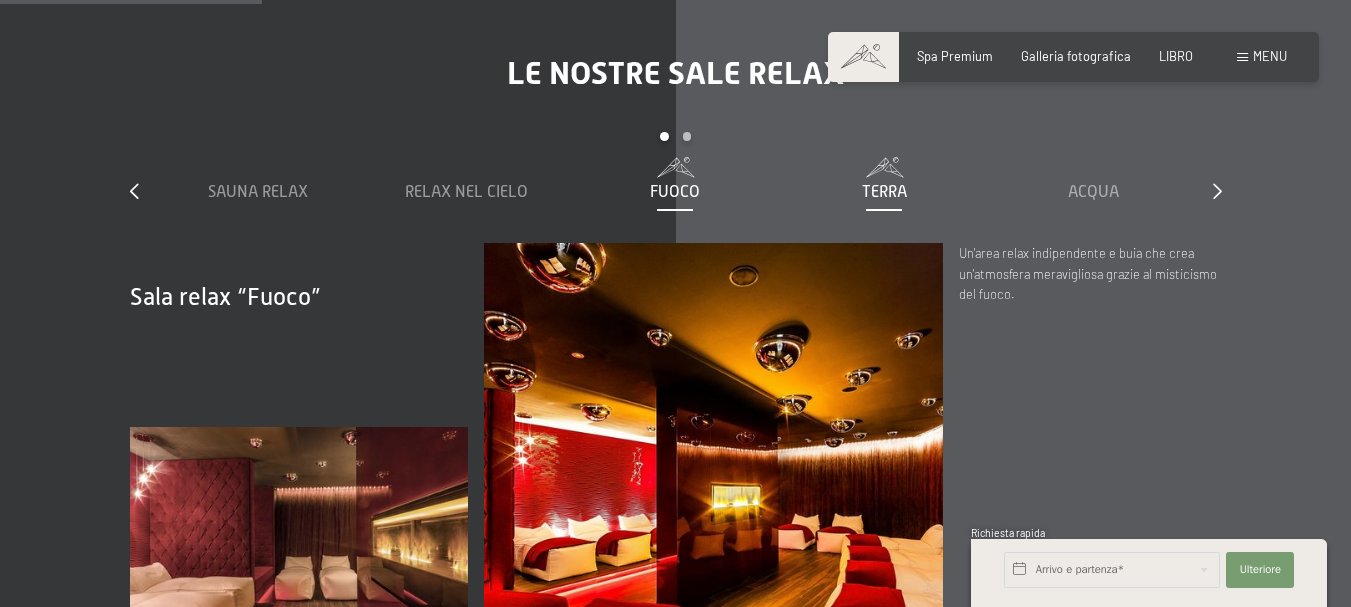 click on "Terra" at bounding box center [884, 192] 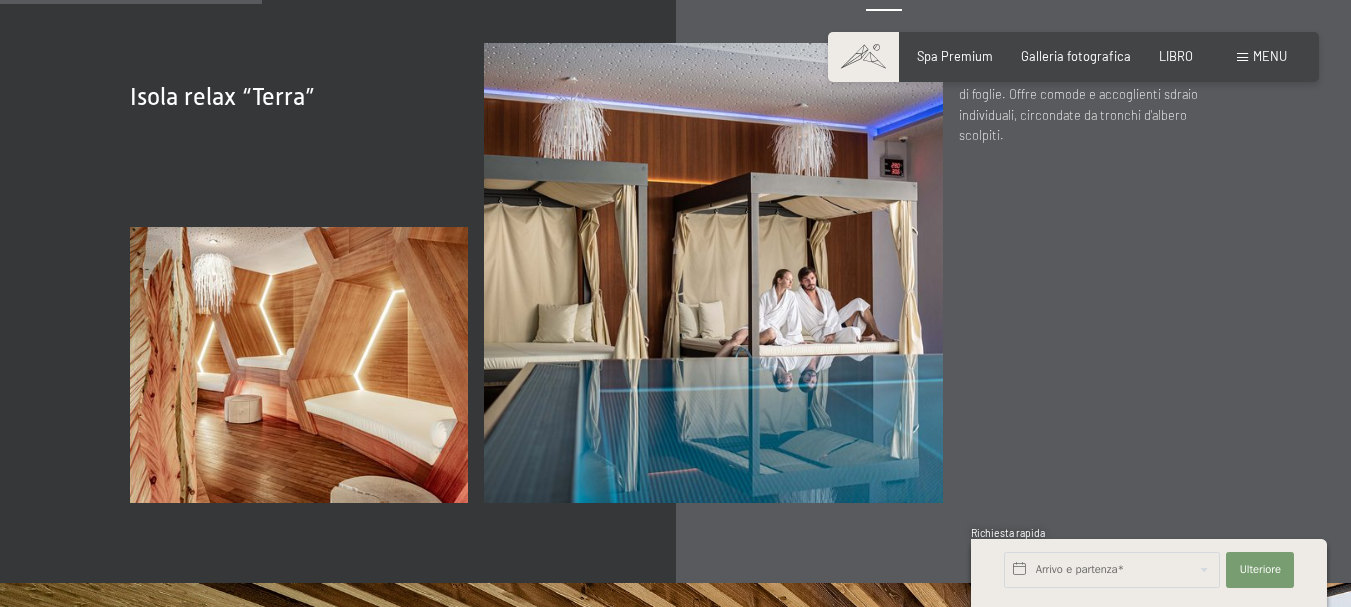 scroll, scrollTop: 2200, scrollLeft: 0, axis: vertical 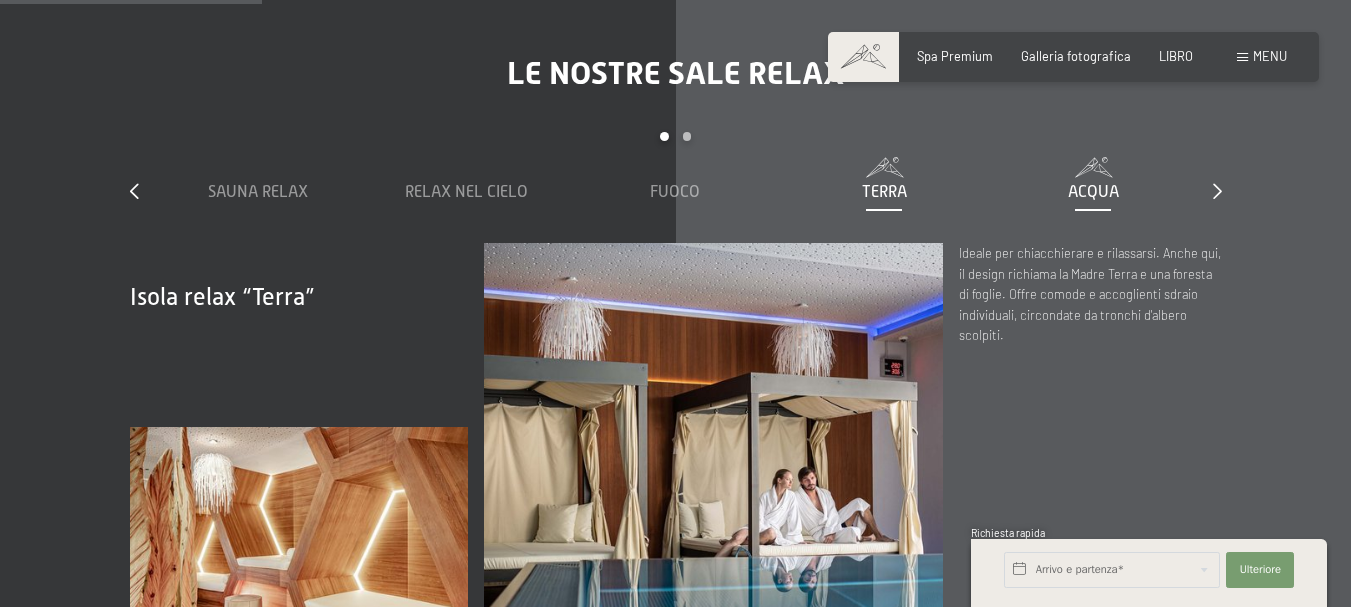 click on "Acqua" at bounding box center [1093, 192] 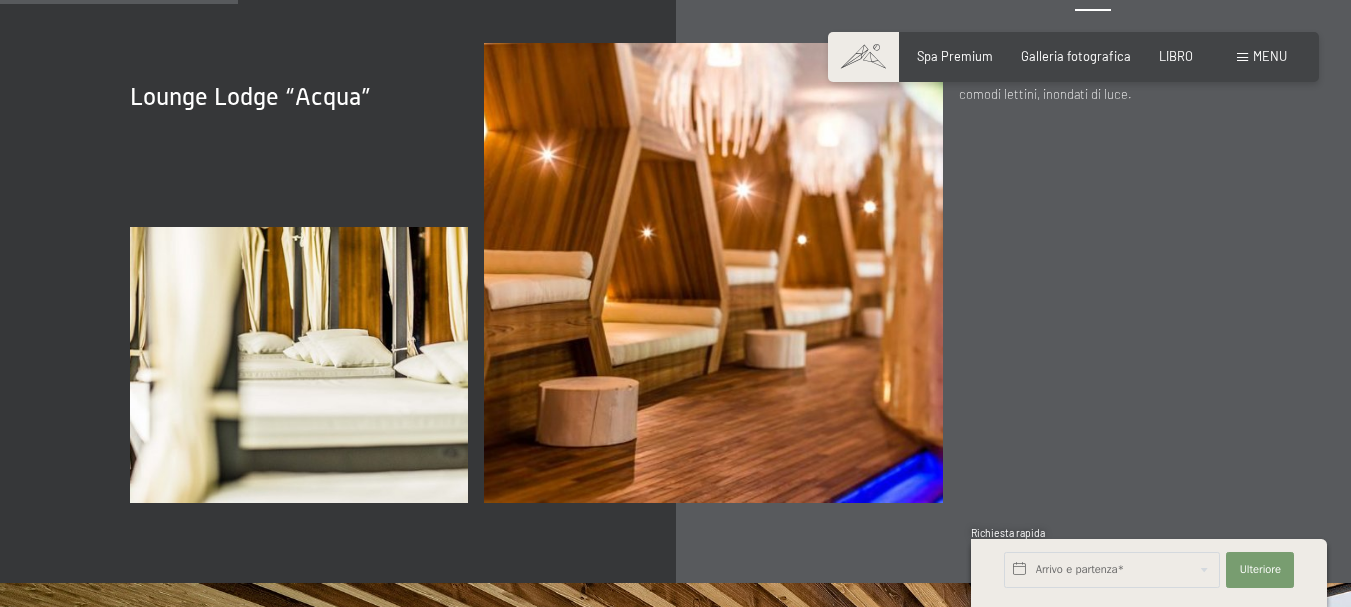 scroll, scrollTop: 2000, scrollLeft: 0, axis: vertical 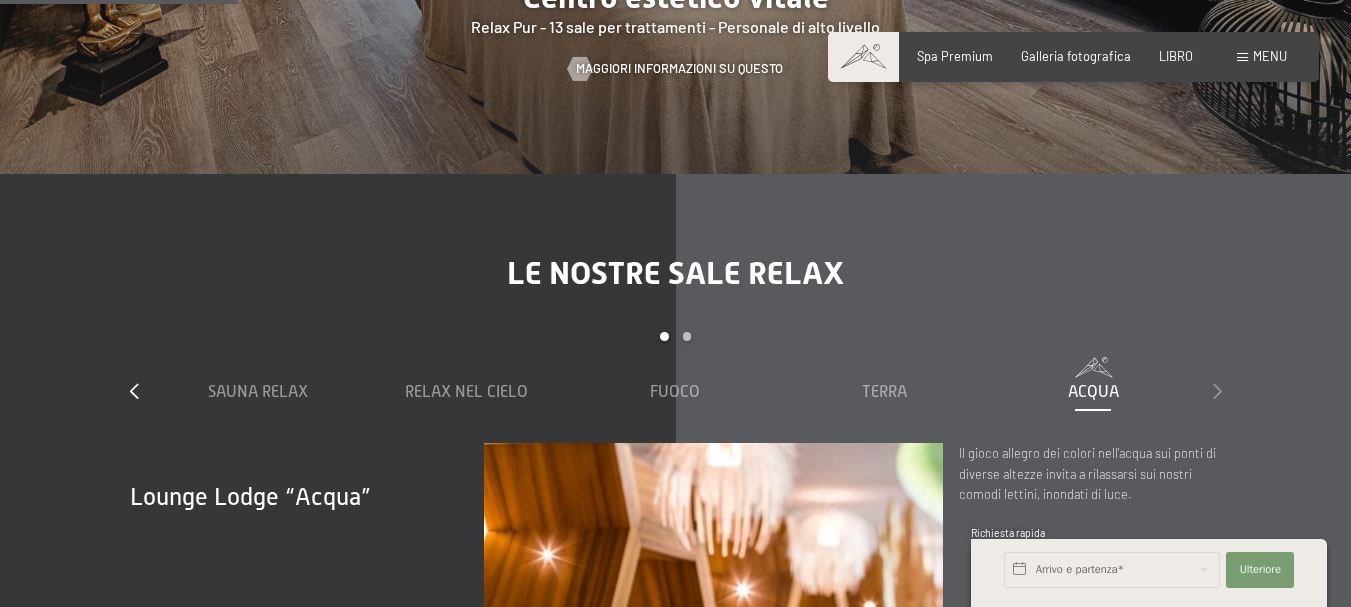 click at bounding box center (1217, 391) 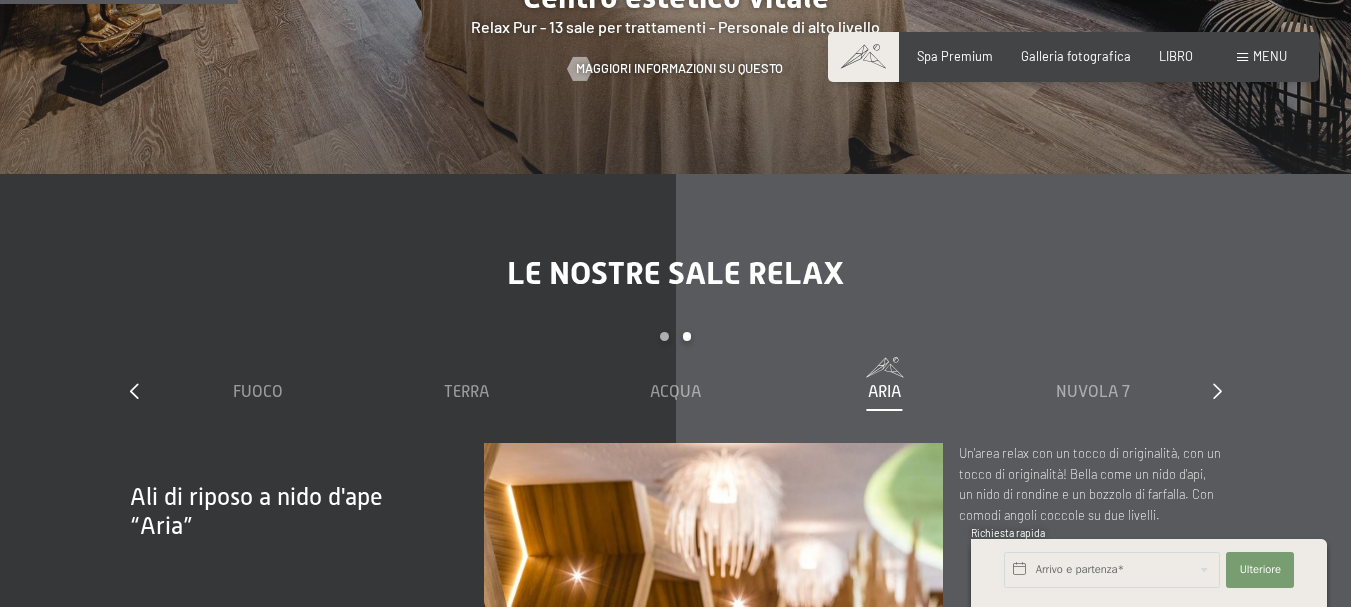 click on "Aria" at bounding box center [884, 392] 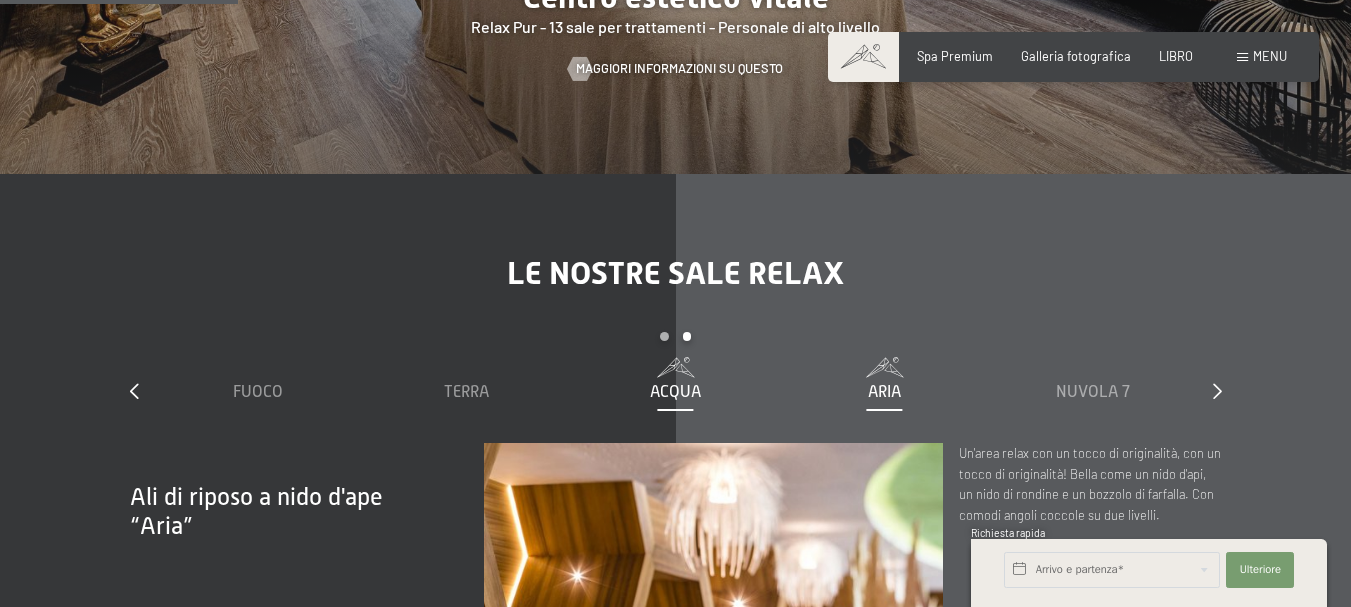 click on "Acqua" at bounding box center (675, 392) 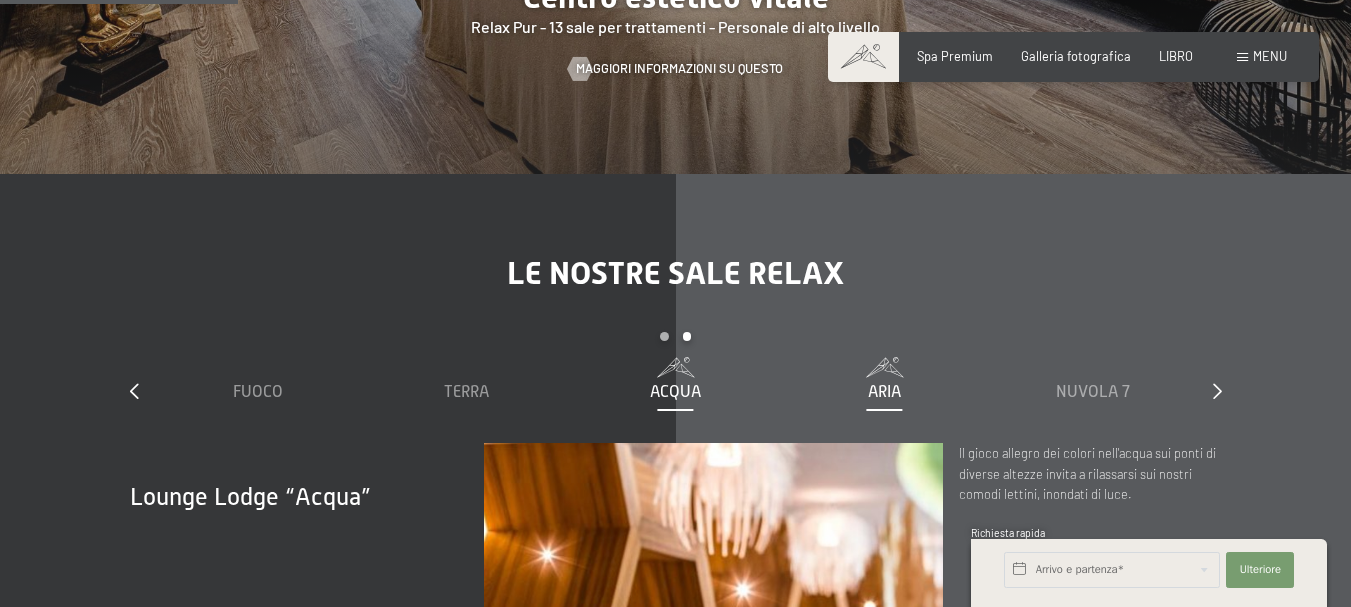 click on "Aria" at bounding box center (884, 392) 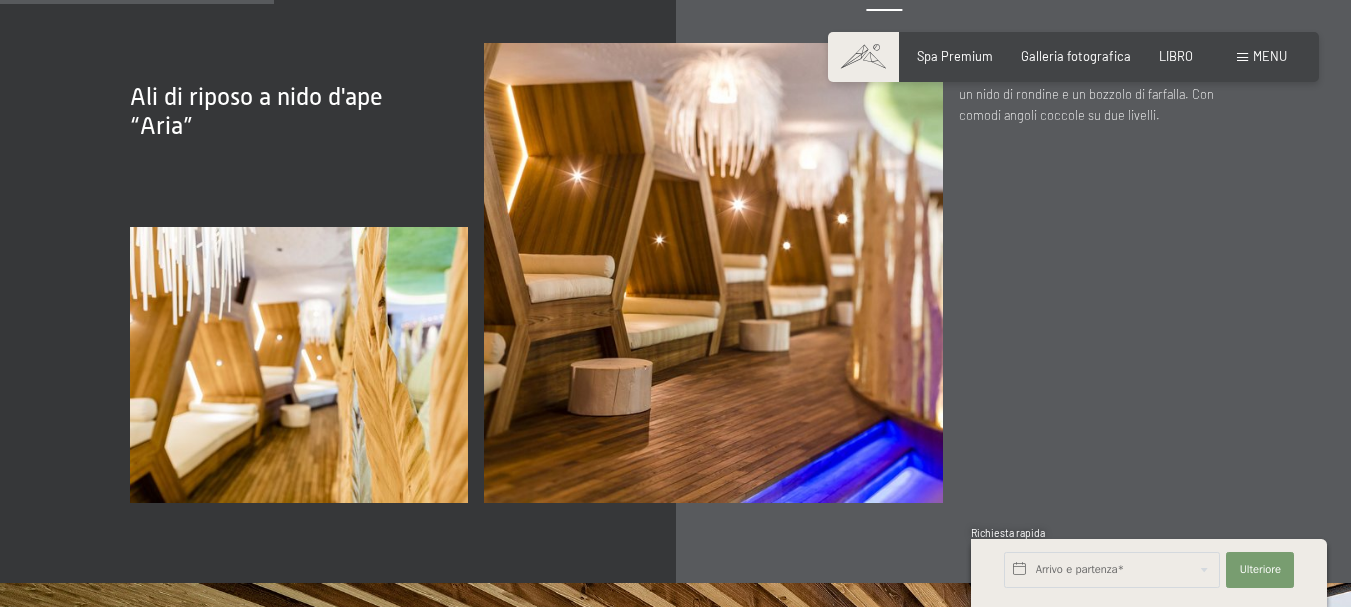 scroll, scrollTop: 2200, scrollLeft: 0, axis: vertical 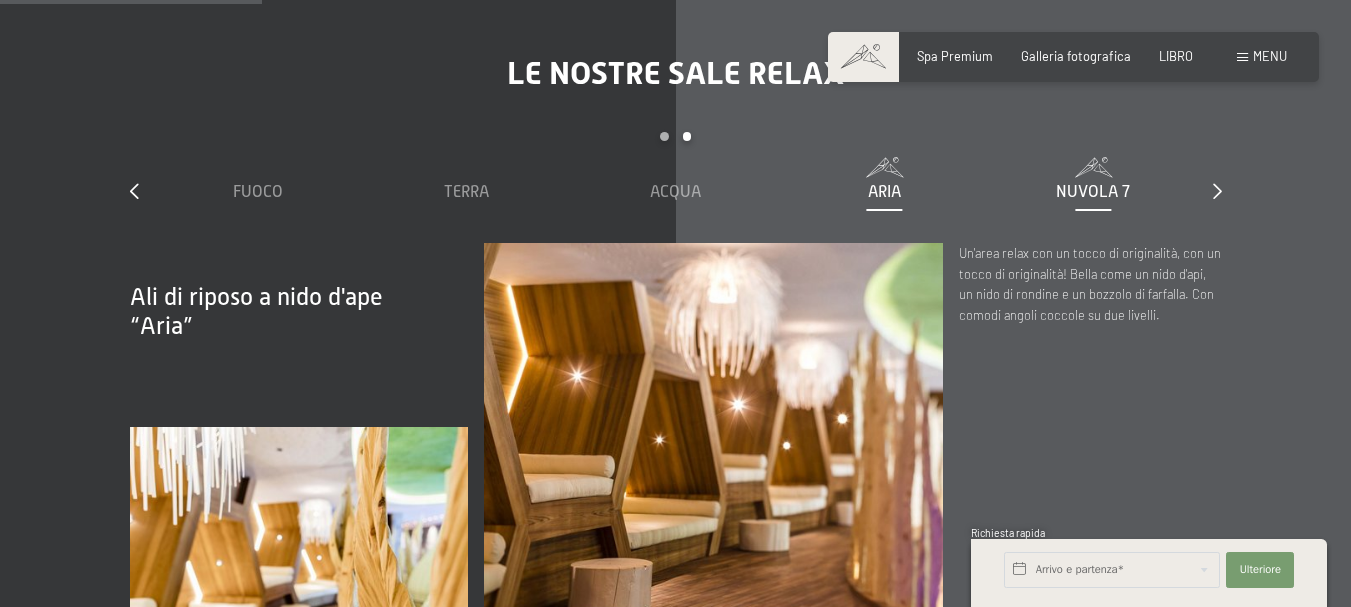 click on "Nuvola 7" at bounding box center [1093, 192] 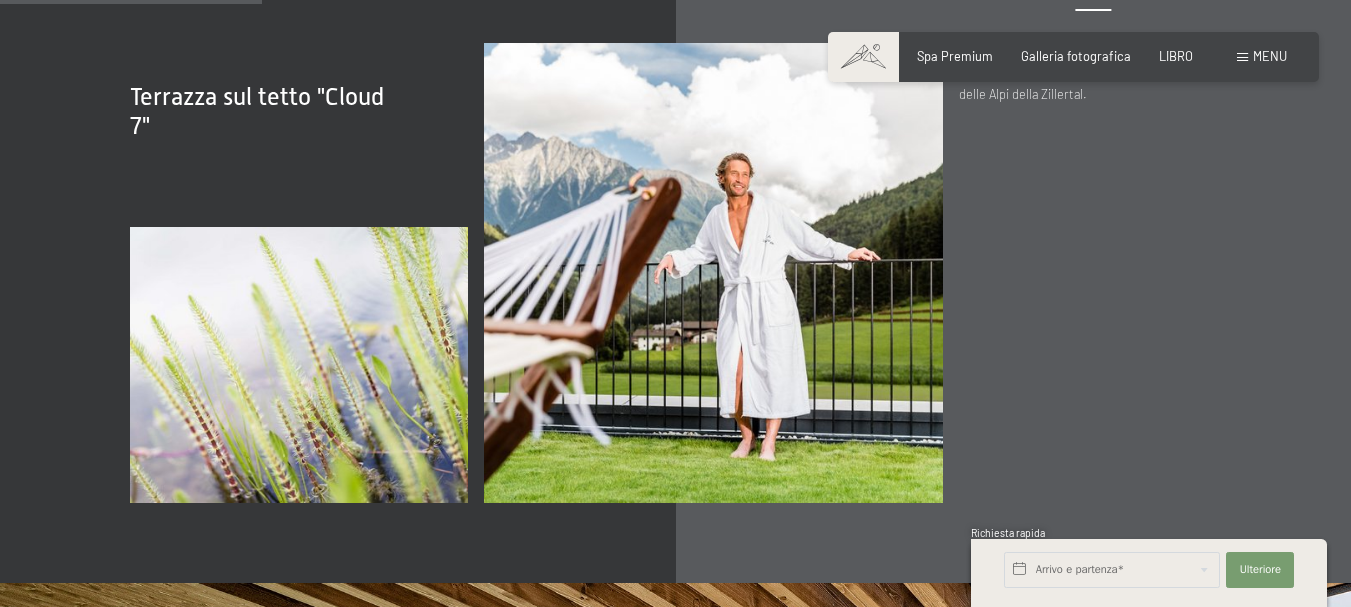 scroll, scrollTop: 2200, scrollLeft: 0, axis: vertical 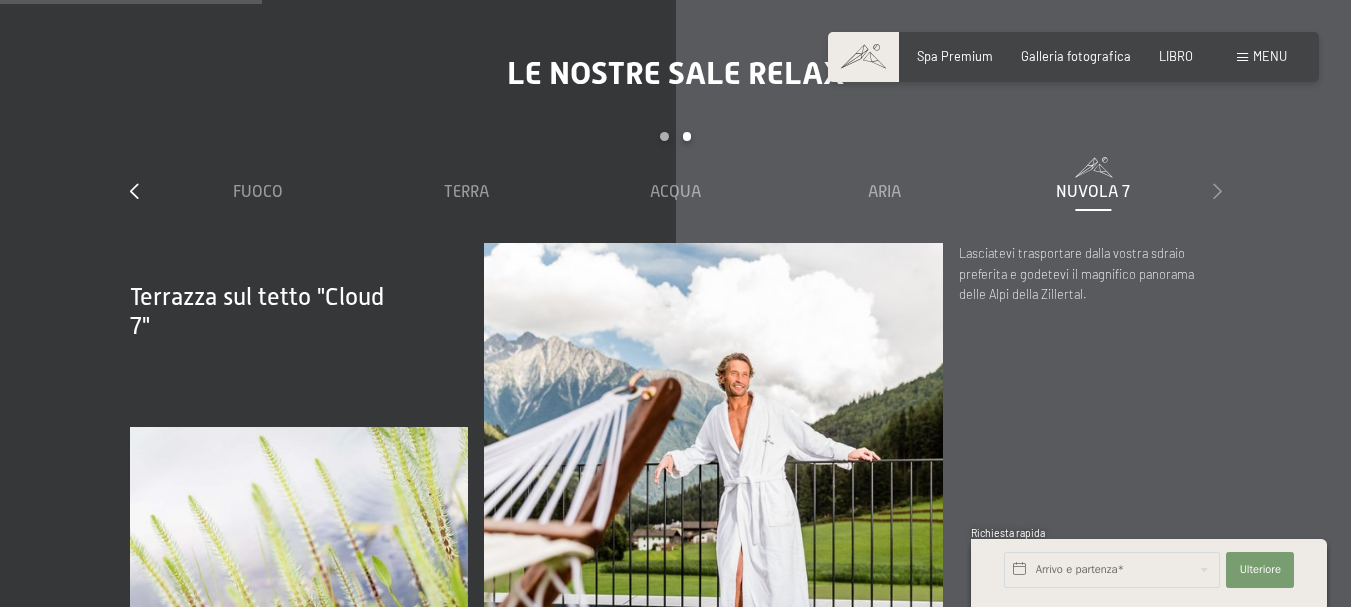 click at bounding box center [1217, 191] 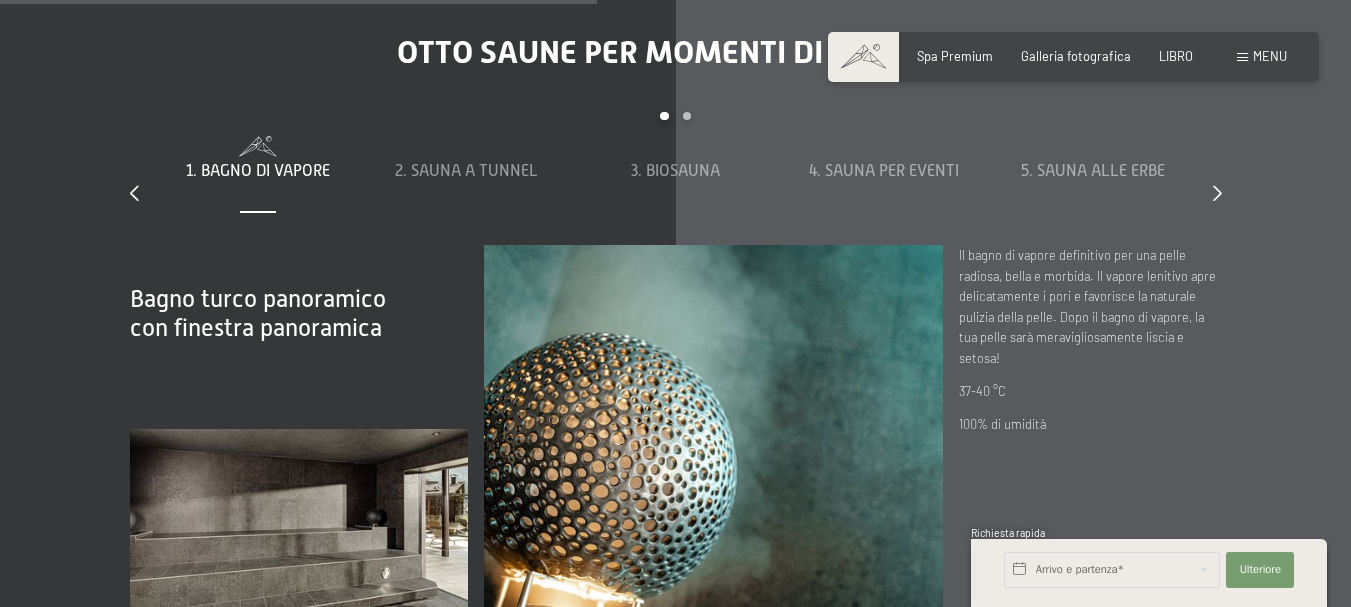 scroll, scrollTop: 5000, scrollLeft: 0, axis: vertical 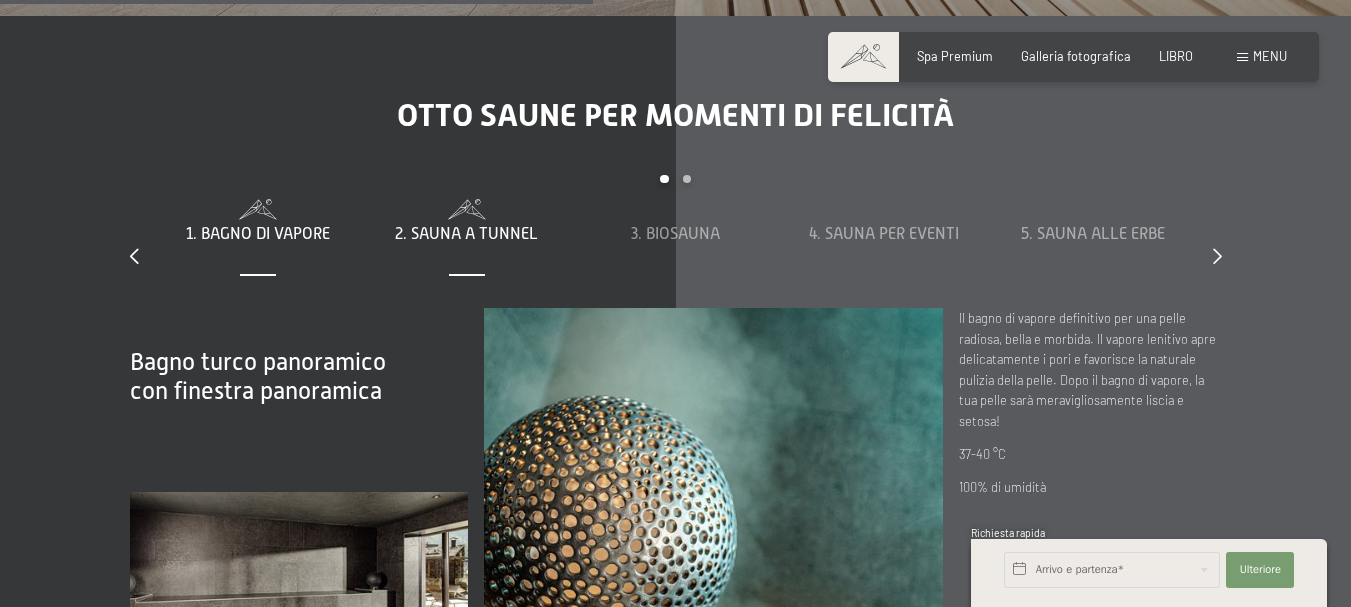 click on "2. Sauna a tunnel" at bounding box center (466, 234) 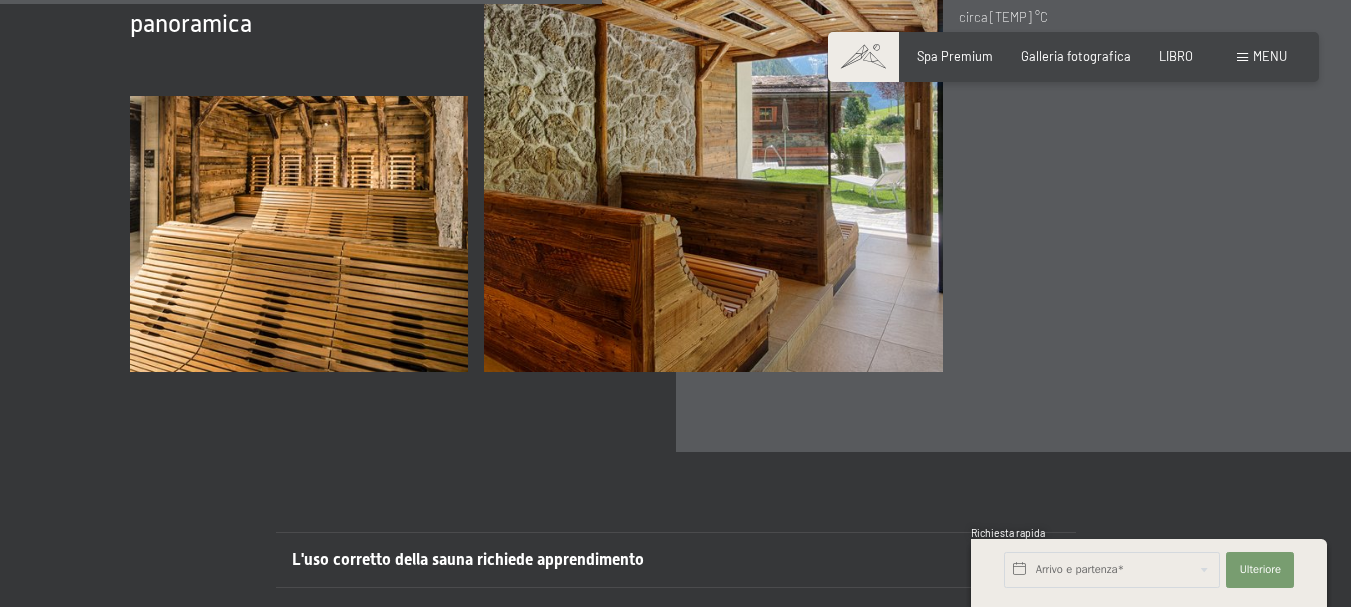 scroll, scrollTop: 5000, scrollLeft: 0, axis: vertical 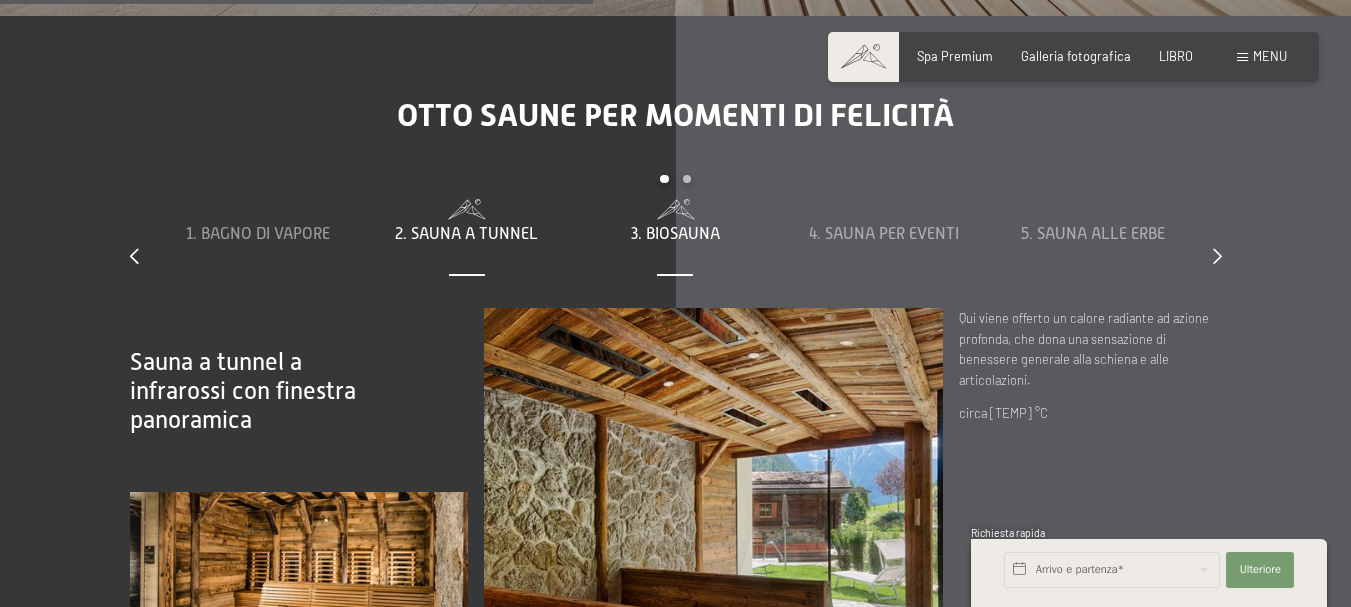 click on "3. Biosauna" at bounding box center [675, 234] 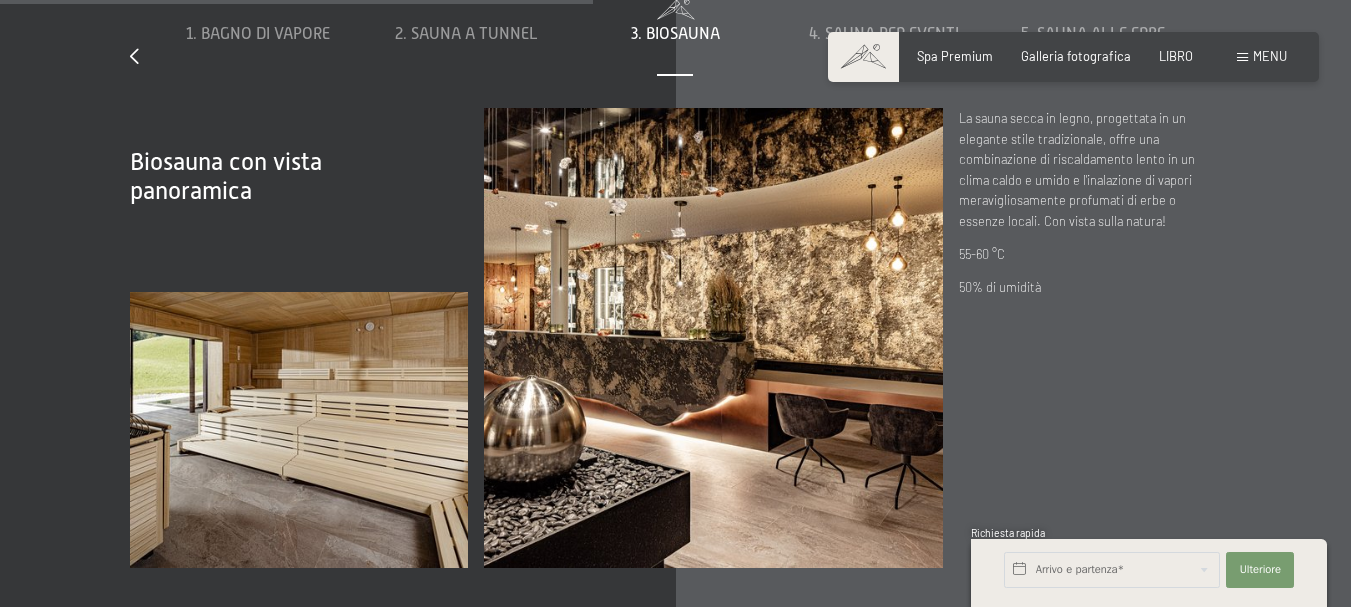 scroll, scrollTop: 5000, scrollLeft: 0, axis: vertical 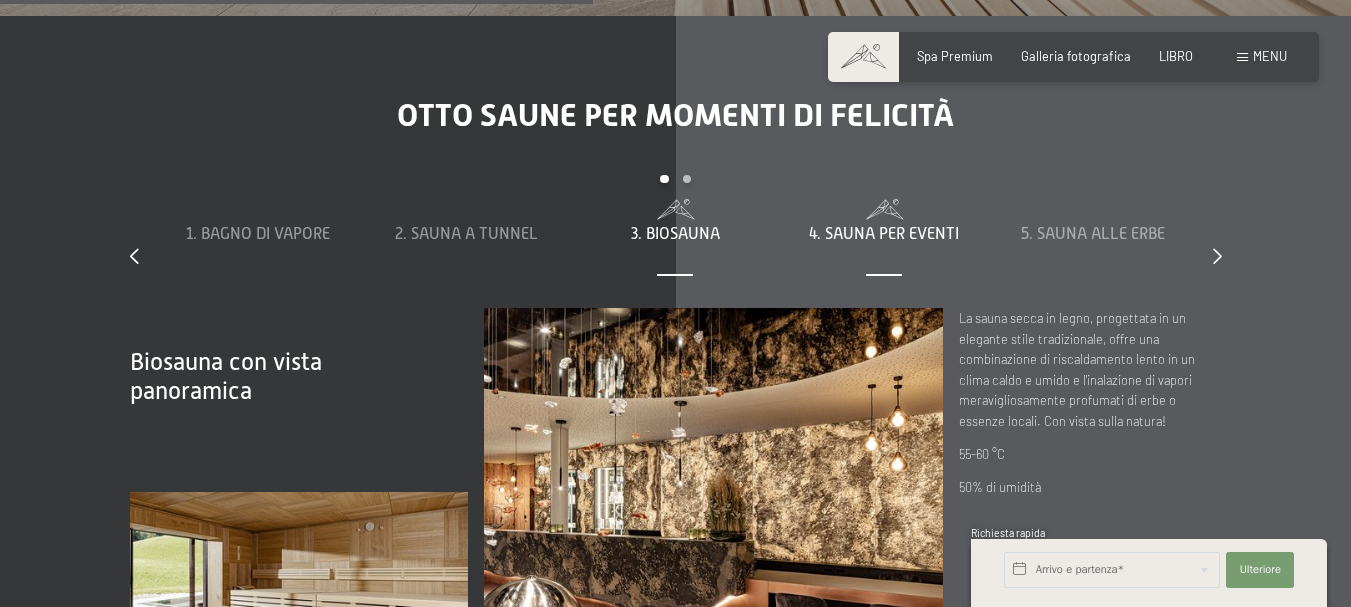 click on "4. Sauna per eventi" at bounding box center [884, 234] 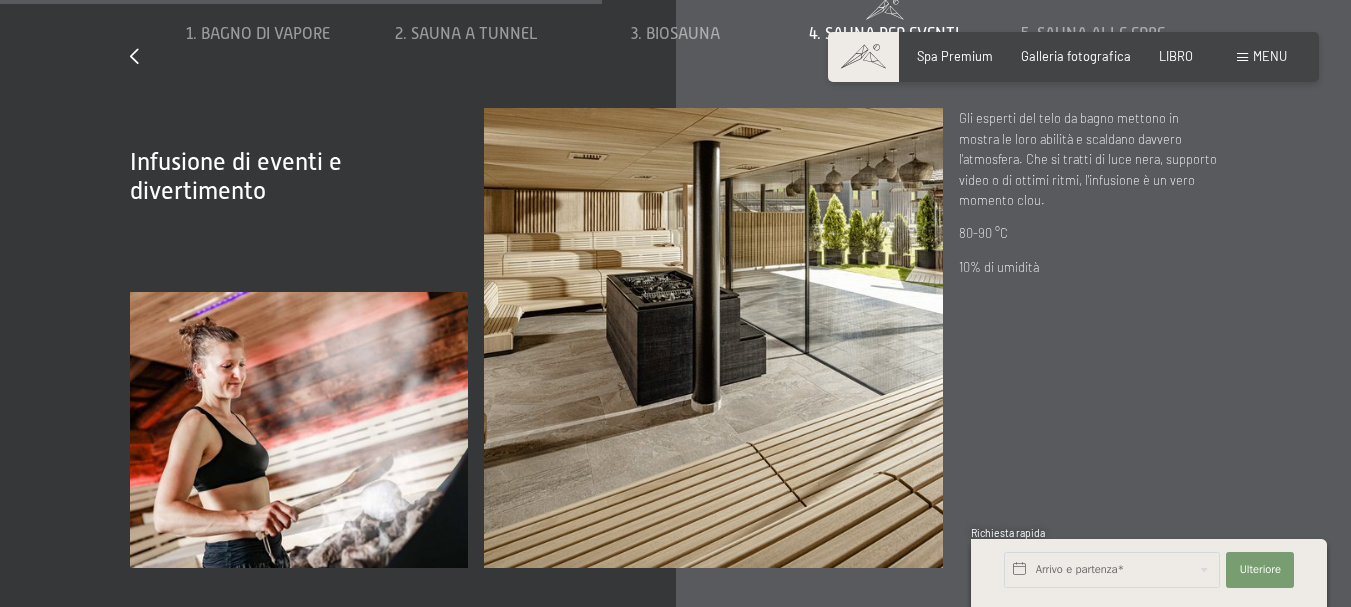 scroll, scrollTop: 5000, scrollLeft: 0, axis: vertical 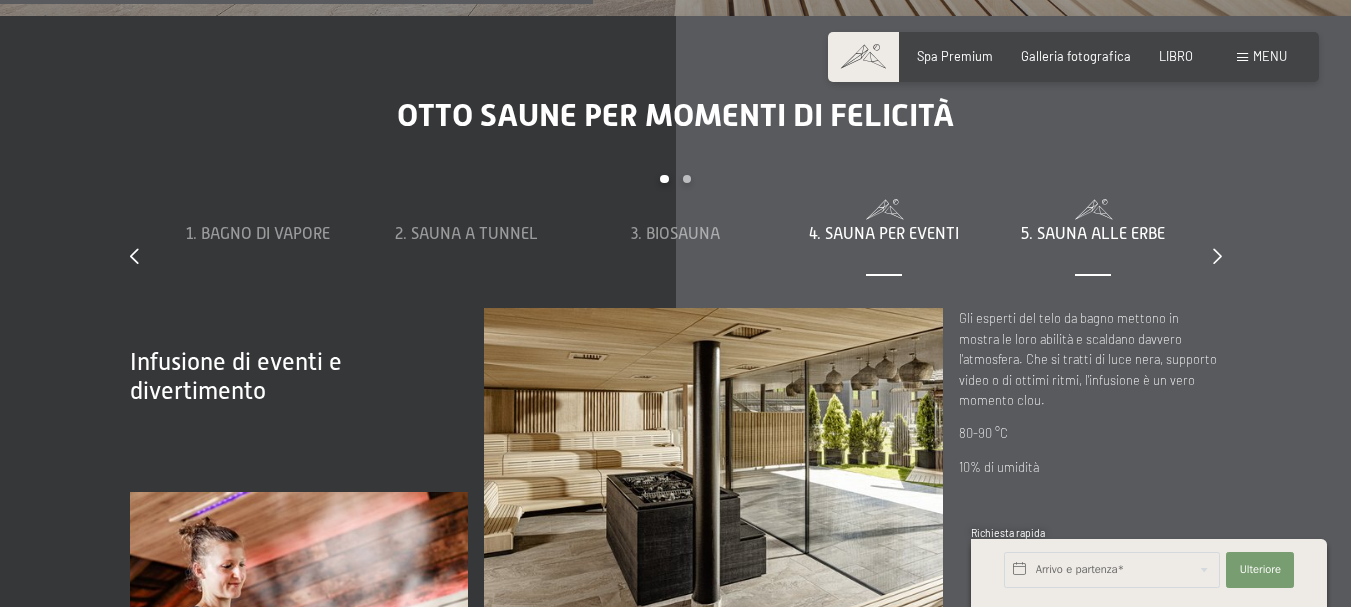click on "5. Sauna alle erbe" at bounding box center [1093, 234] 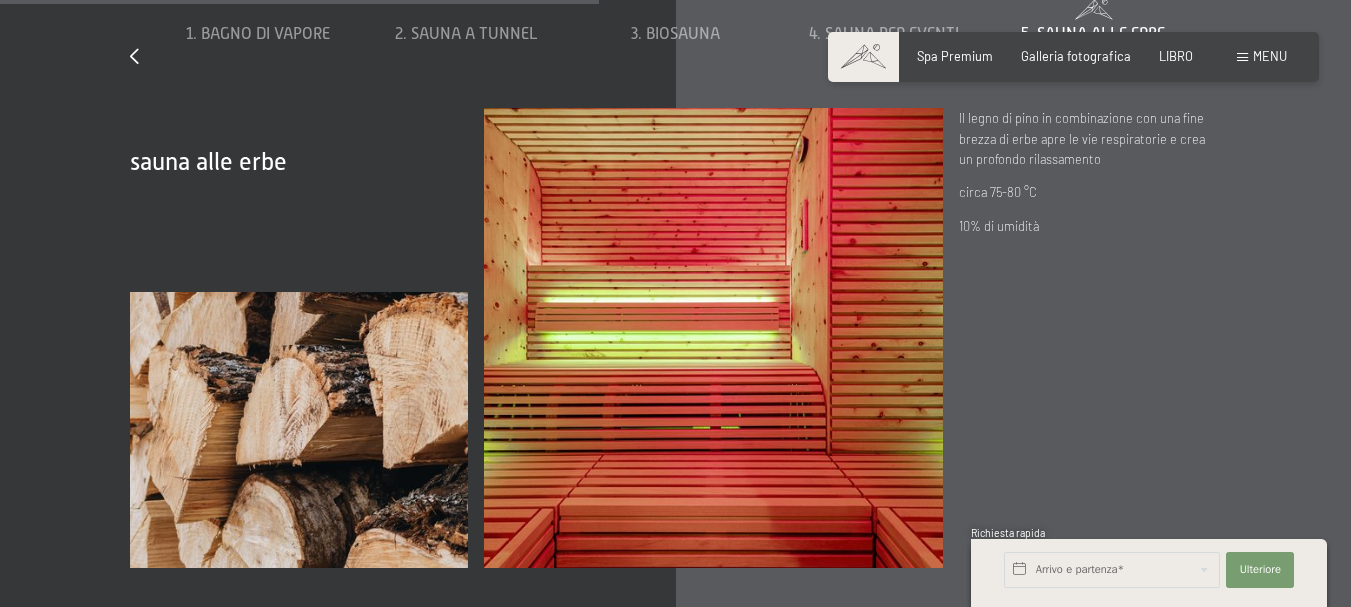 scroll, scrollTop: 5000, scrollLeft: 0, axis: vertical 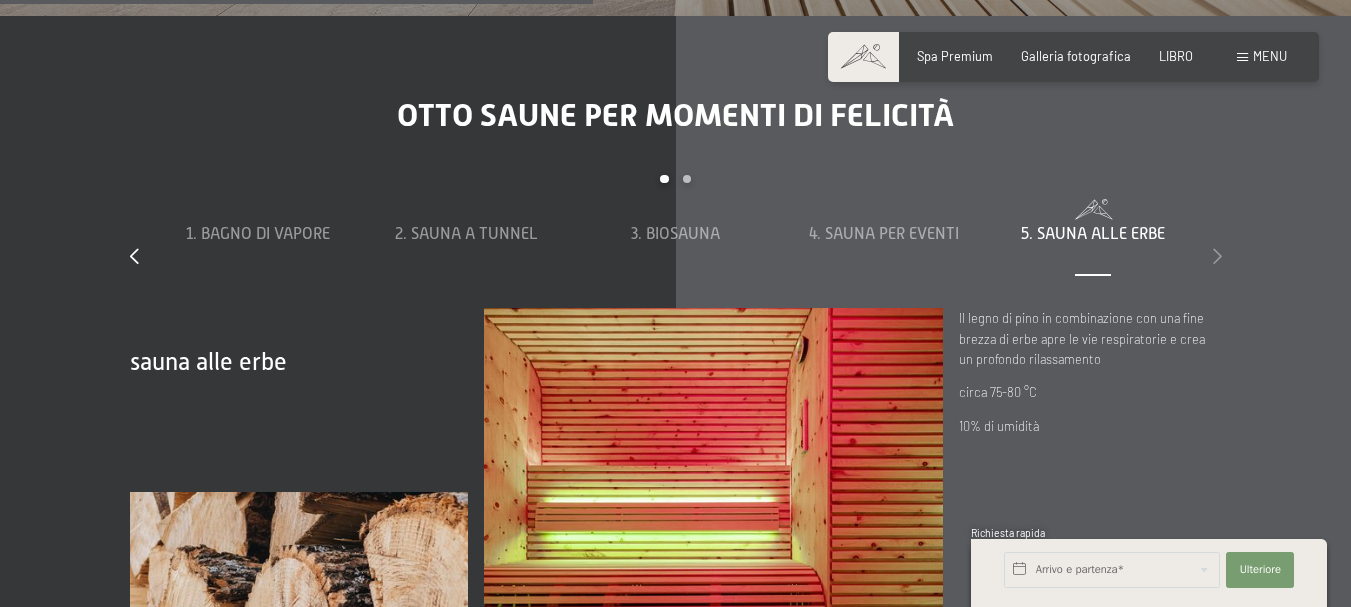 click at bounding box center [1217, 256] 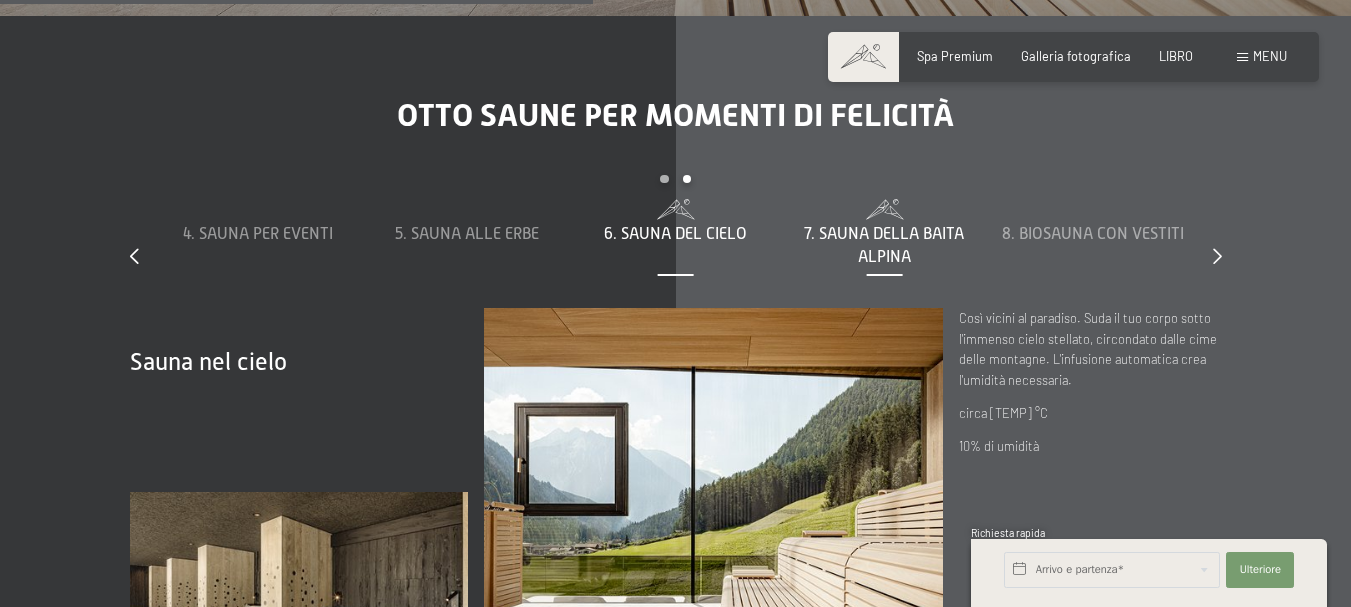 click on "7. Sauna della baita alpina" at bounding box center (884, 245) 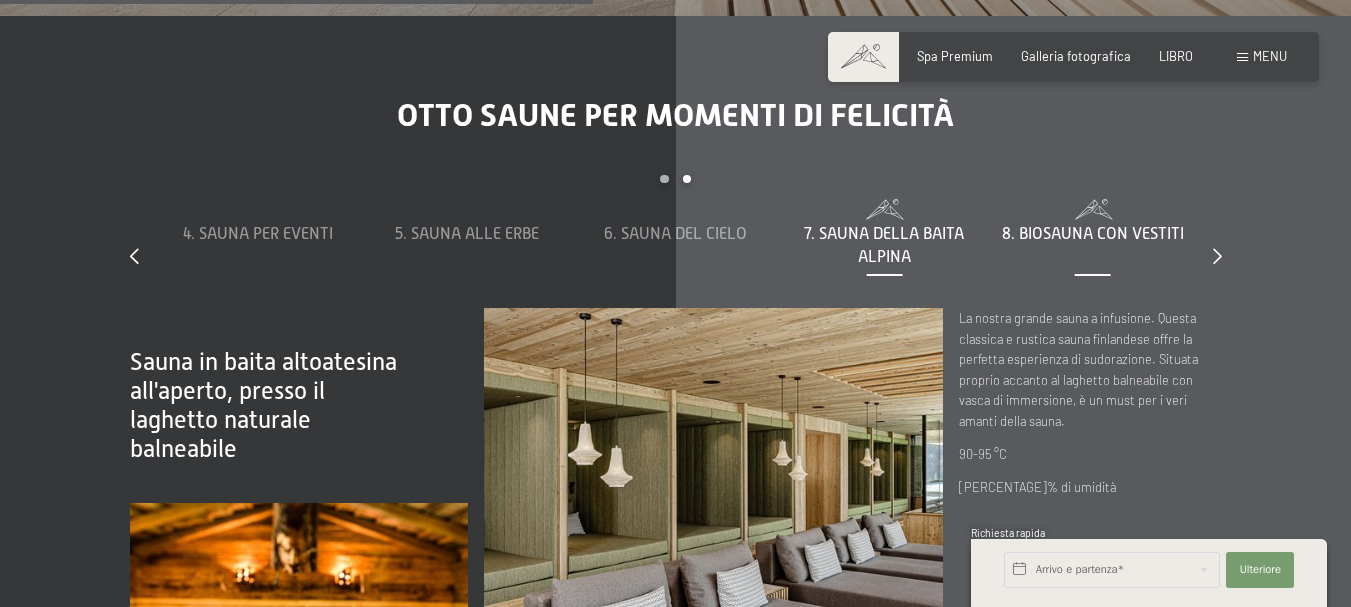 click on "8. Biosauna con vestiti" at bounding box center [1093, 234] 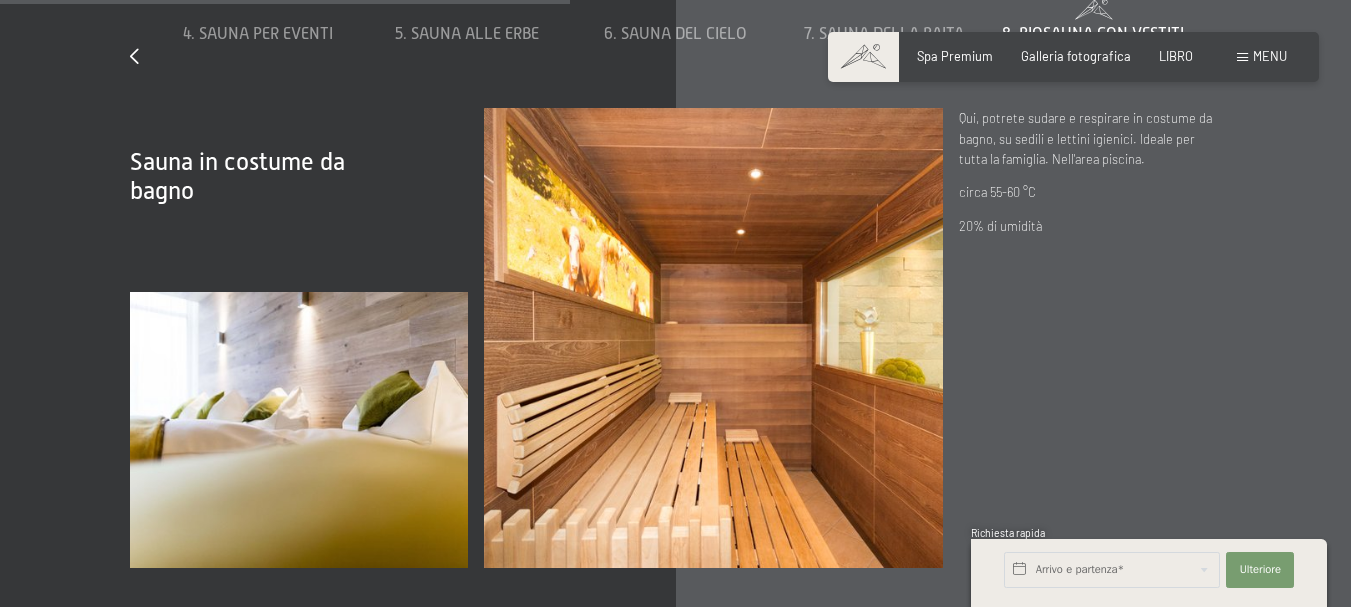 scroll, scrollTop: 4800, scrollLeft: 0, axis: vertical 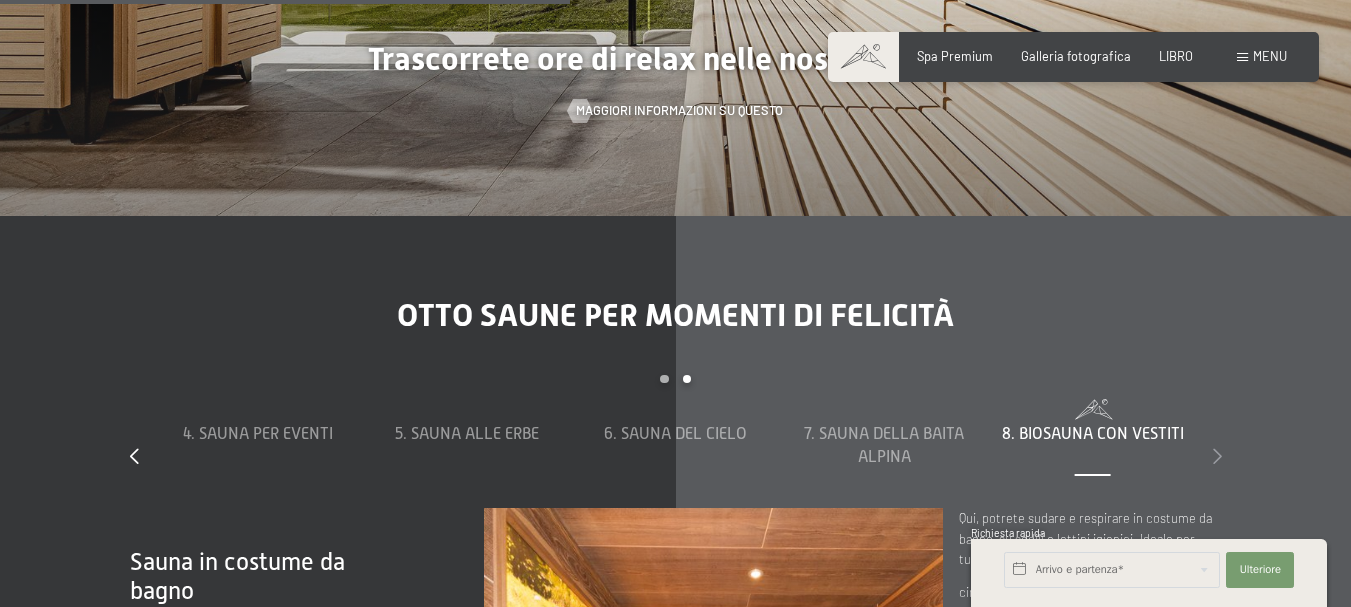 click at bounding box center [1217, 456] 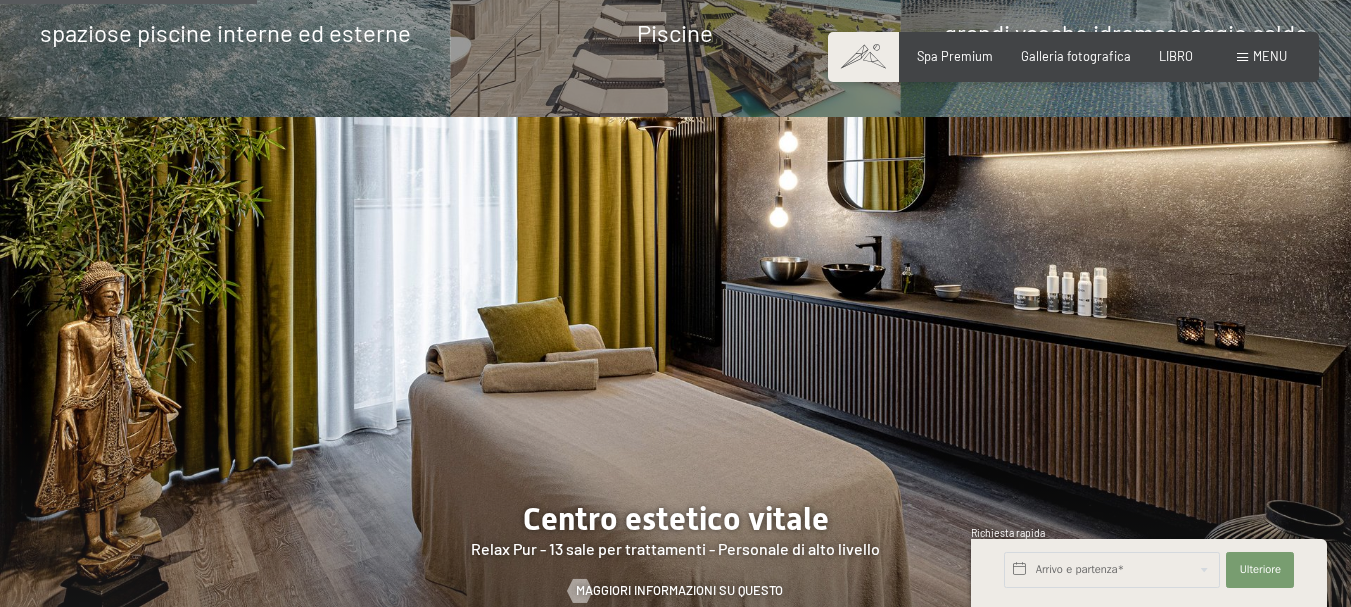 scroll, scrollTop: 1878, scrollLeft: 0, axis: vertical 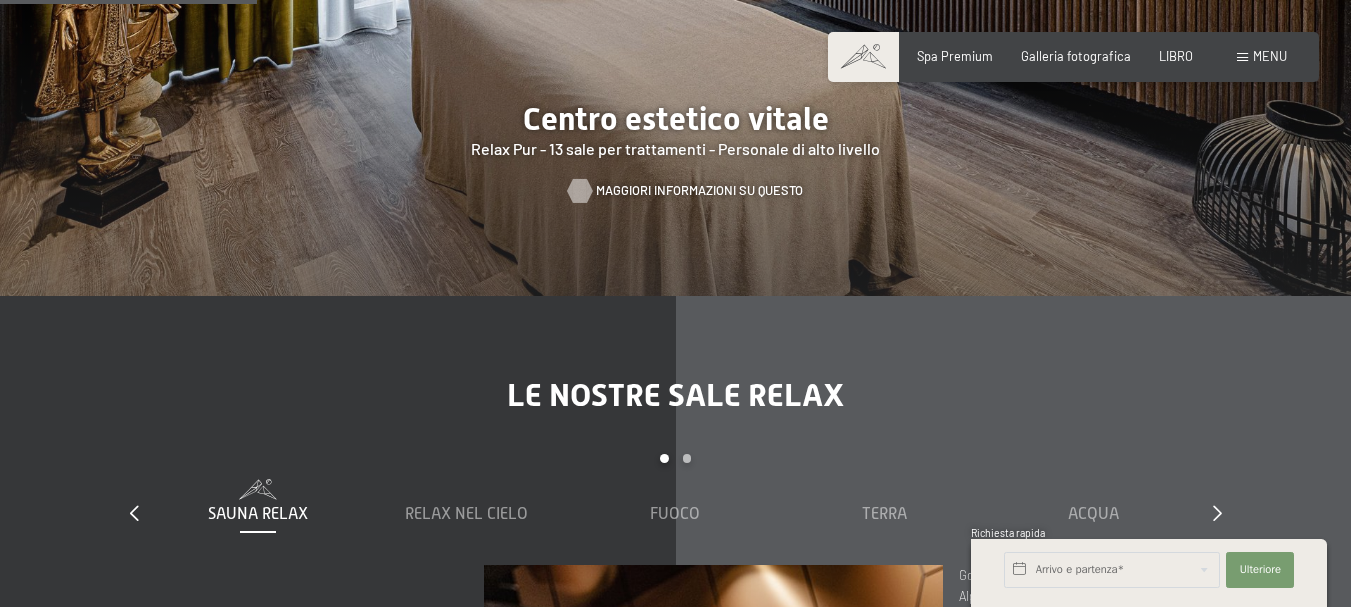 click on "Maggiori informazioni su questo" at bounding box center (699, 190) 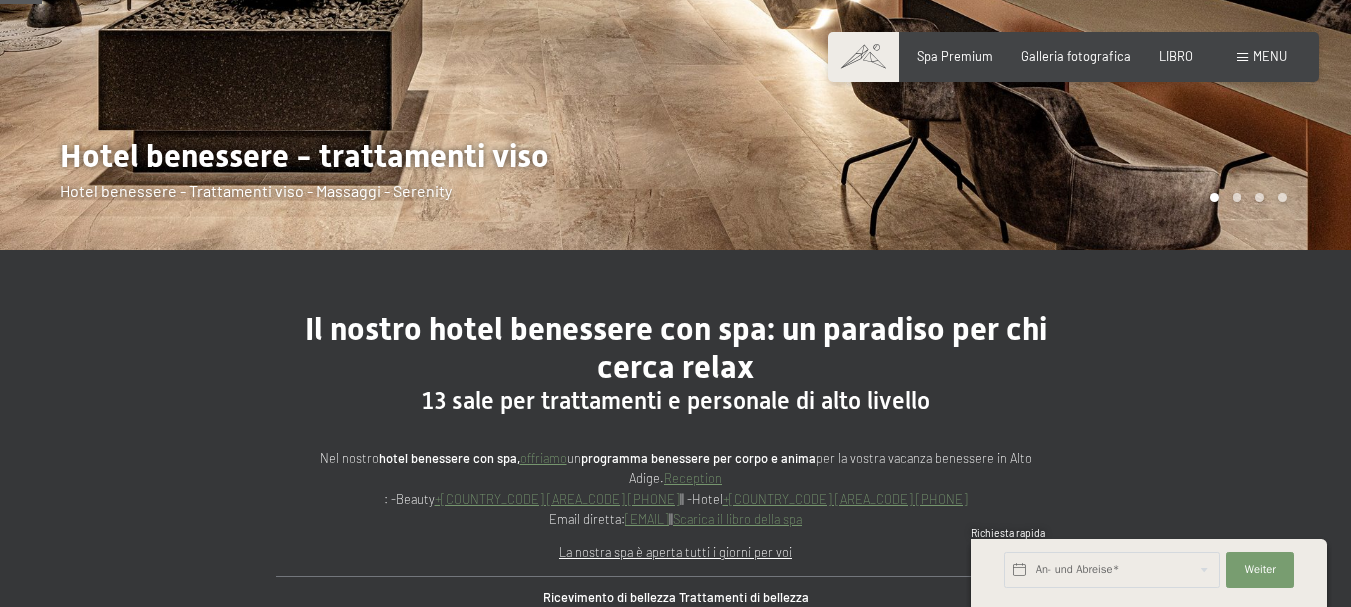 scroll, scrollTop: 400, scrollLeft: 0, axis: vertical 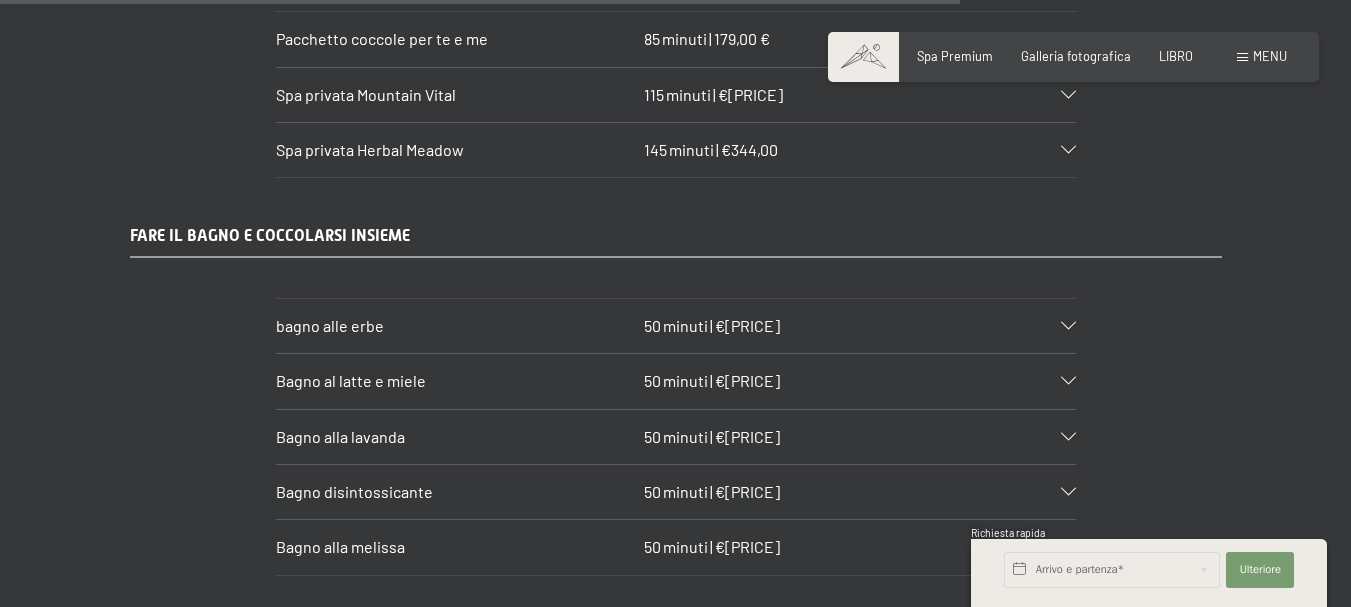 click at bounding box center (1068, 381) 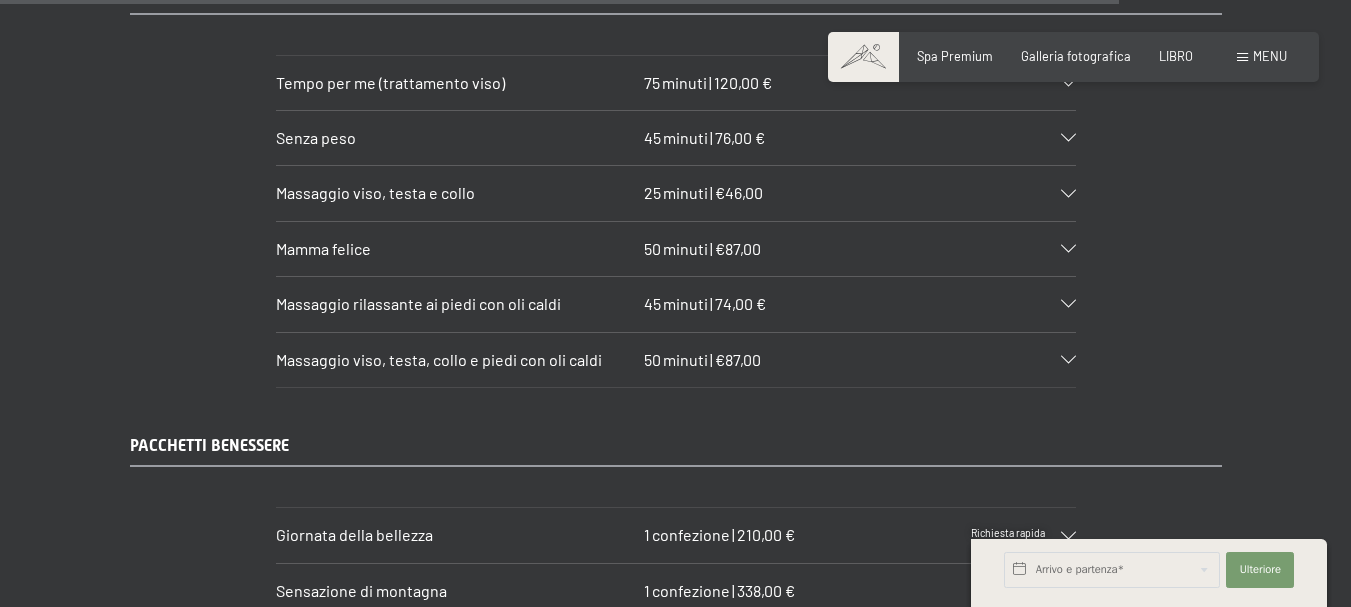 scroll, scrollTop: 11000, scrollLeft: 0, axis: vertical 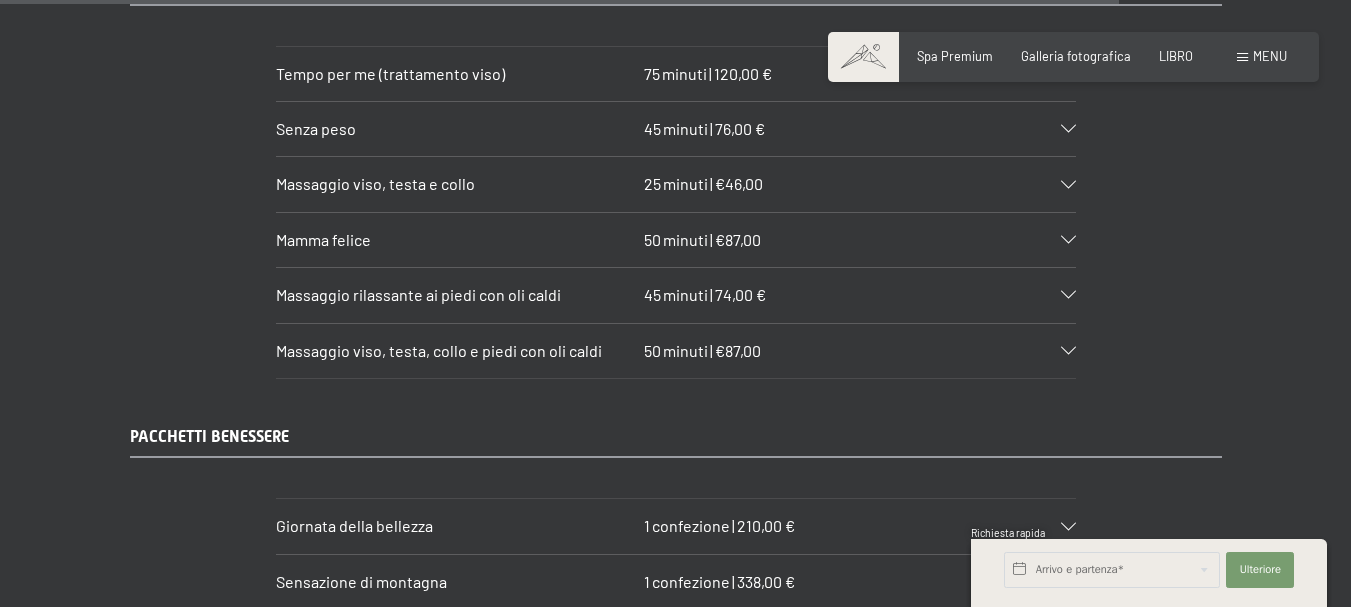 click at bounding box center [1068, 129] 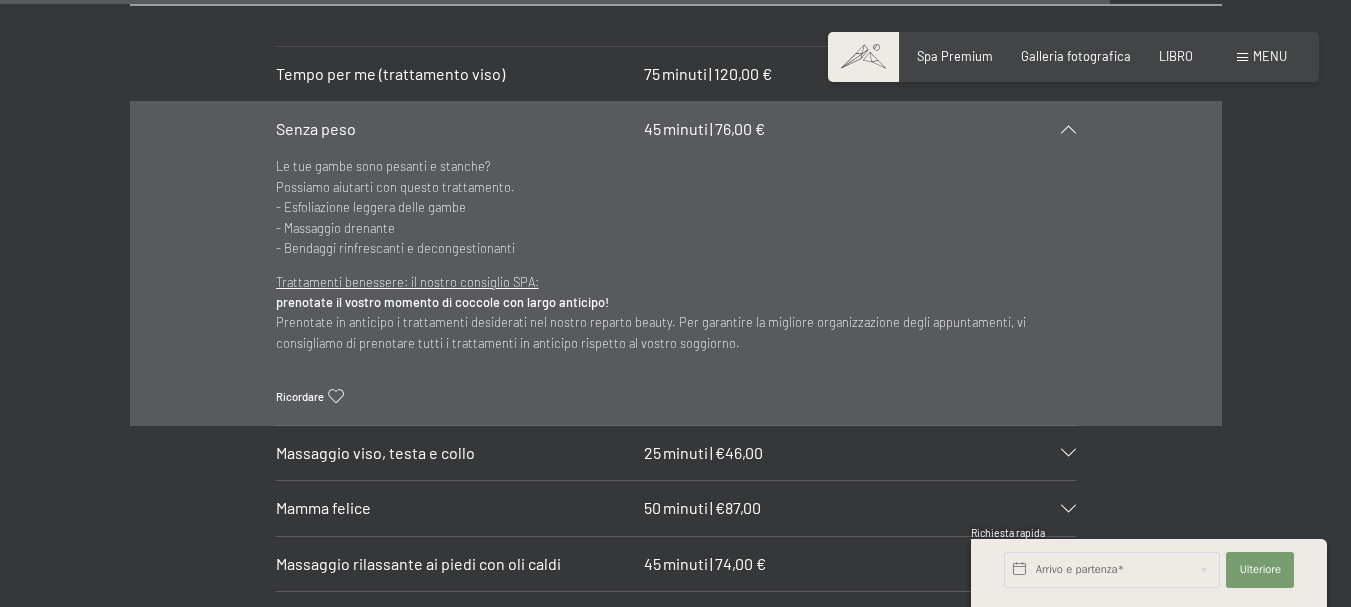 scroll, scrollTop: 10870, scrollLeft: 0, axis: vertical 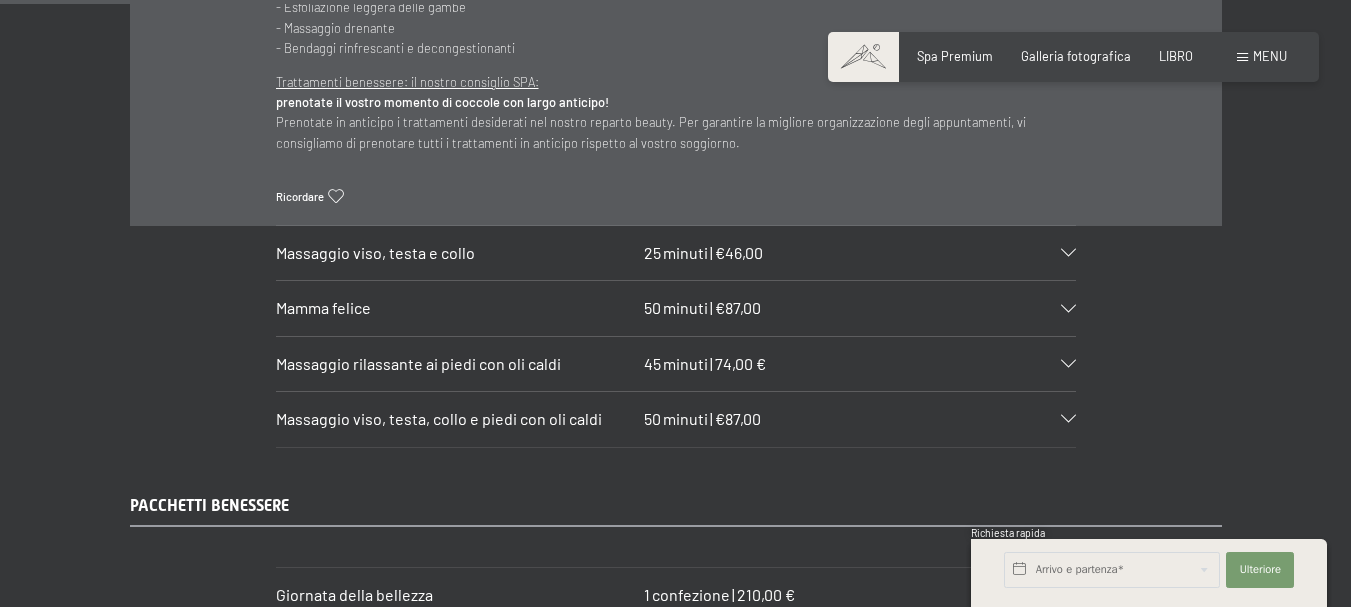 click at bounding box center [1068, 253] 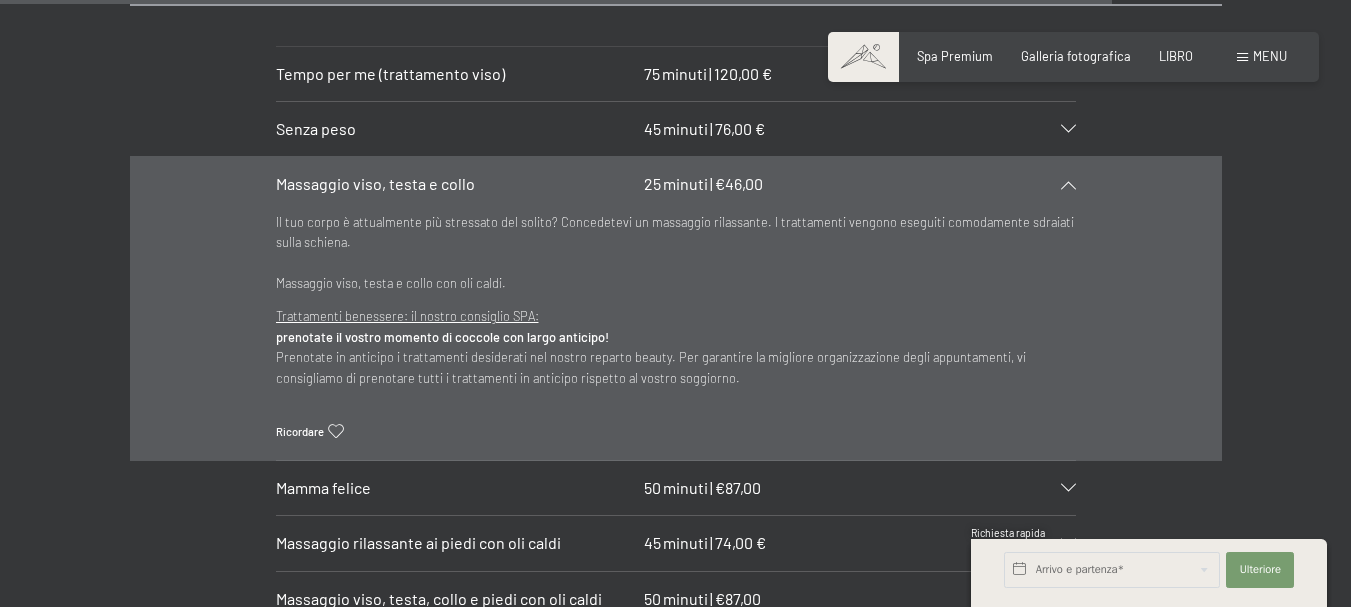 scroll, scrollTop: 10870, scrollLeft: 0, axis: vertical 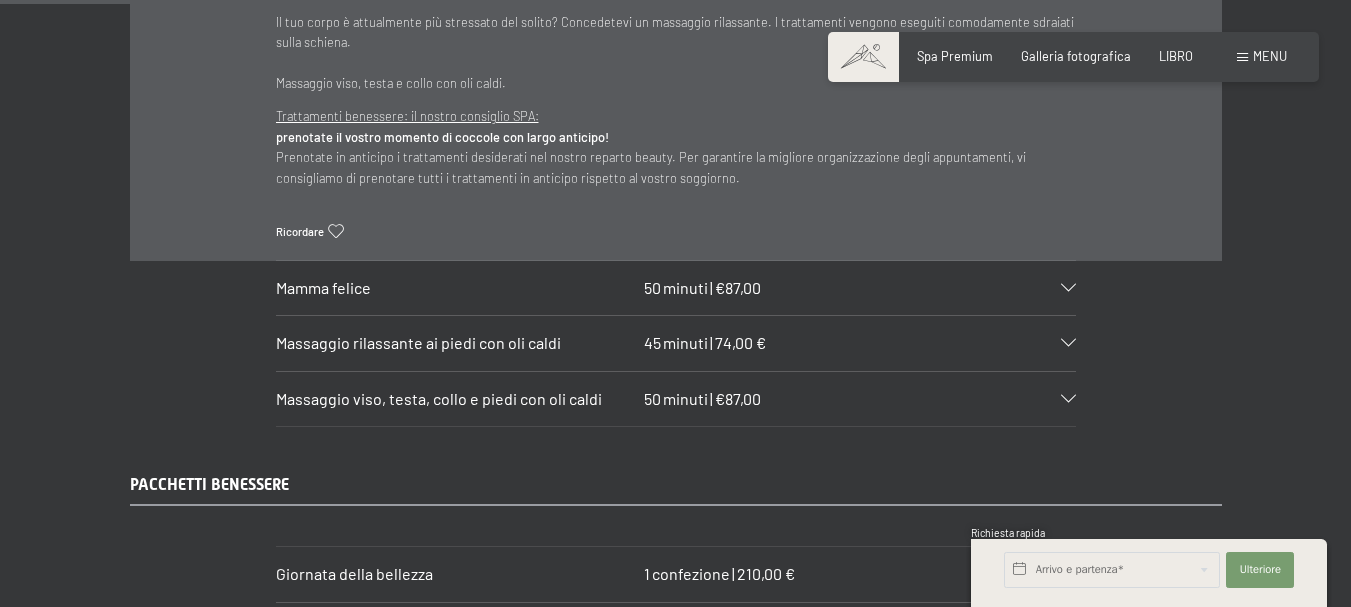 click on "Mamma felice         50    minuti    |    €87,00" at bounding box center (676, 288) 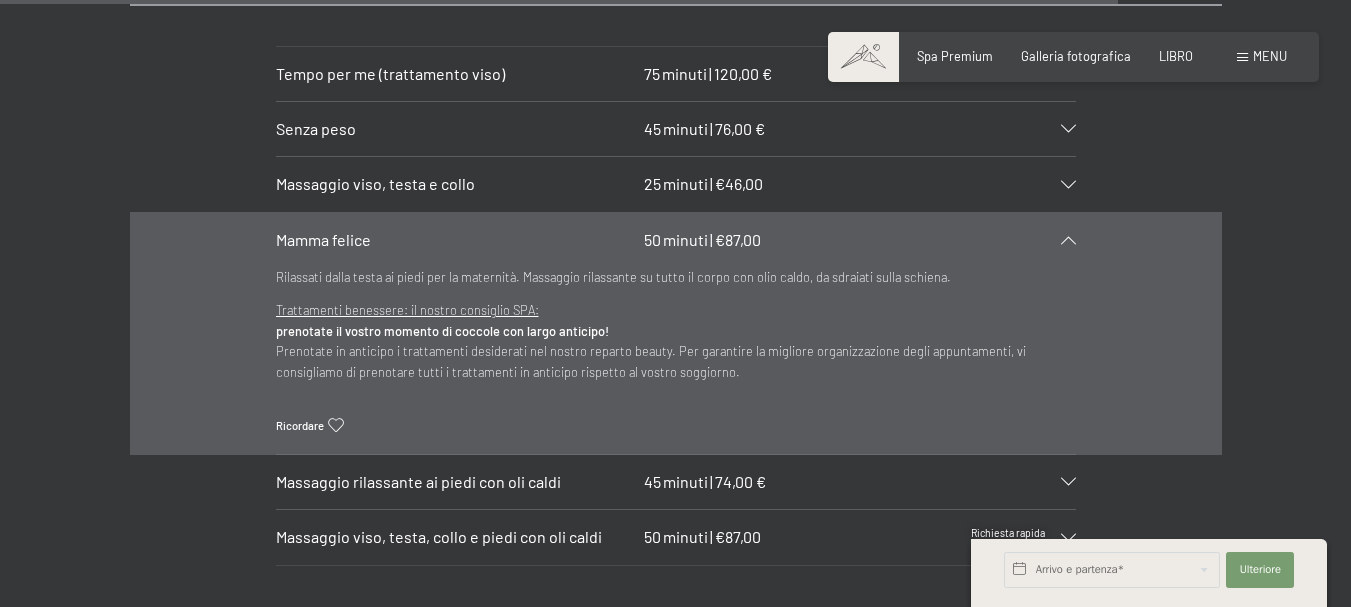 scroll, scrollTop: 10870, scrollLeft: 0, axis: vertical 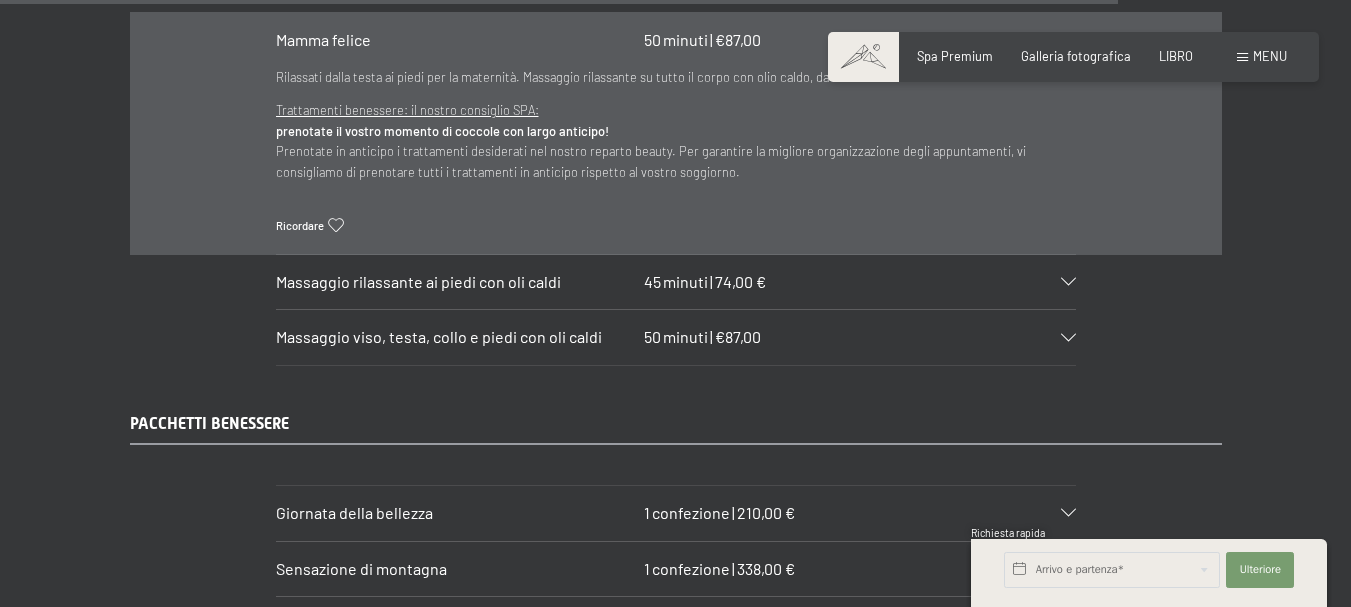 click at bounding box center (1068, 338) 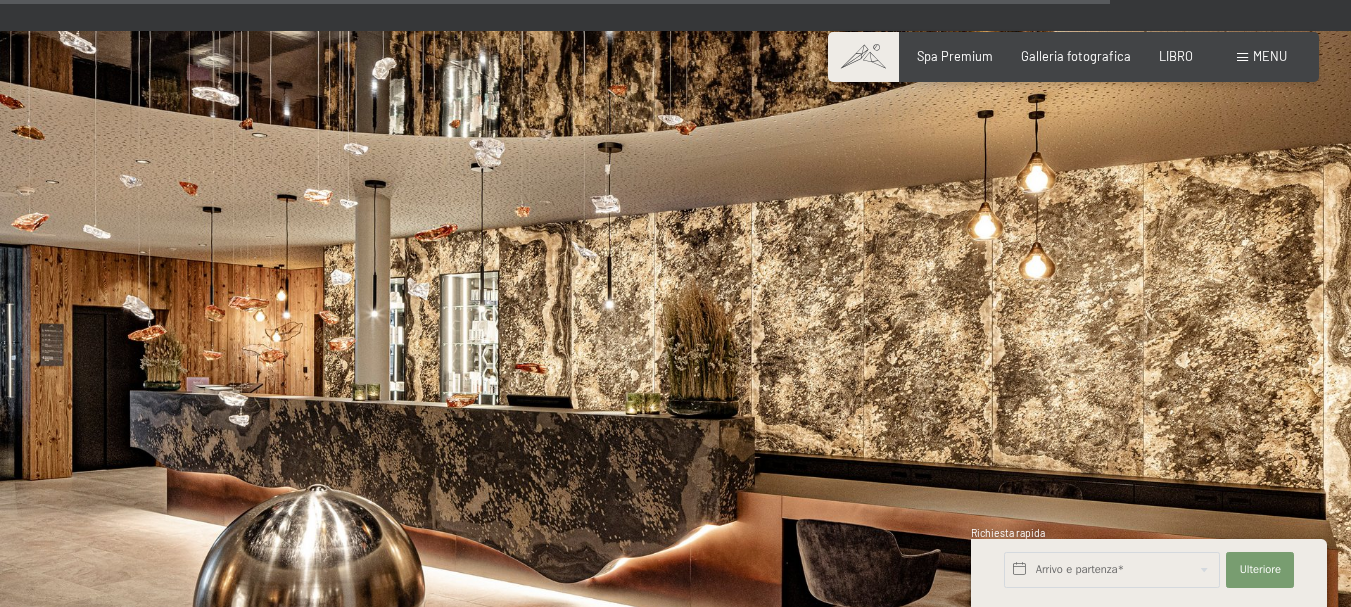 scroll, scrollTop: 10849, scrollLeft: 0, axis: vertical 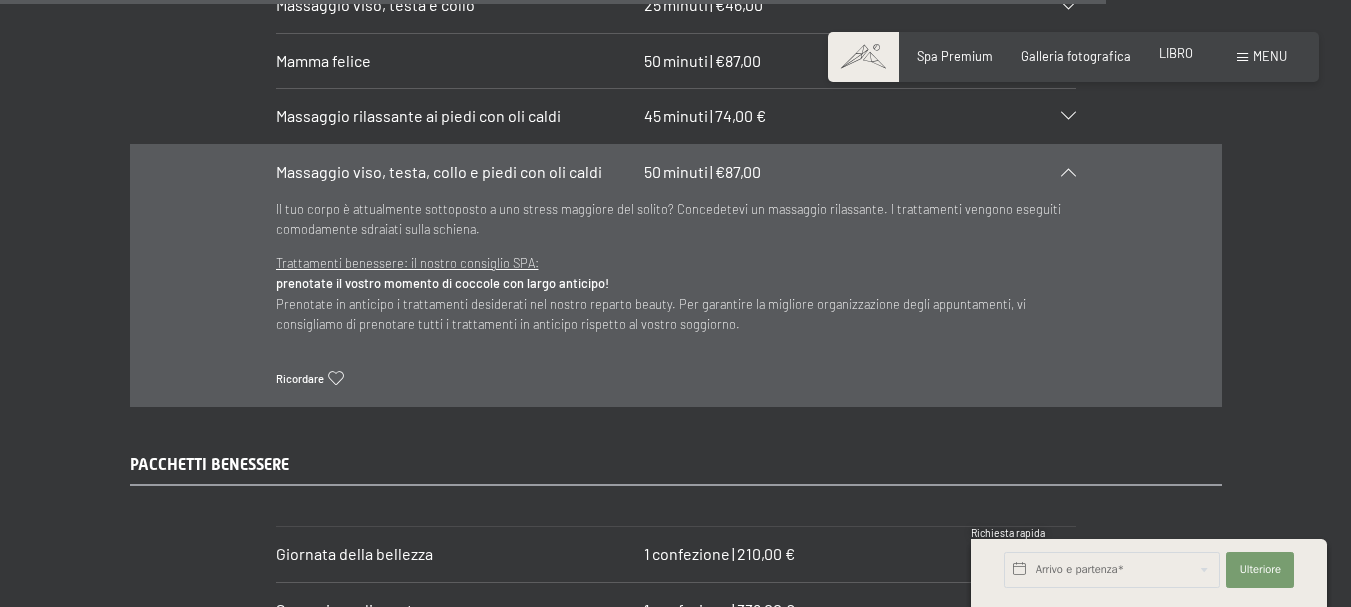 click on "LIBRO" at bounding box center (1176, 53) 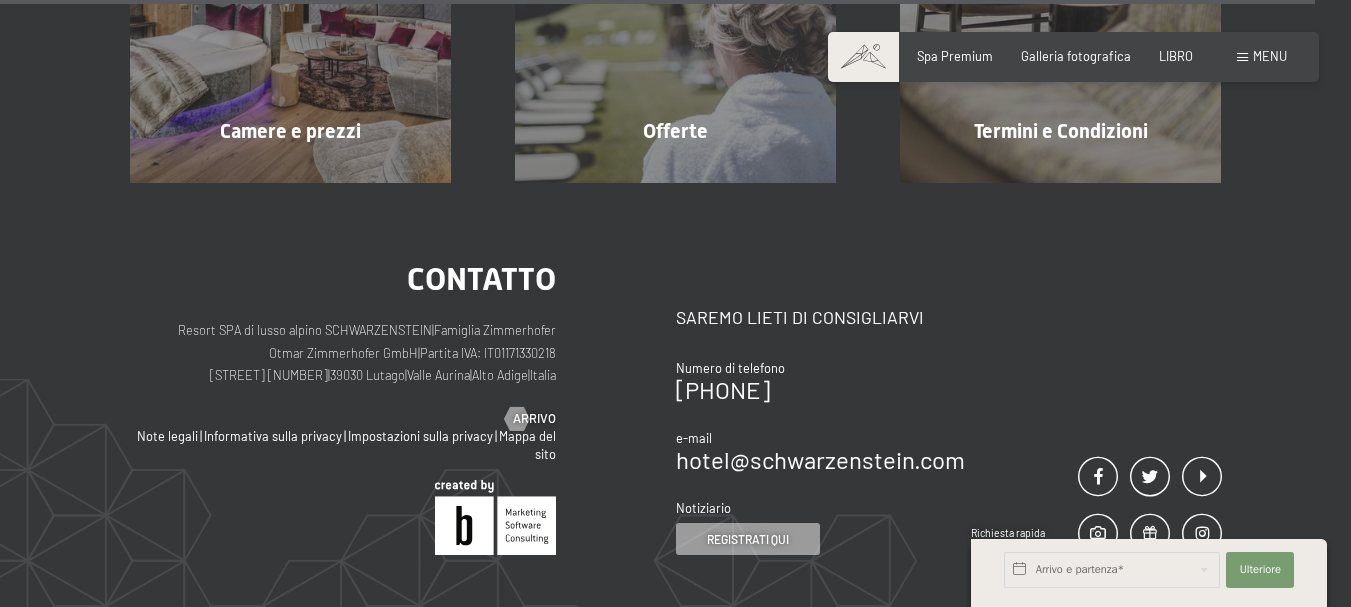 scroll, scrollTop: 6963, scrollLeft: 0, axis: vertical 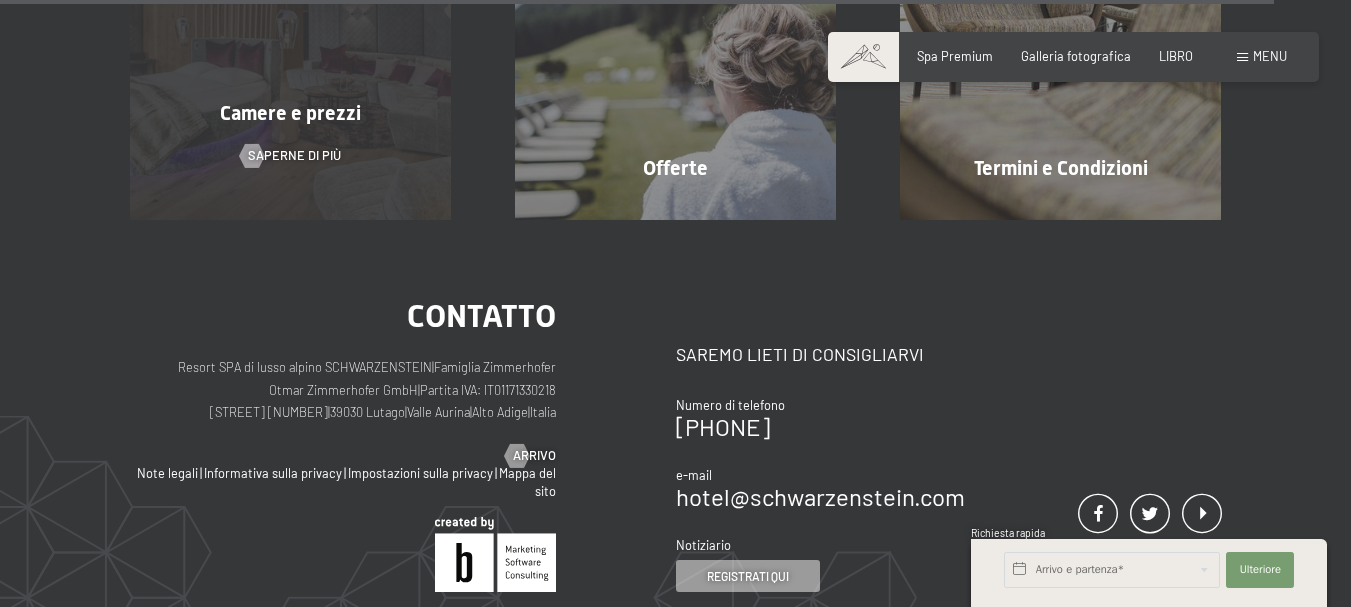 click at bounding box center [252, 156] 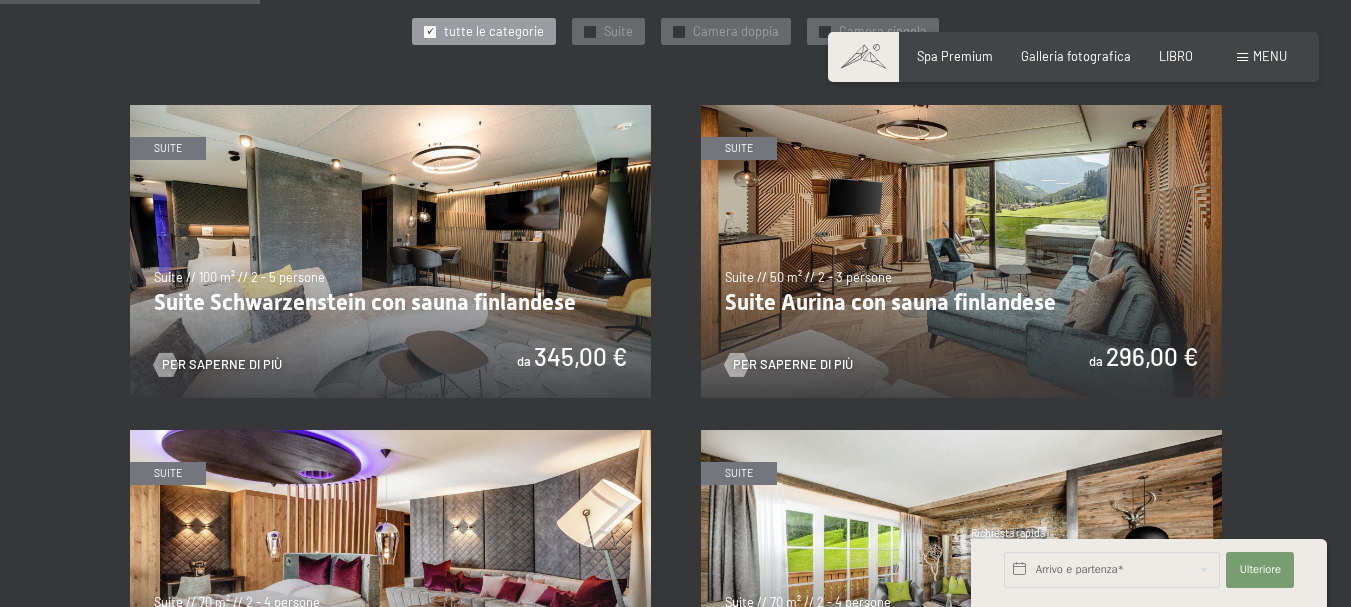scroll, scrollTop: 1000, scrollLeft: 0, axis: vertical 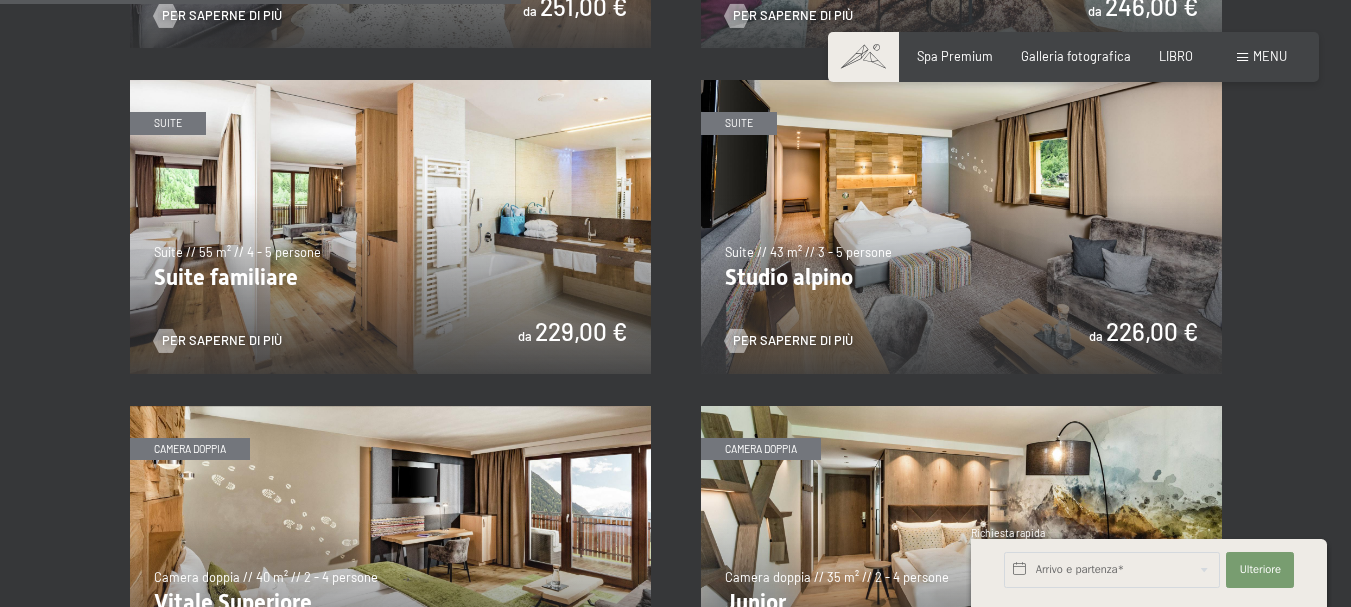 click at bounding box center [390, 226] 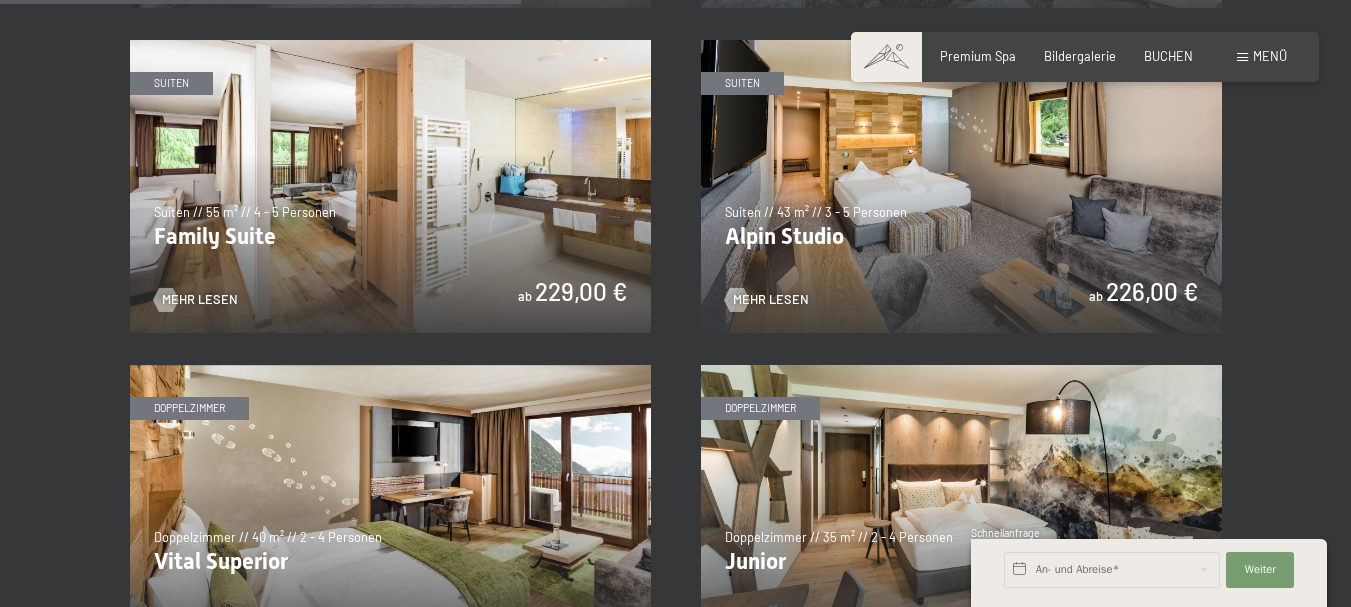 scroll, scrollTop: 1980, scrollLeft: 0, axis: vertical 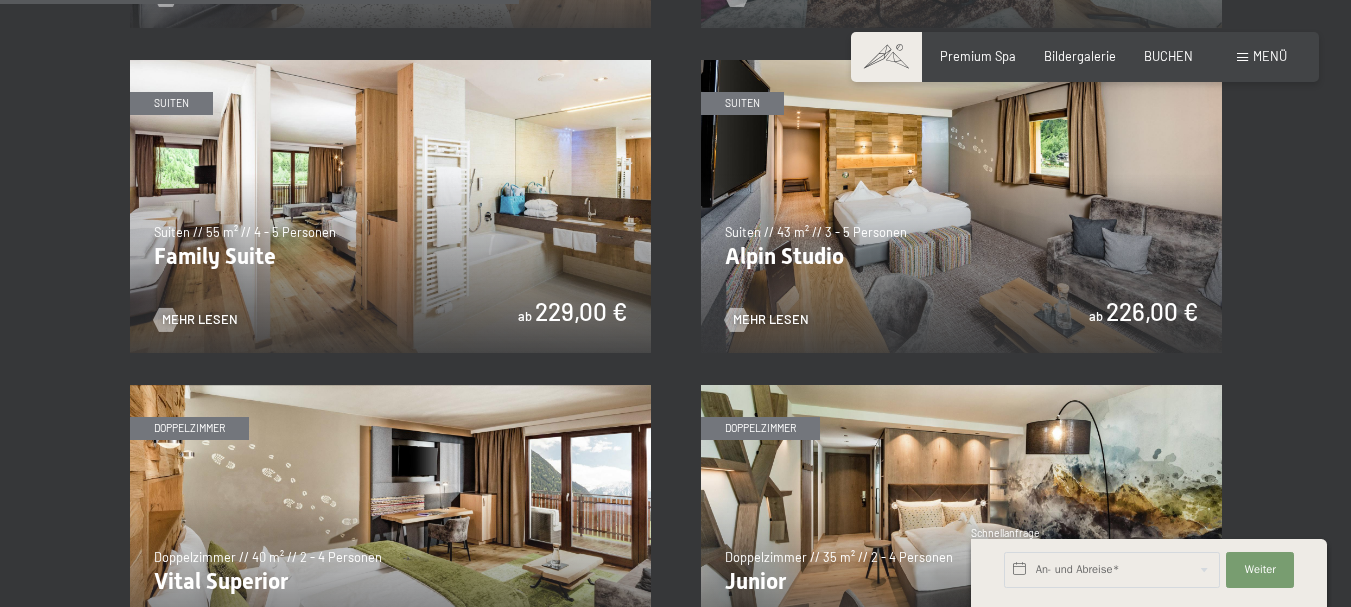 click at bounding box center [961, 206] 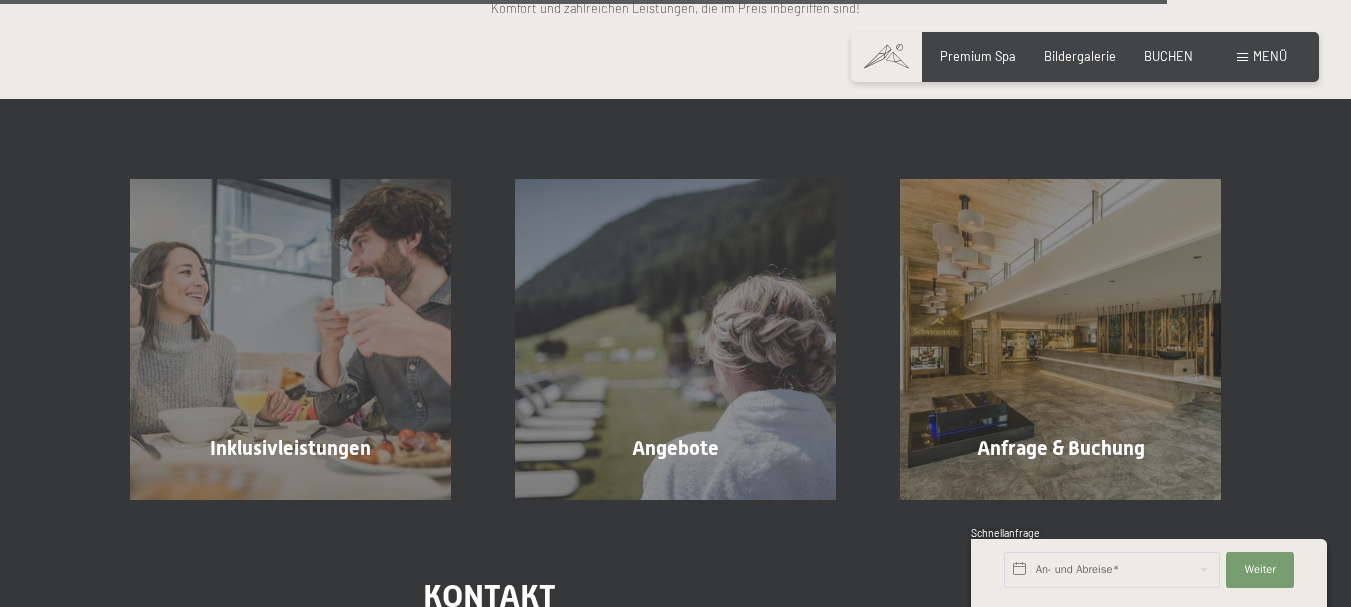 scroll, scrollTop: 4580, scrollLeft: 0, axis: vertical 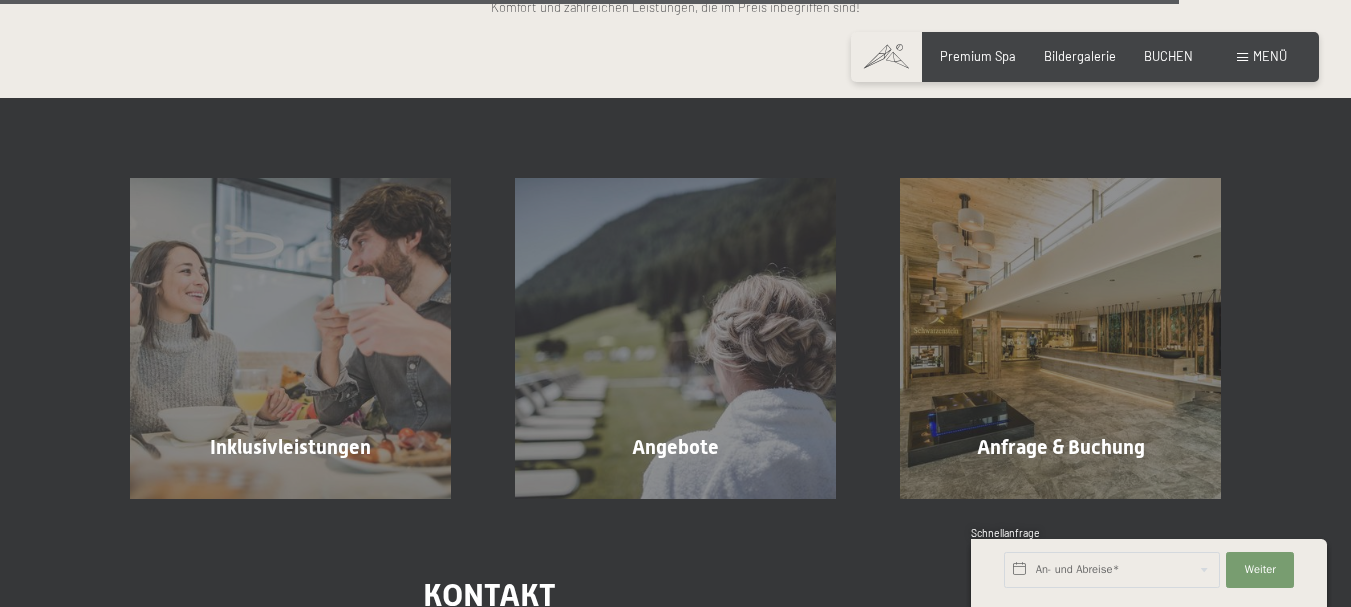 click on "Menü" at bounding box center [1270, 56] 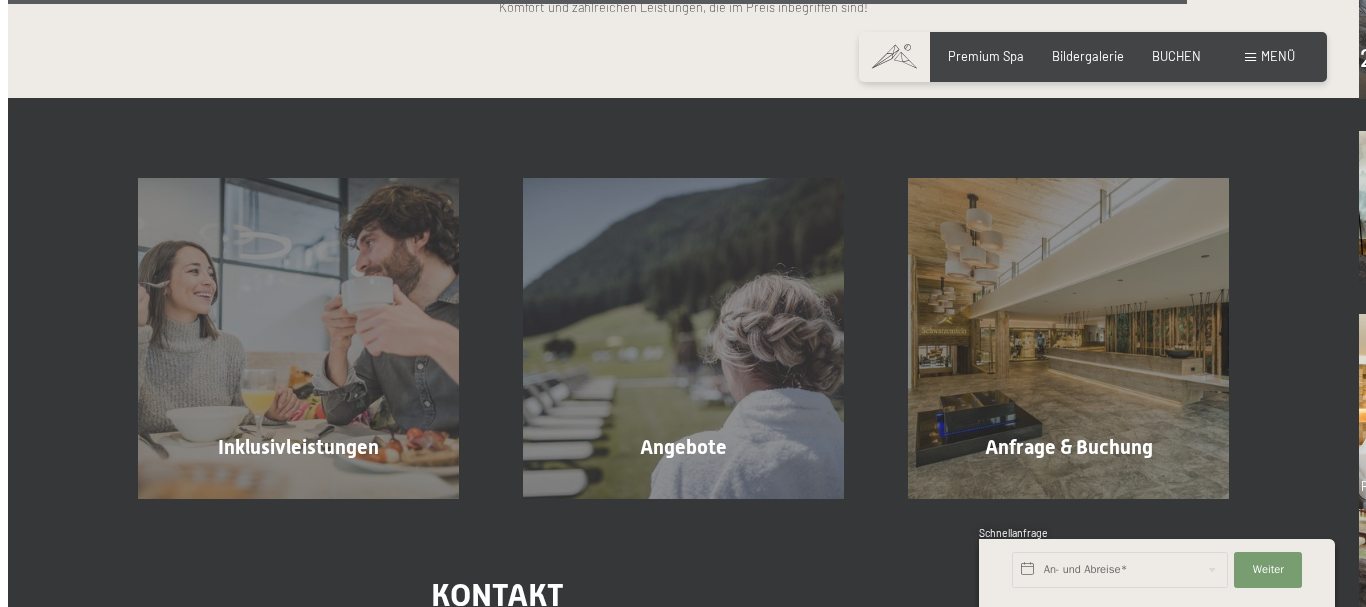 scroll, scrollTop: 4588, scrollLeft: 0, axis: vertical 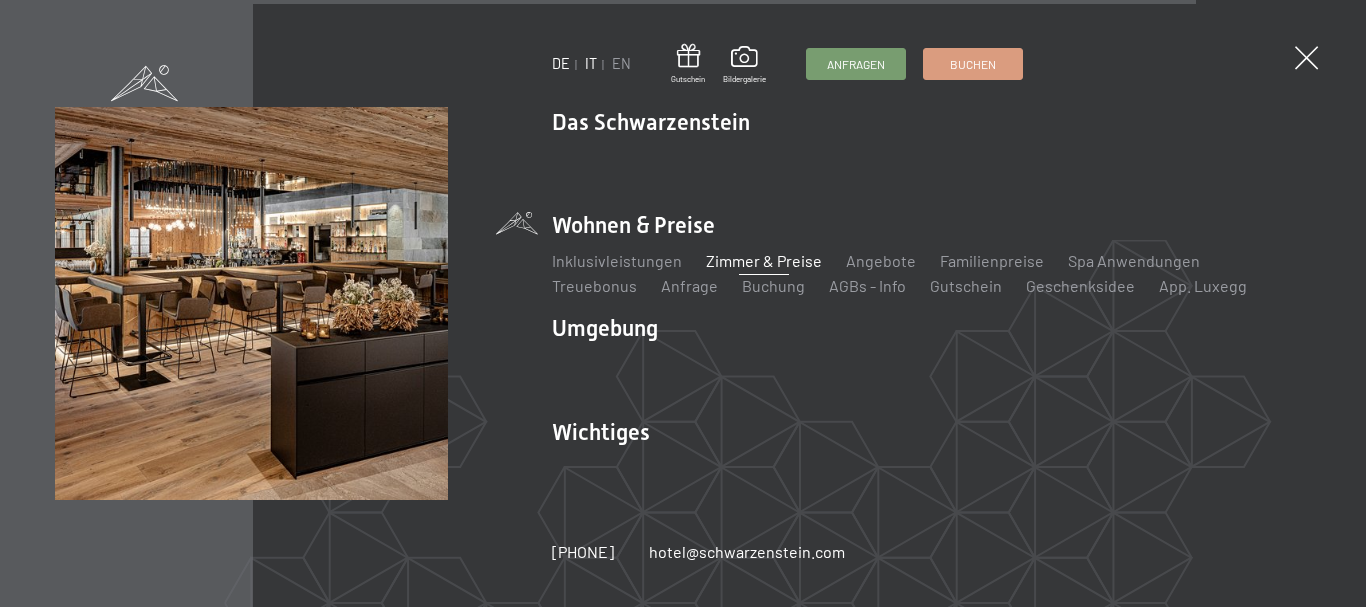 click on "IT" at bounding box center [591, 63] 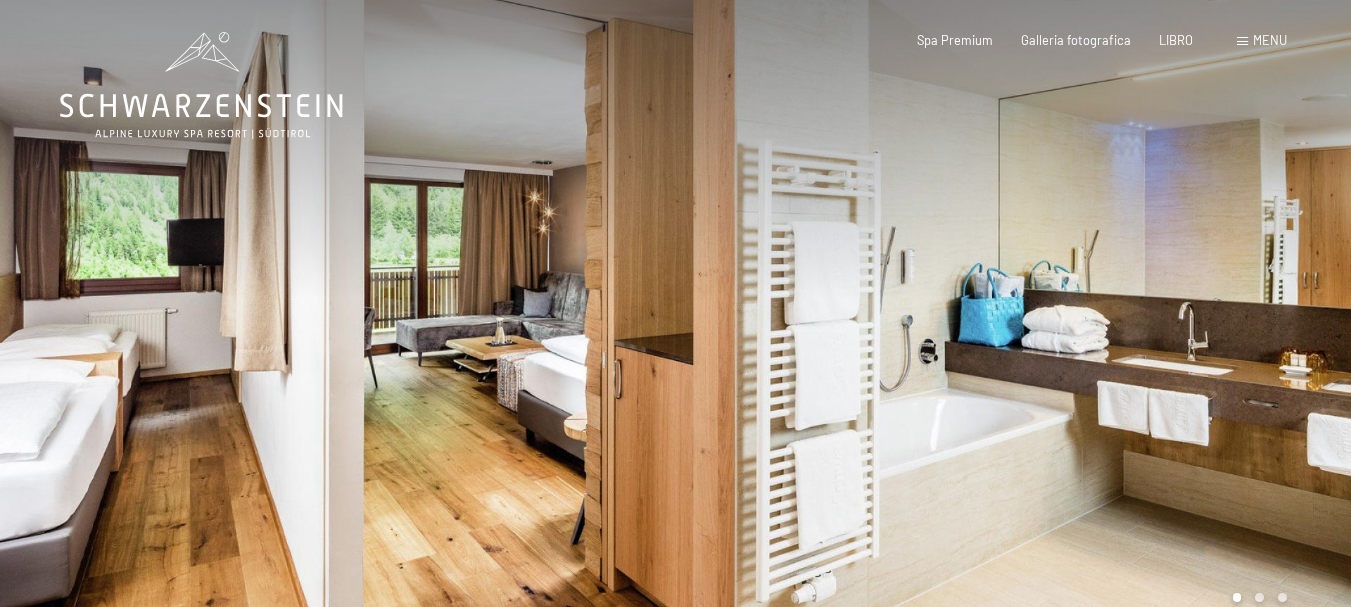 scroll, scrollTop: 0, scrollLeft: 0, axis: both 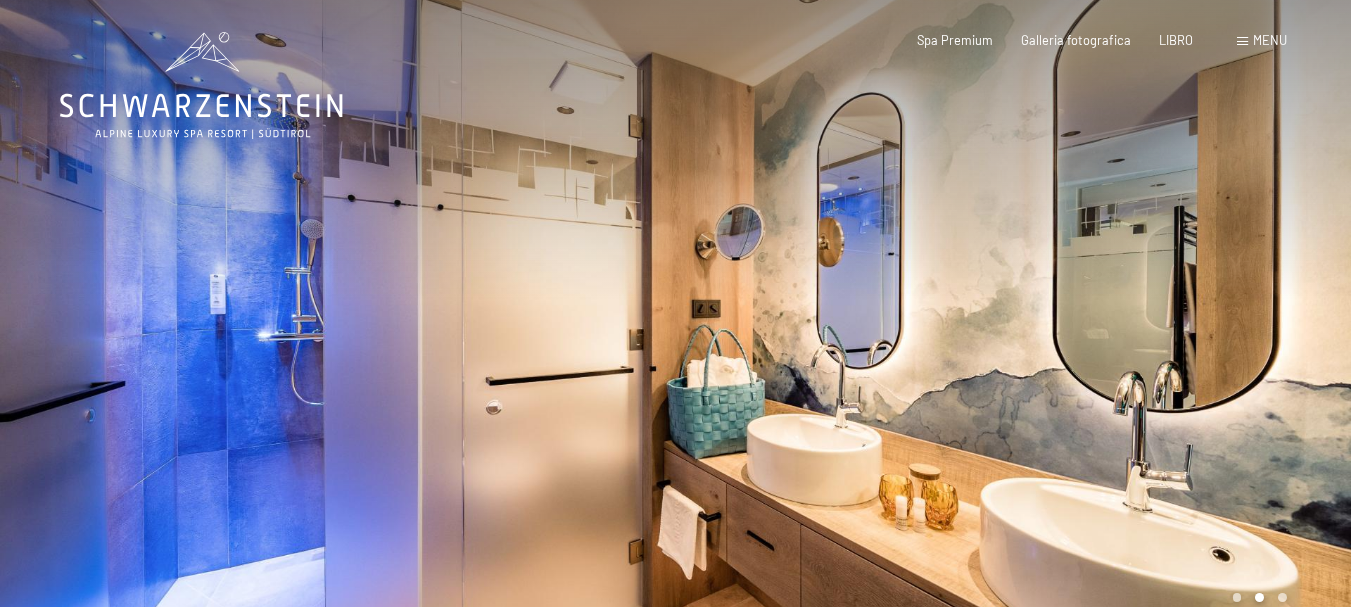 click at bounding box center (1014, 325) 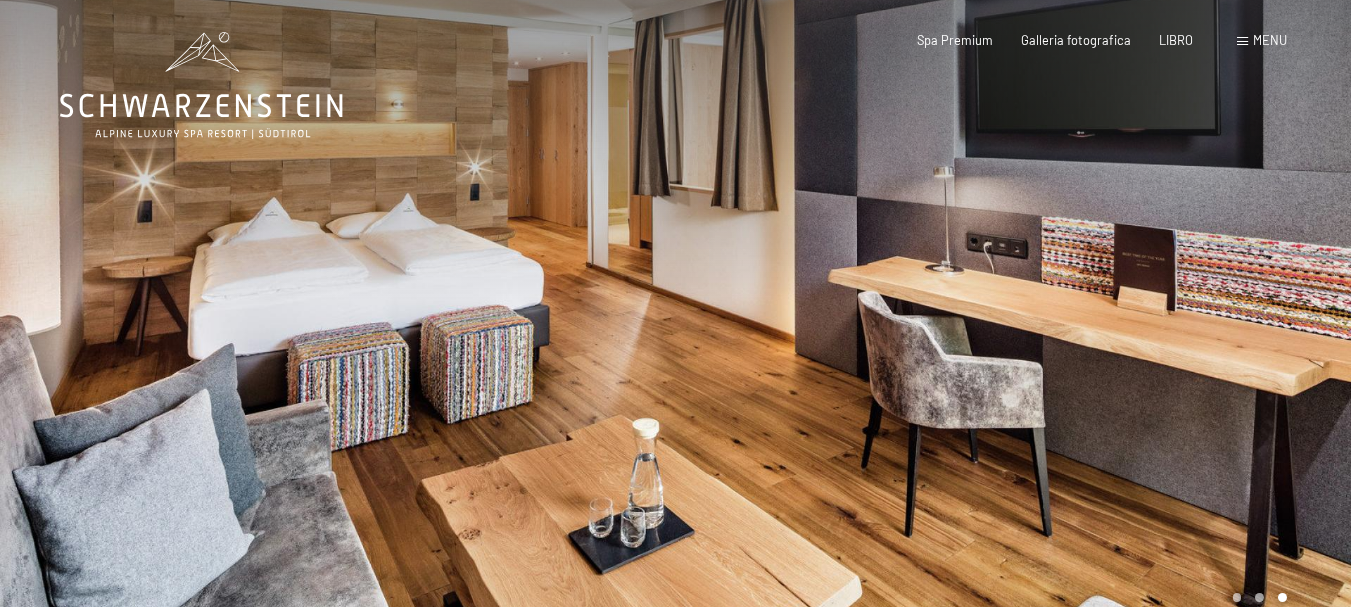 click at bounding box center (1014, 325) 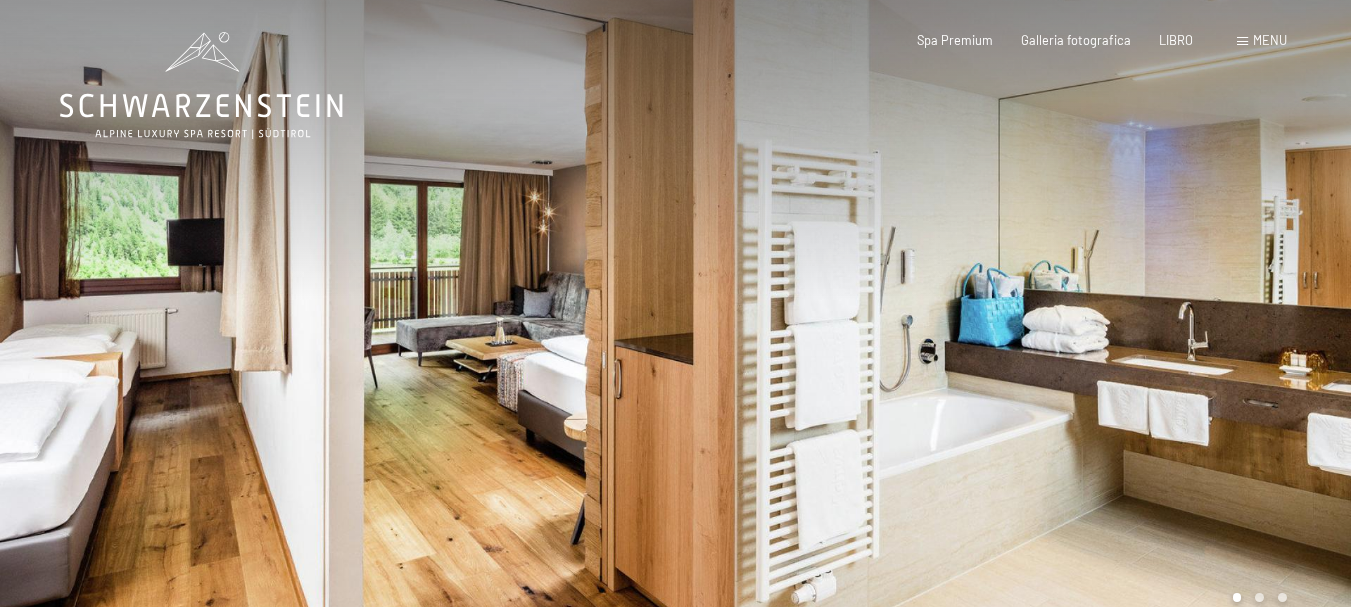 click at bounding box center [1014, 325] 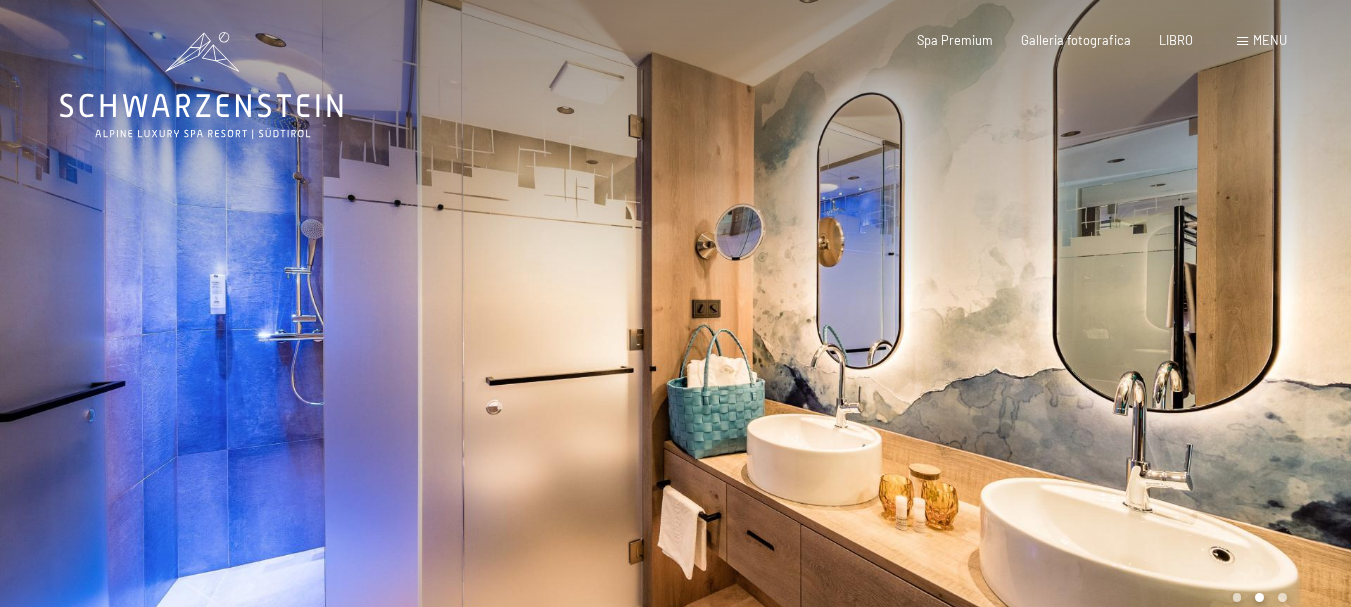 click at bounding box center [1014, 325] 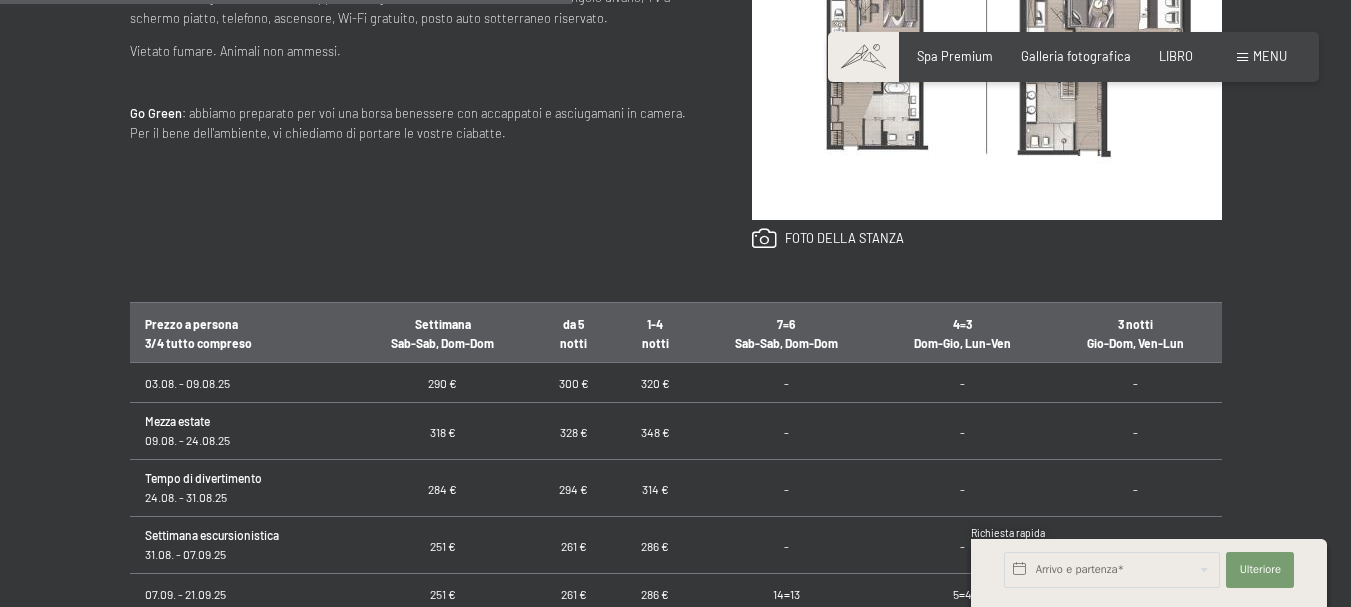 scroll, scrollTop: 1000, scrollLeft: 0, axis: vertical 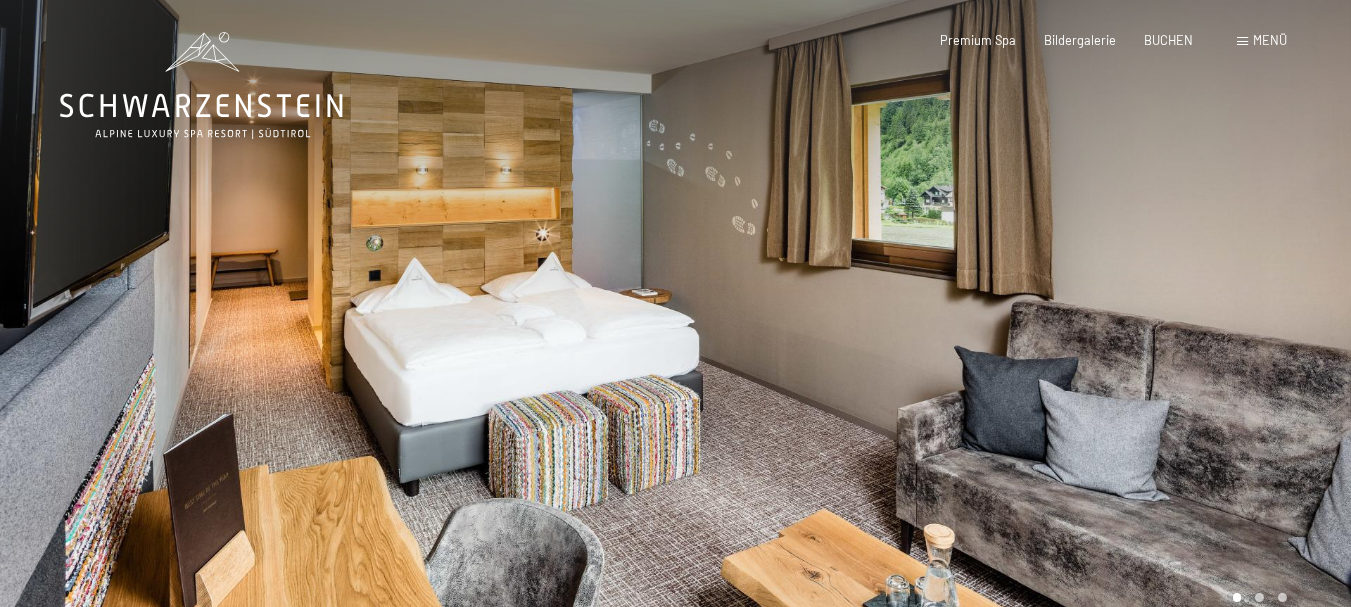 click at bounding box center (1014, 325) 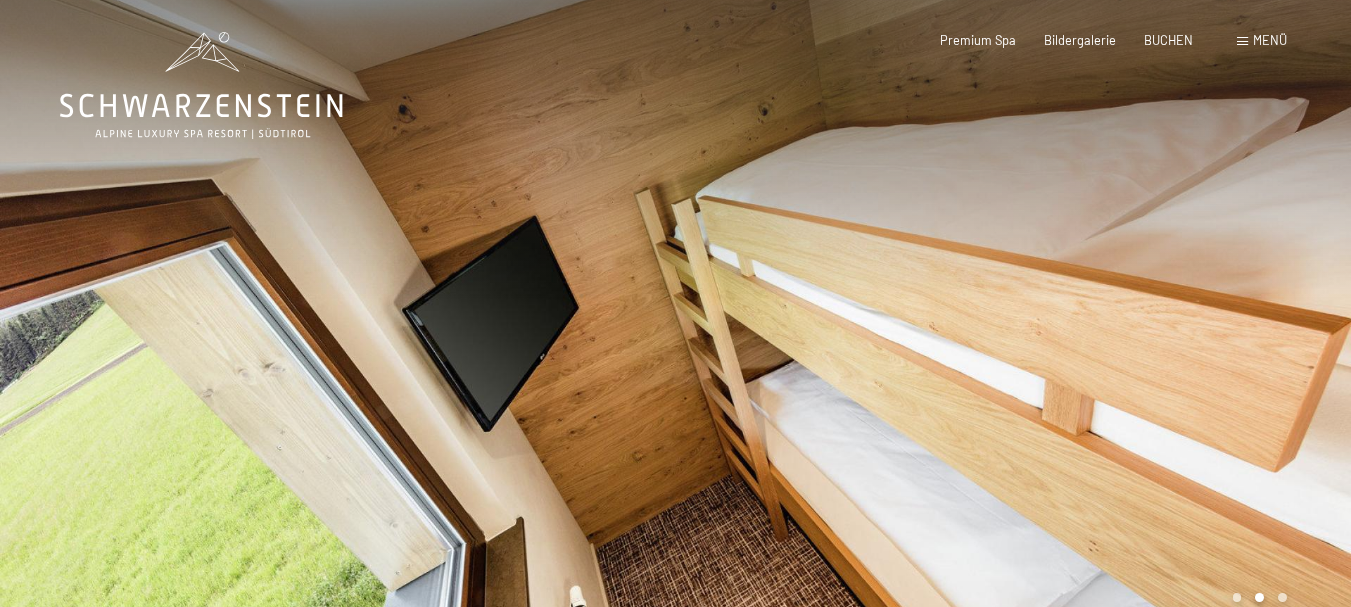 click at bounding box center [1014, 325] 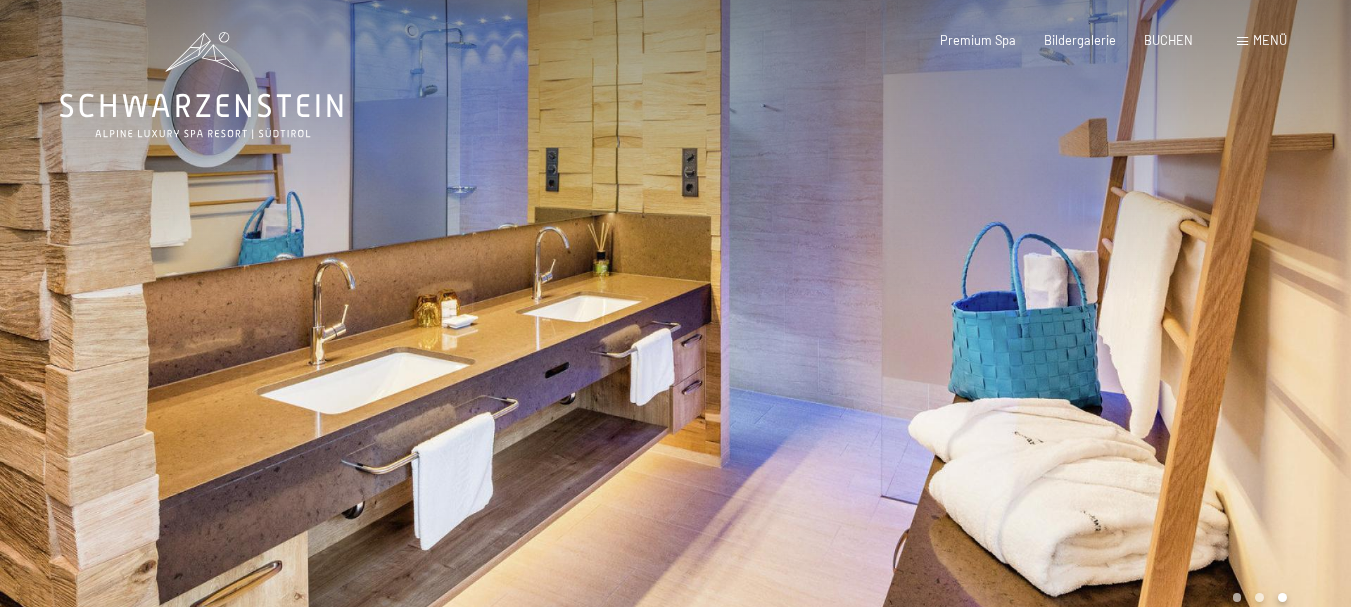 click at bounding box center (1014, 325) 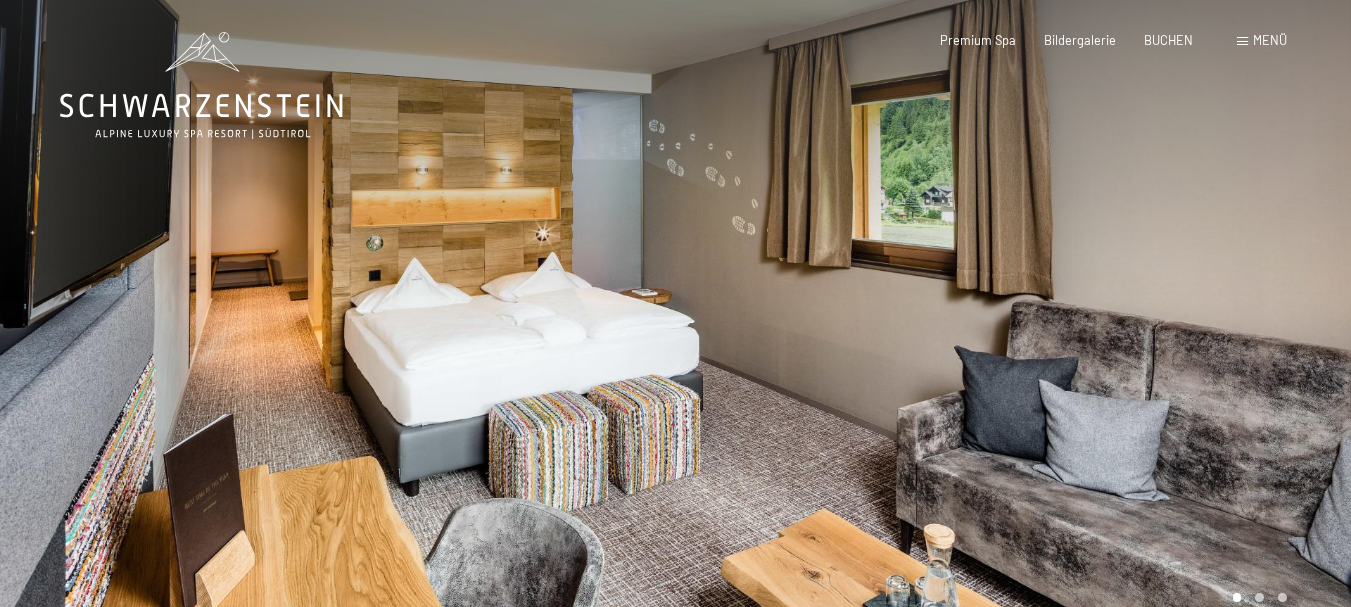click at bounding box center [1014, 325] 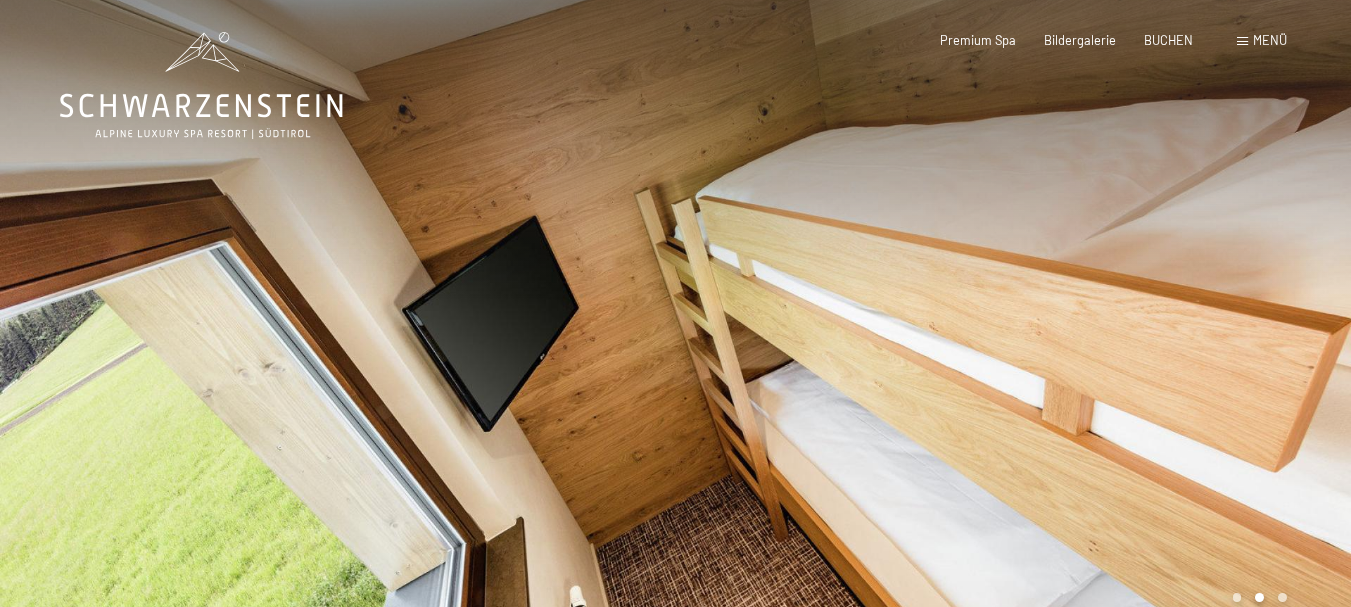 click at bounding box center (1014, 325) 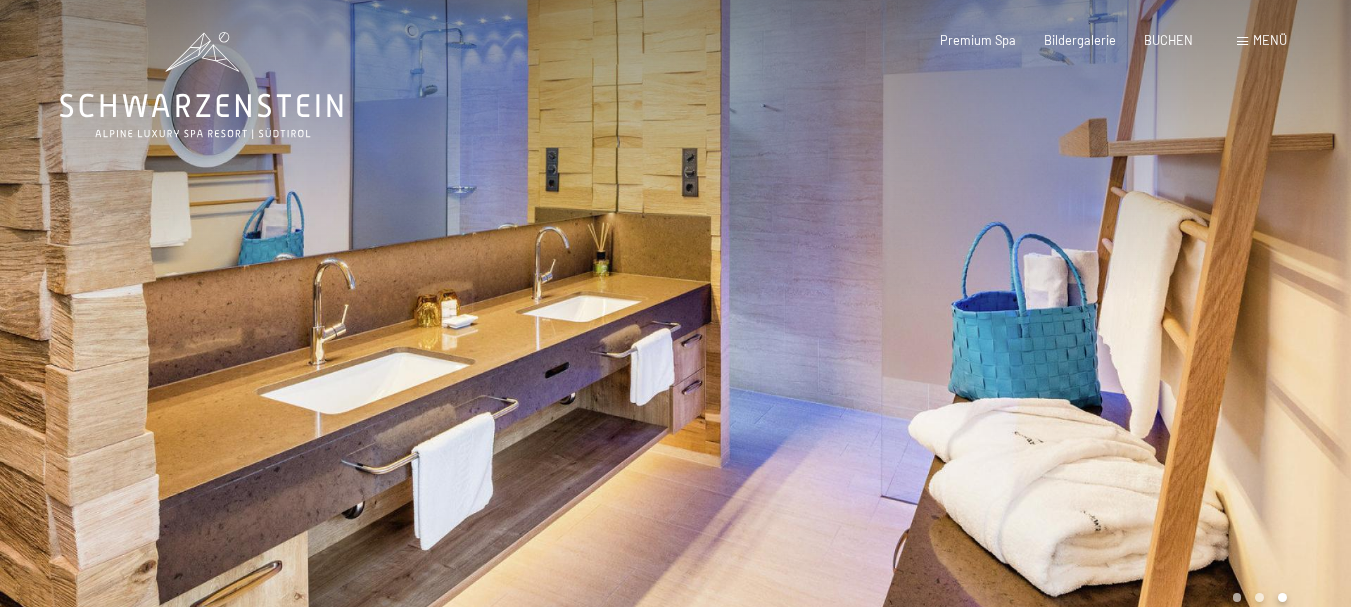 click at bounding box center [1014, 325] 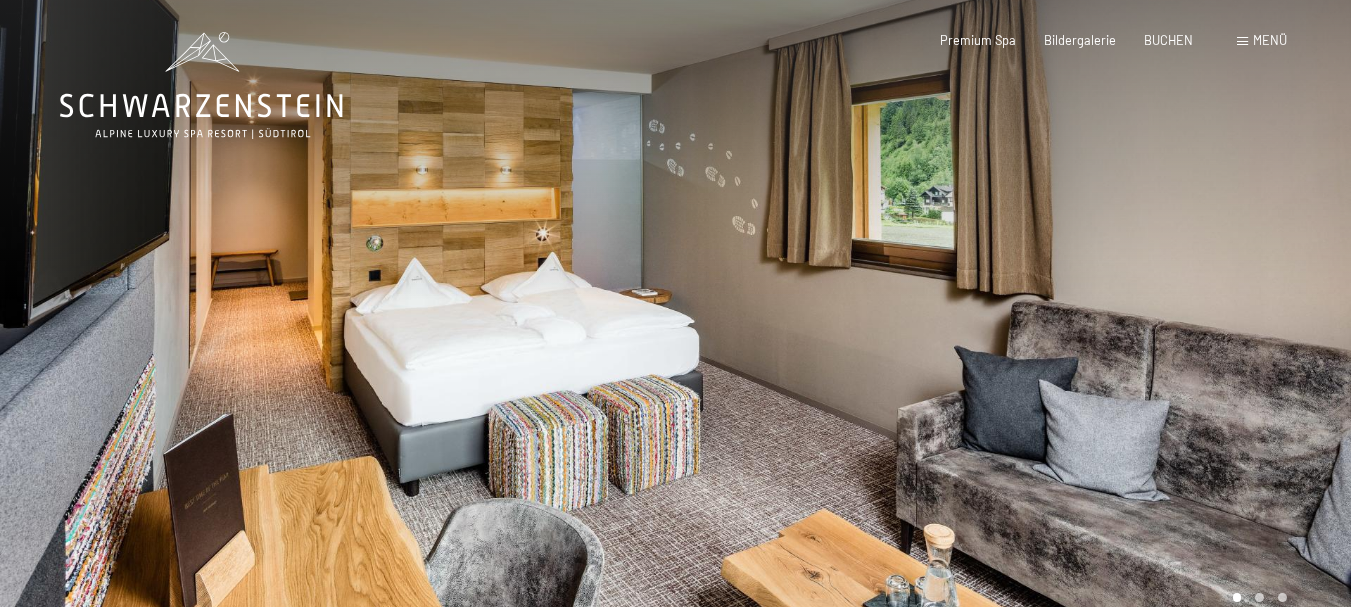 click at bounding box center (1014, 325) 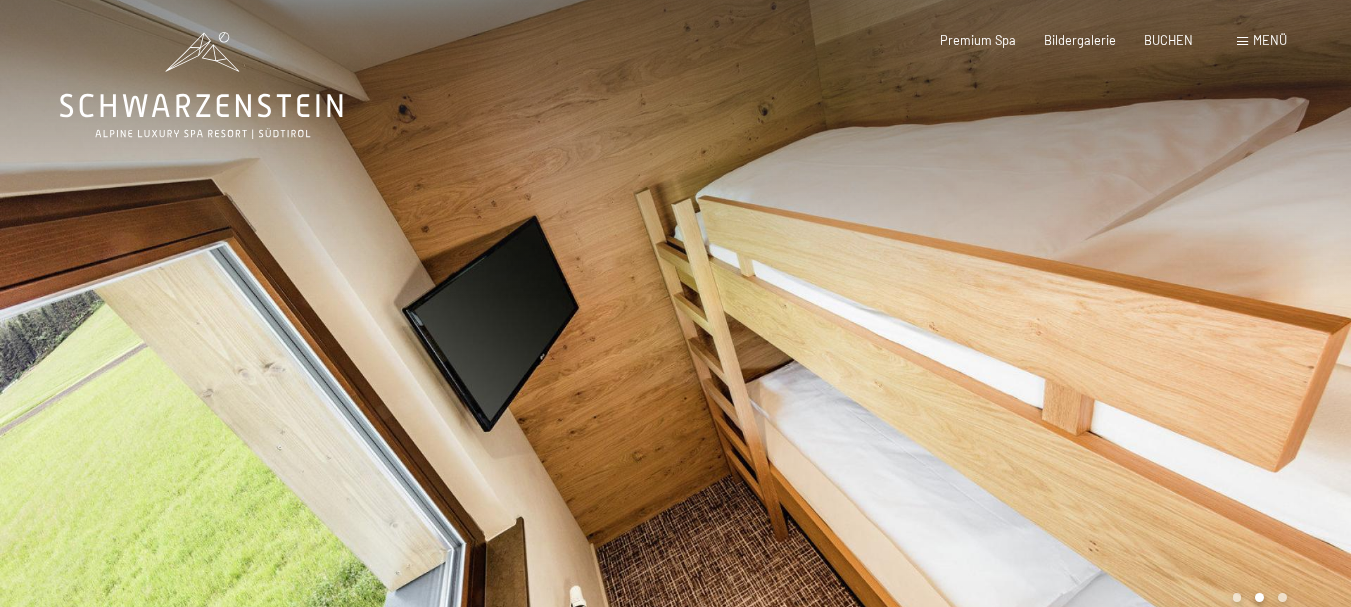 click at bounding box center (1014, 325) 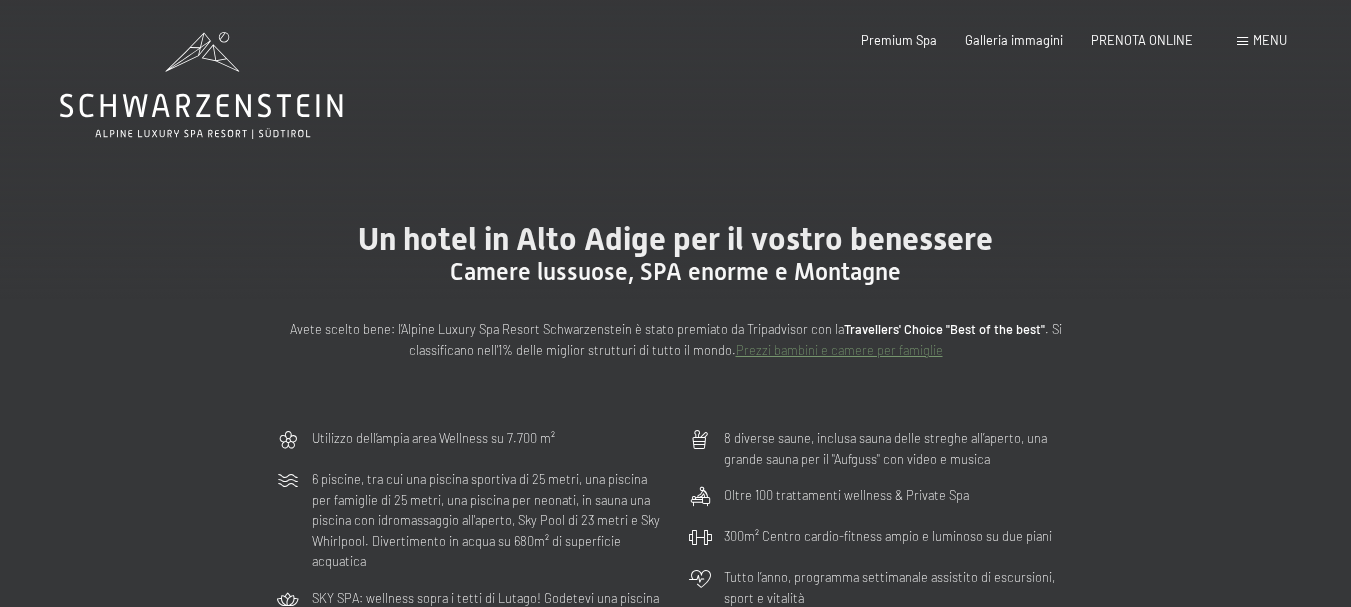 scroll, scrollTop: 0, scrollLeft: 0, axis: both 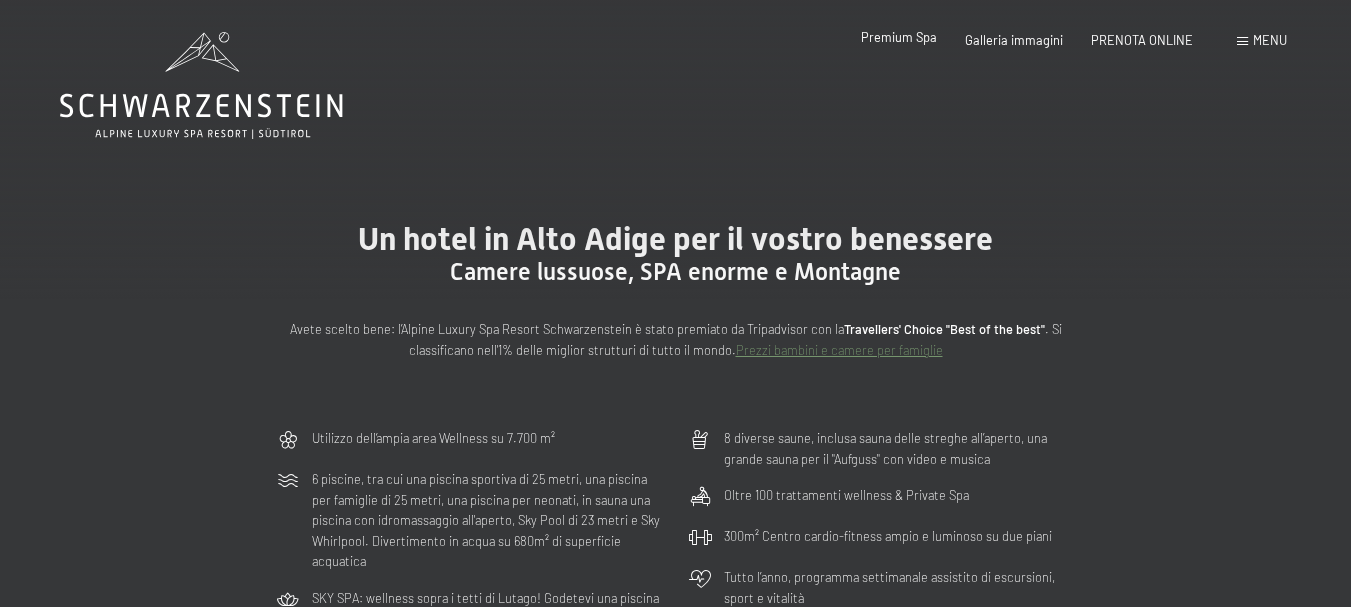 click on "Premium Spa" at bounding box center (899, 37) 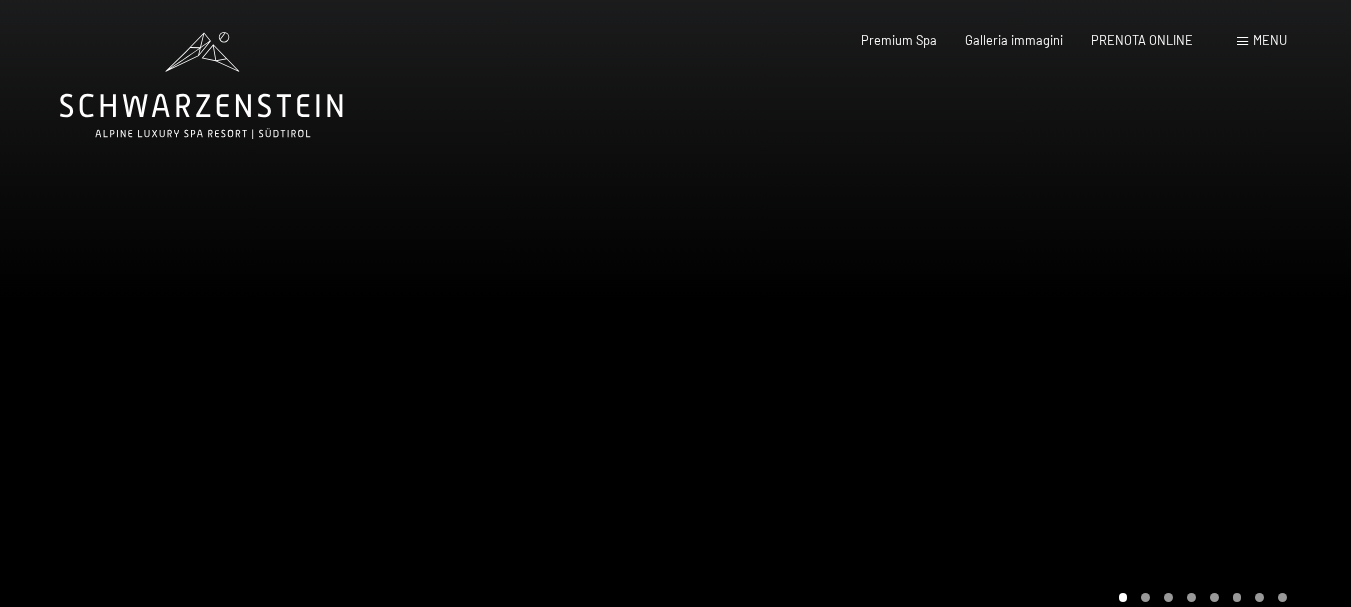 click on "Galleria immagini" at bounding box center [1014, 40] 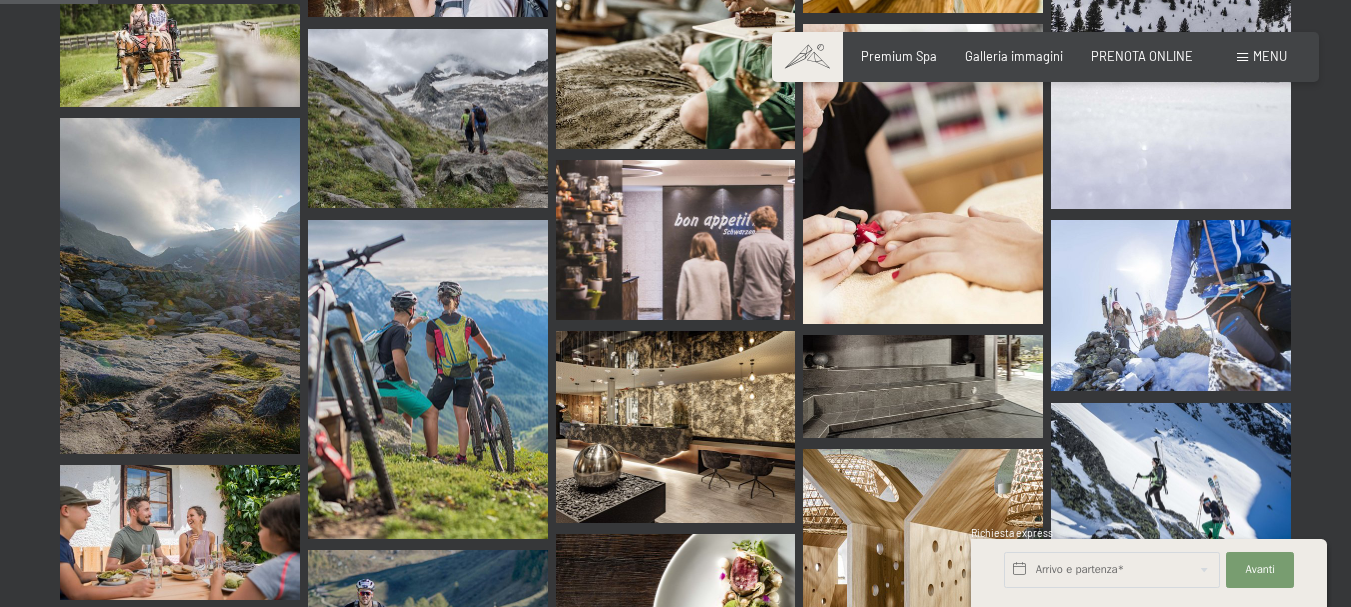 scroll, scrollTop: 0, scrollLeft: 0, axis: both 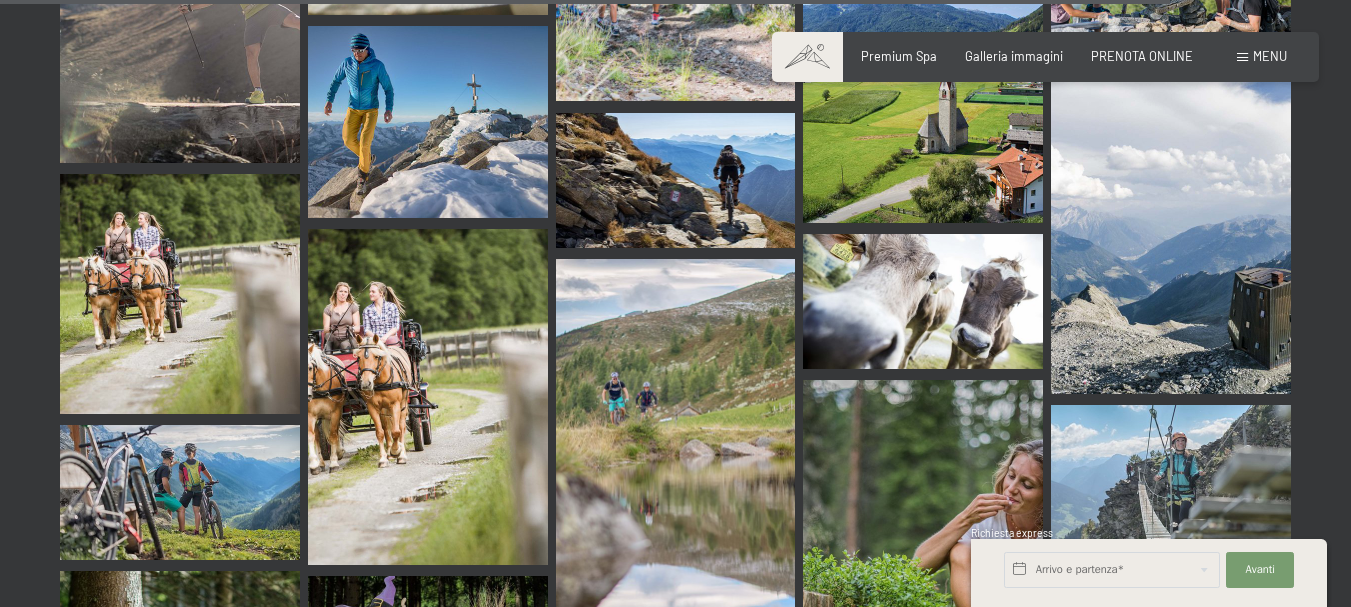 click at bounding box center [428, 397] 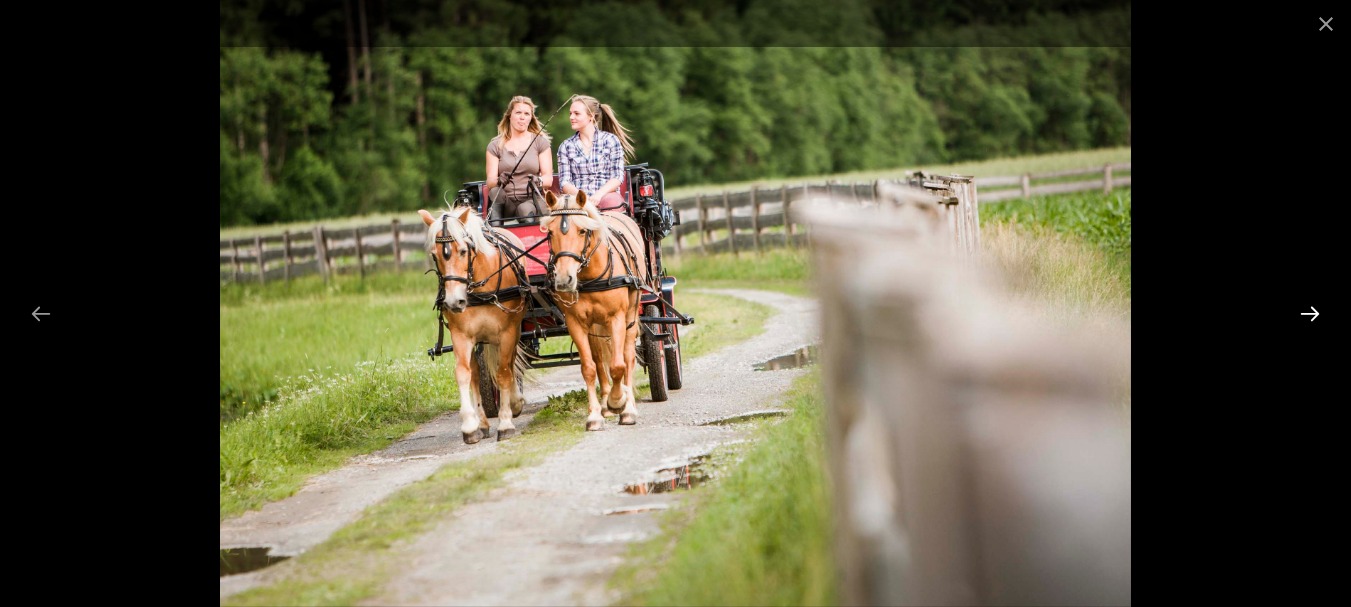 click at bounding box center (1310, 313) 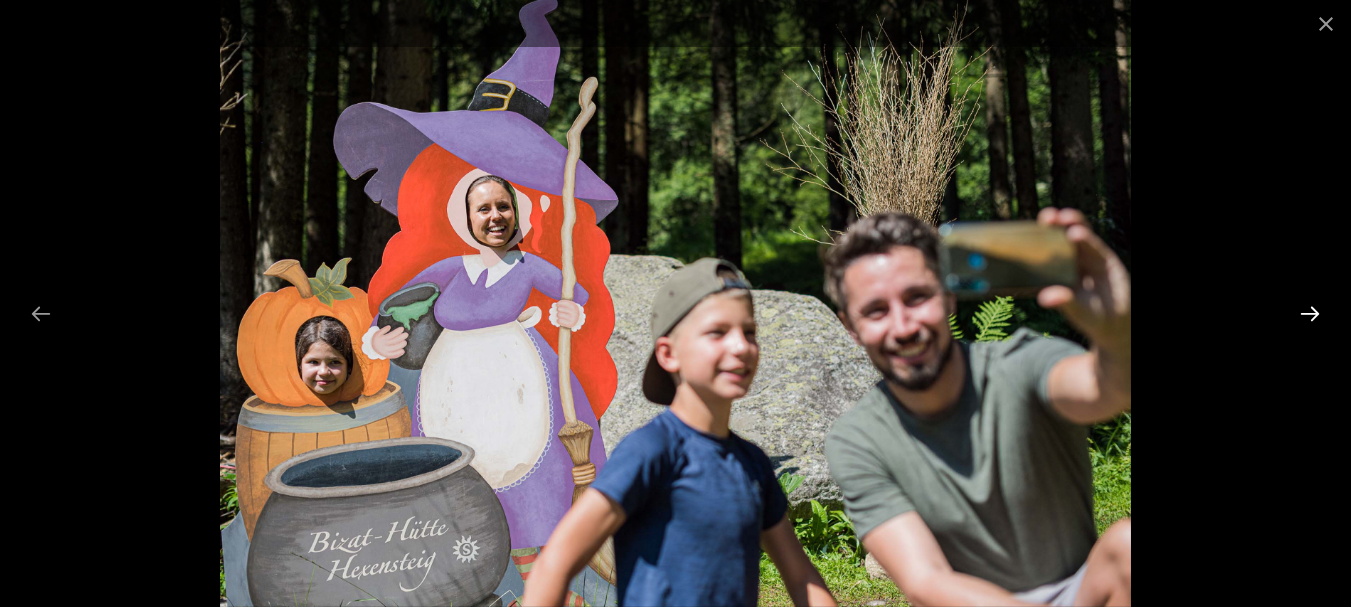 click at bounding box center (1310, 313) 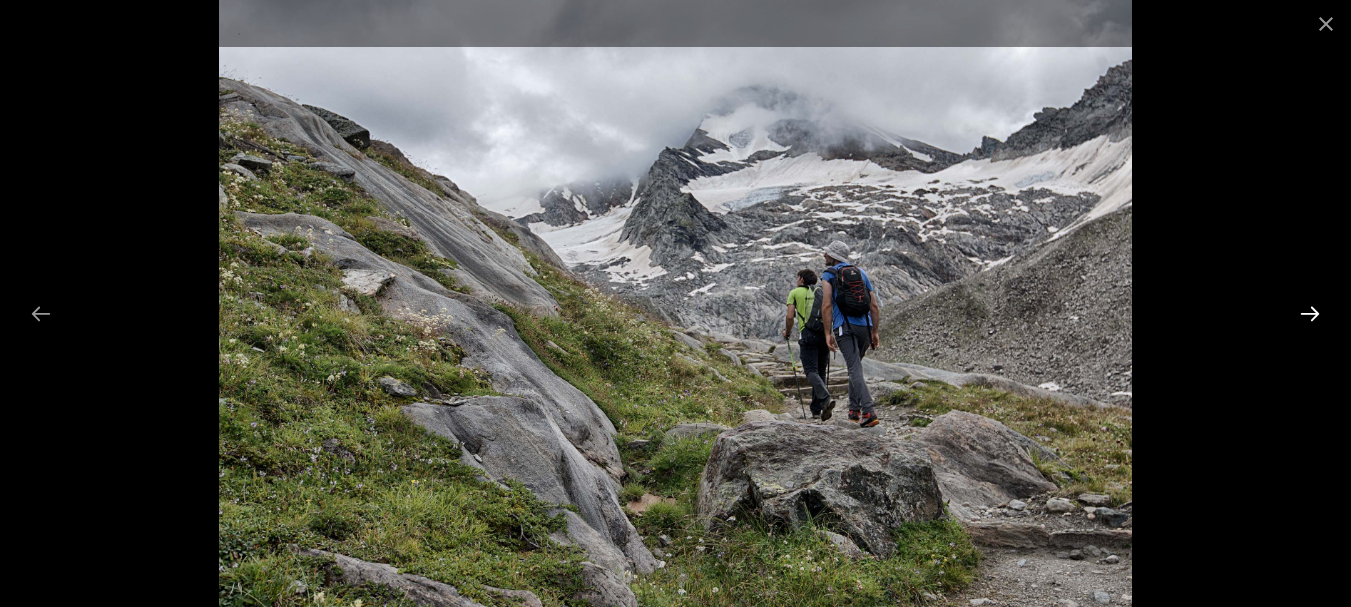 click at bounding box center [1310, 313] 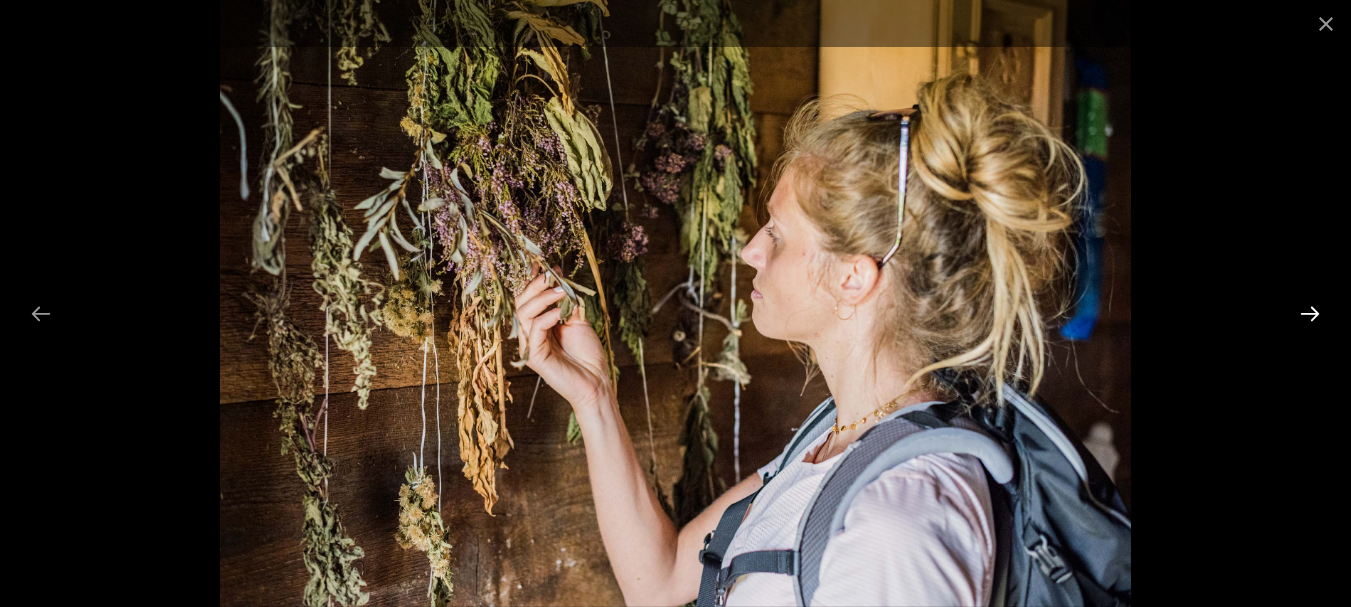 click at bounding box center (1310, 313) 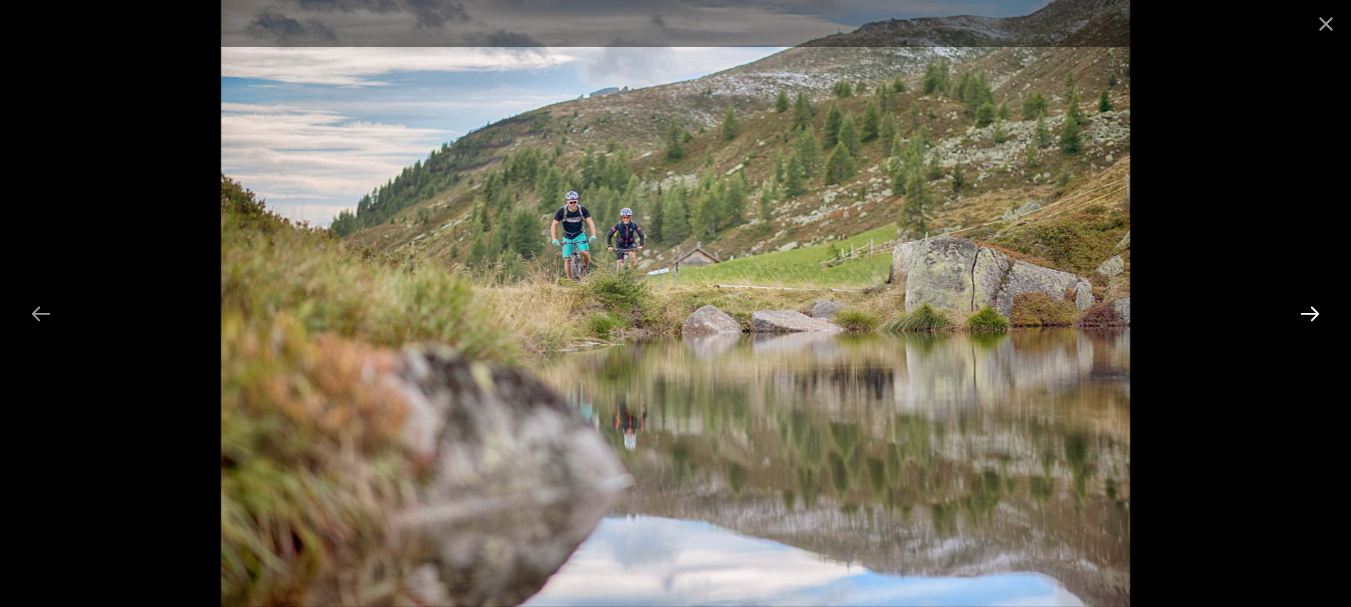 click at bounding box center (1310, 313) 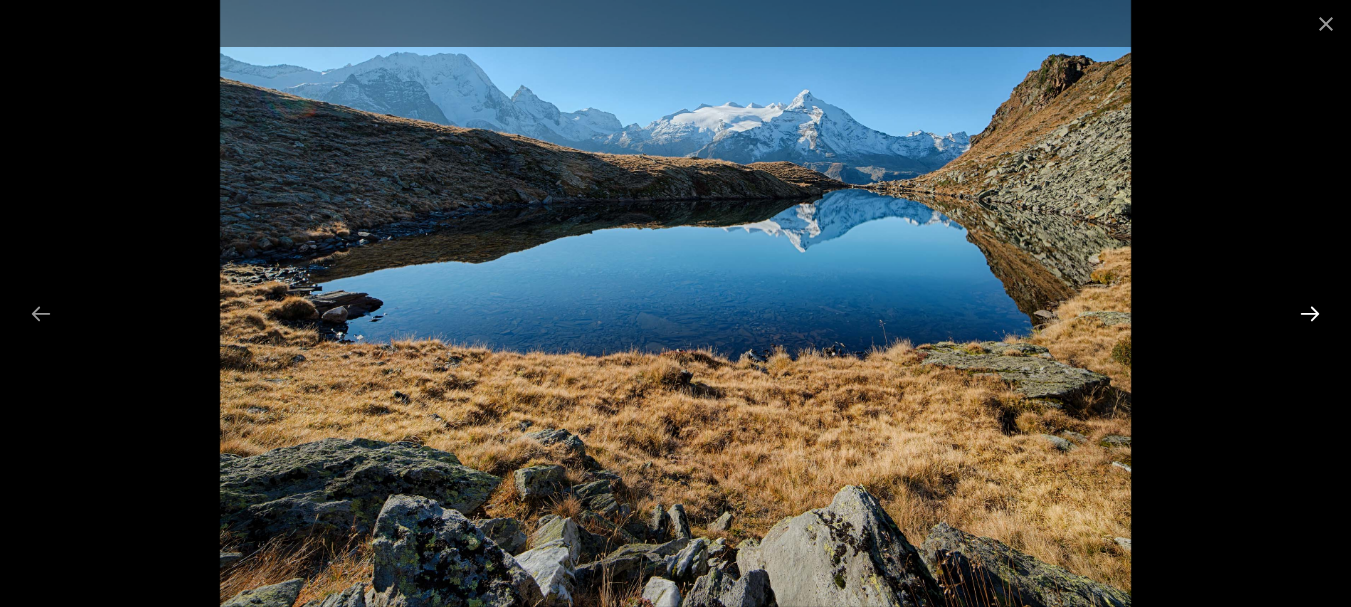 click at bounding box center (1310, 313) 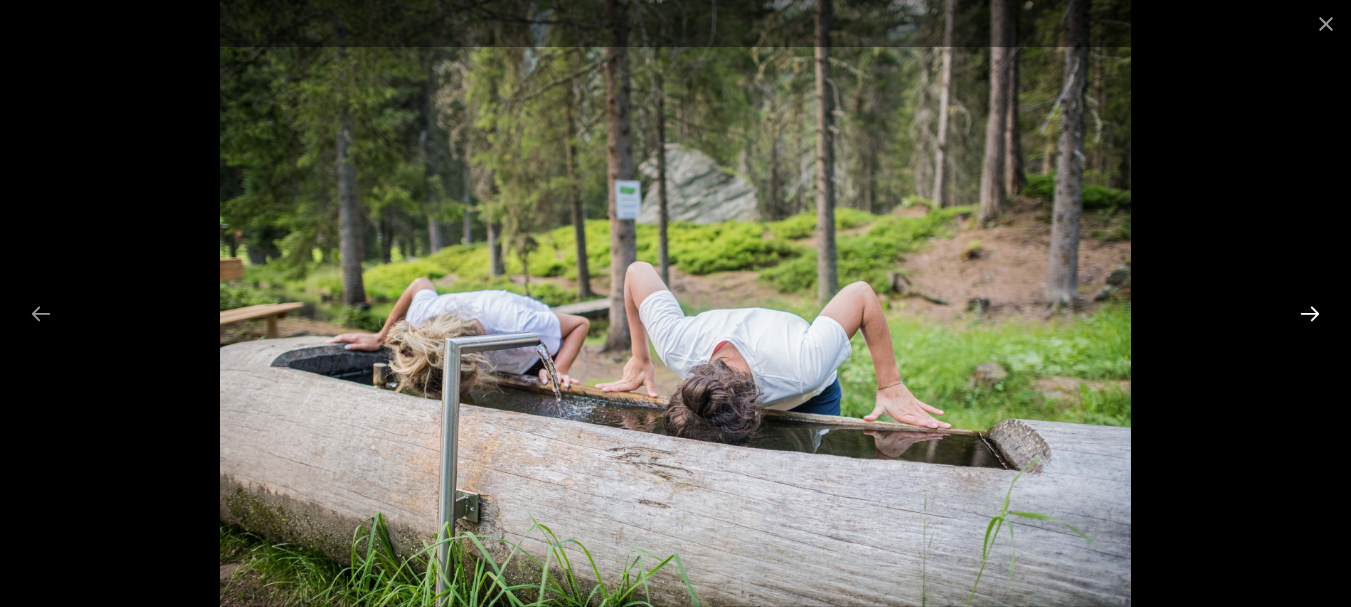 click at bounding box center [1310, 313] 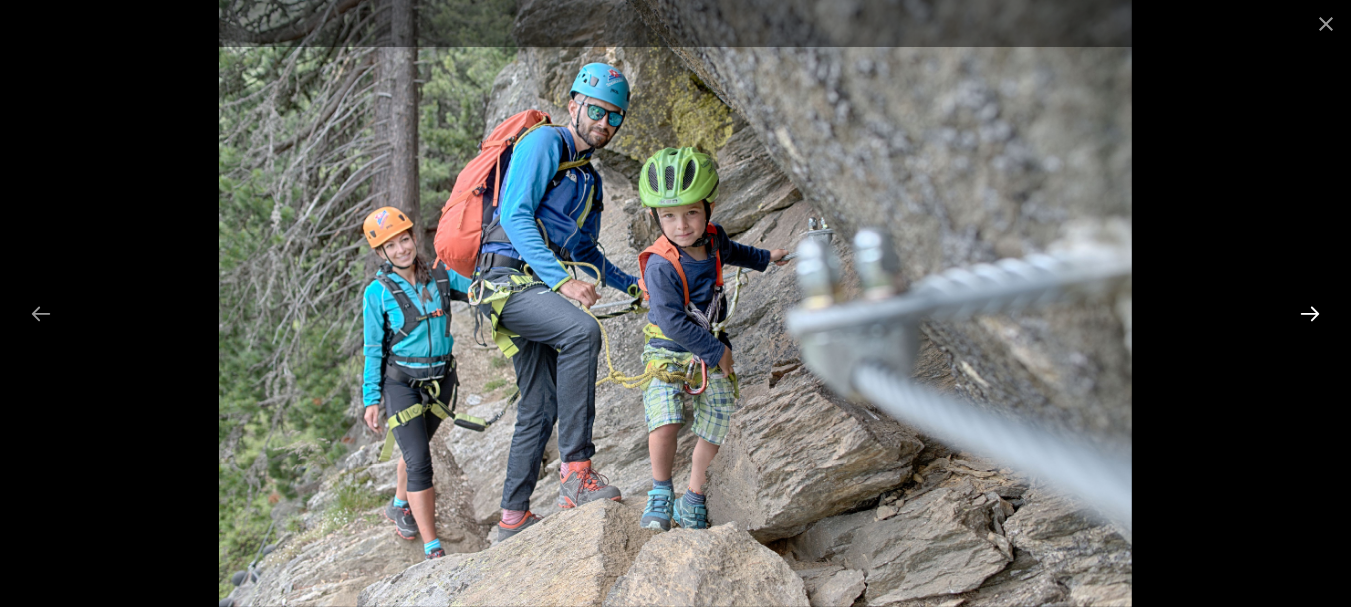 click at bounding box center [1310, 313] 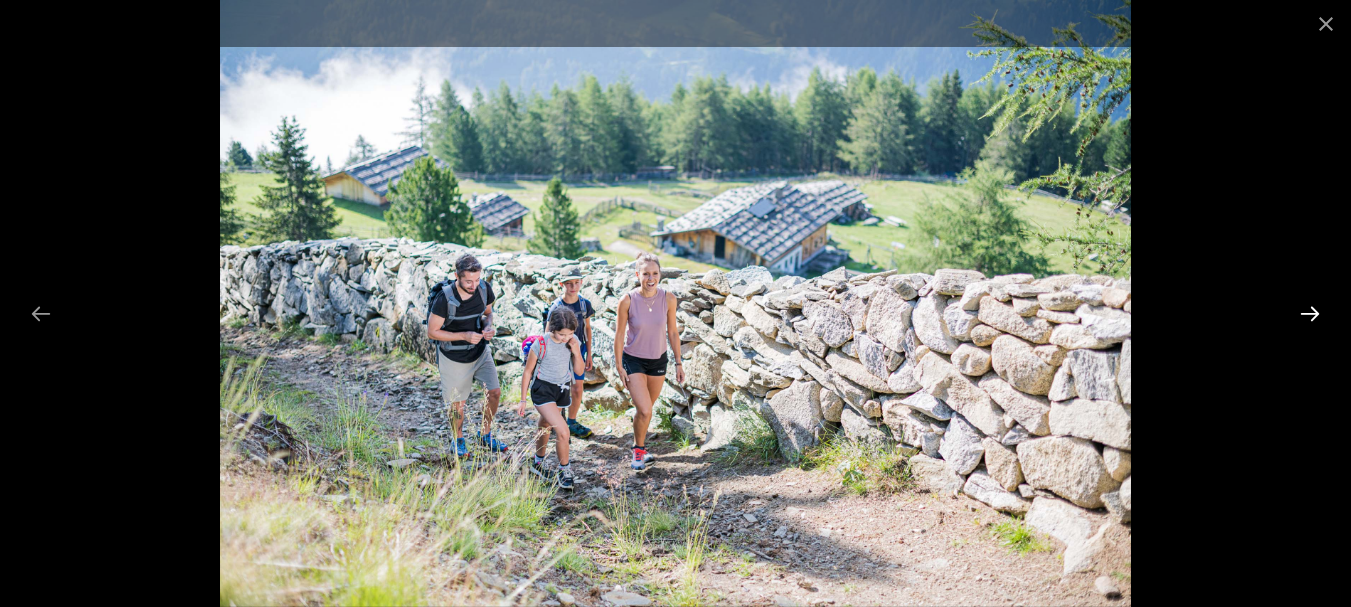 click at bounding box center [1310, 313] 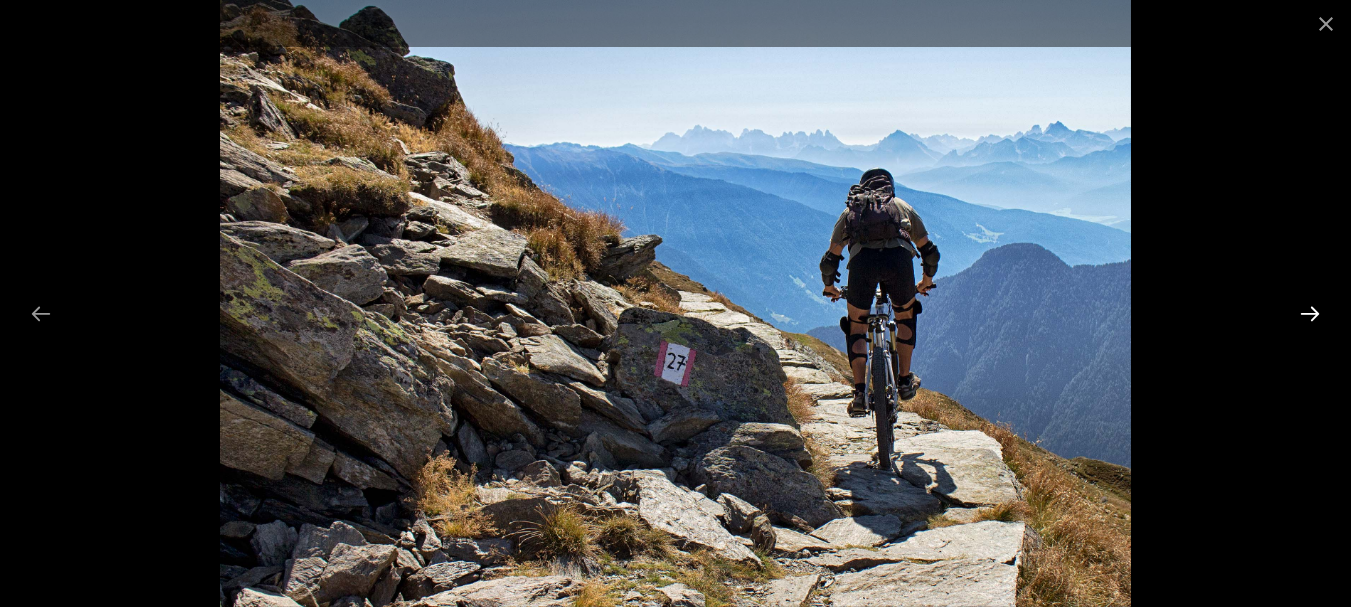 click at bounding box center [1310, 313] 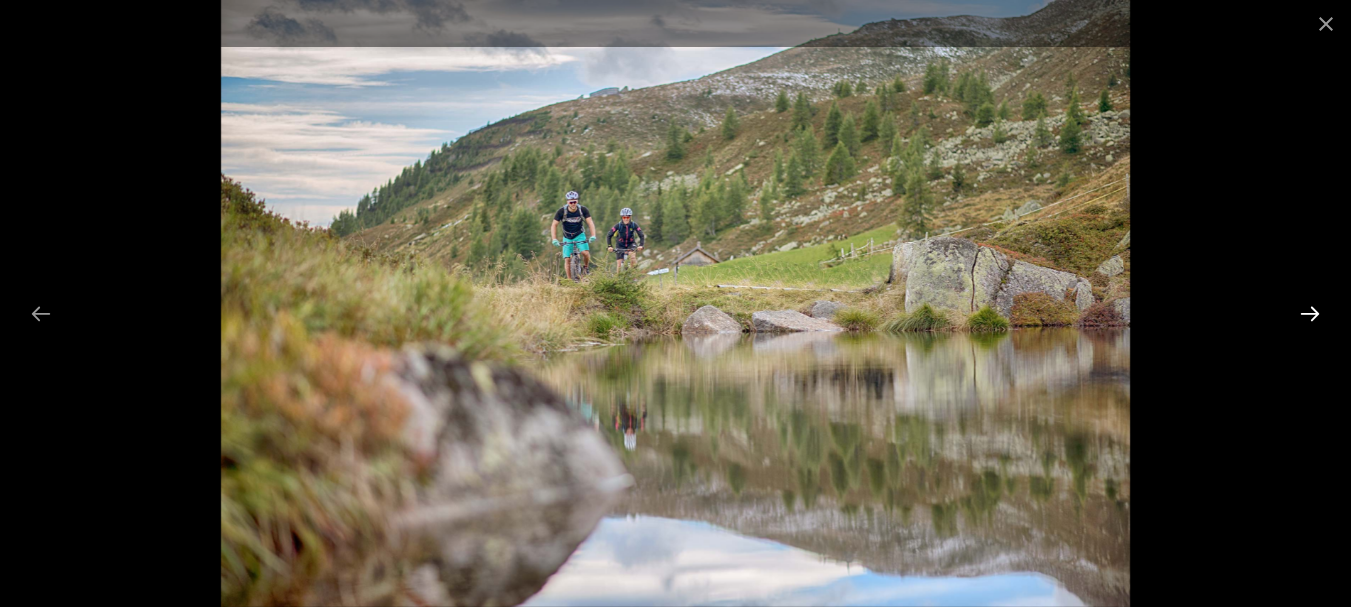 click at bounding box center [1310, 313] 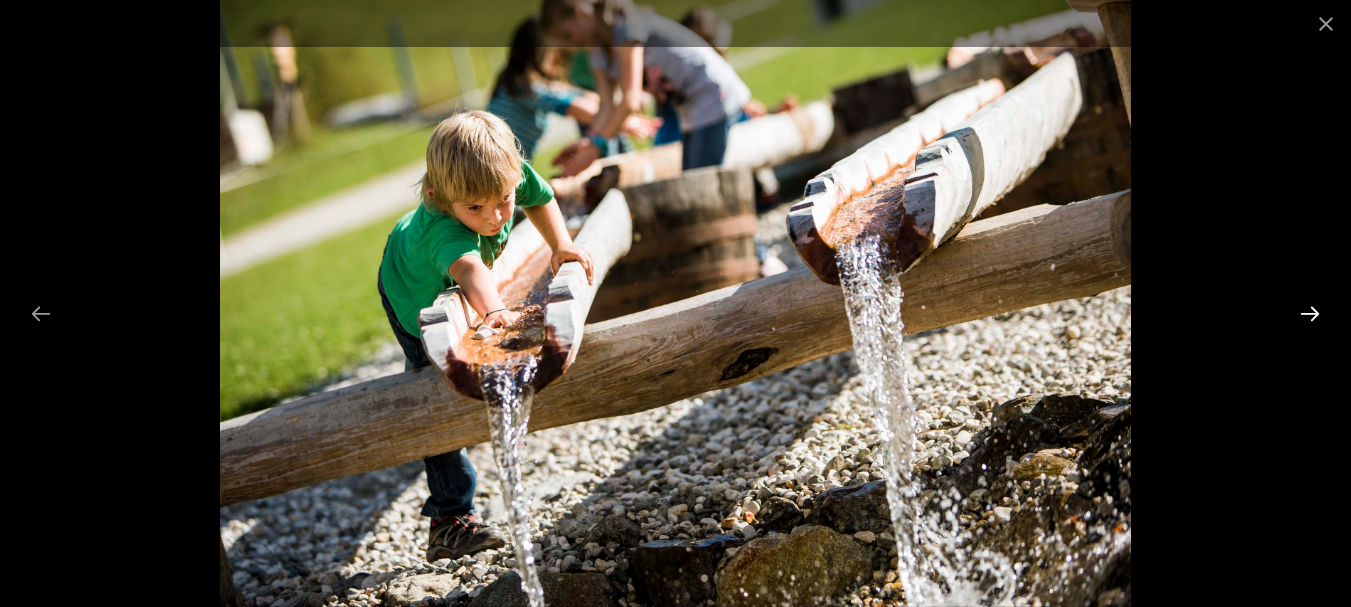 click at bounding box center [1310, 313] 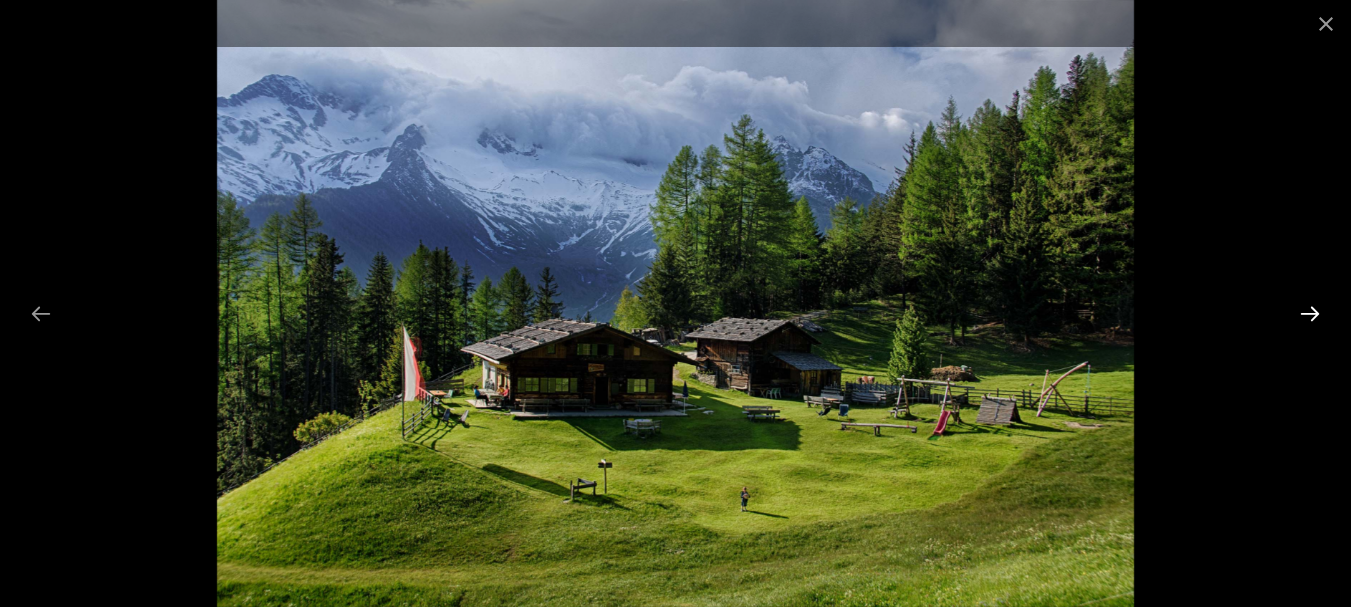 click at bounding box center (1310, 313) 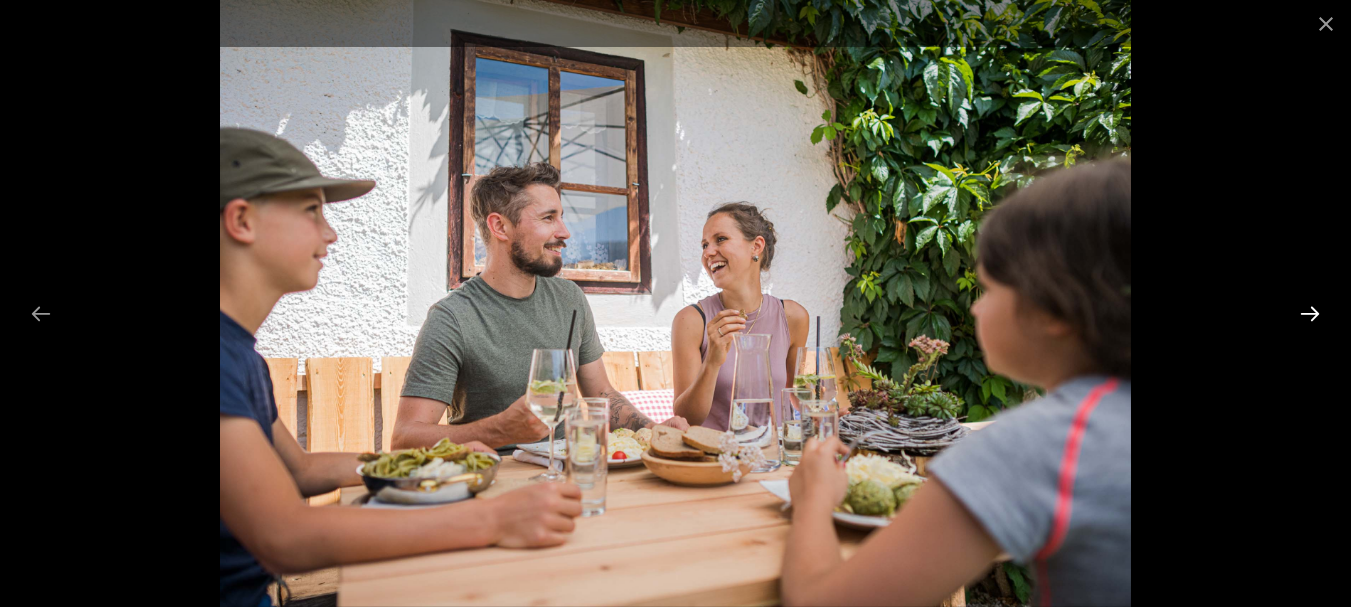 click at bounding box center [1310, 313] 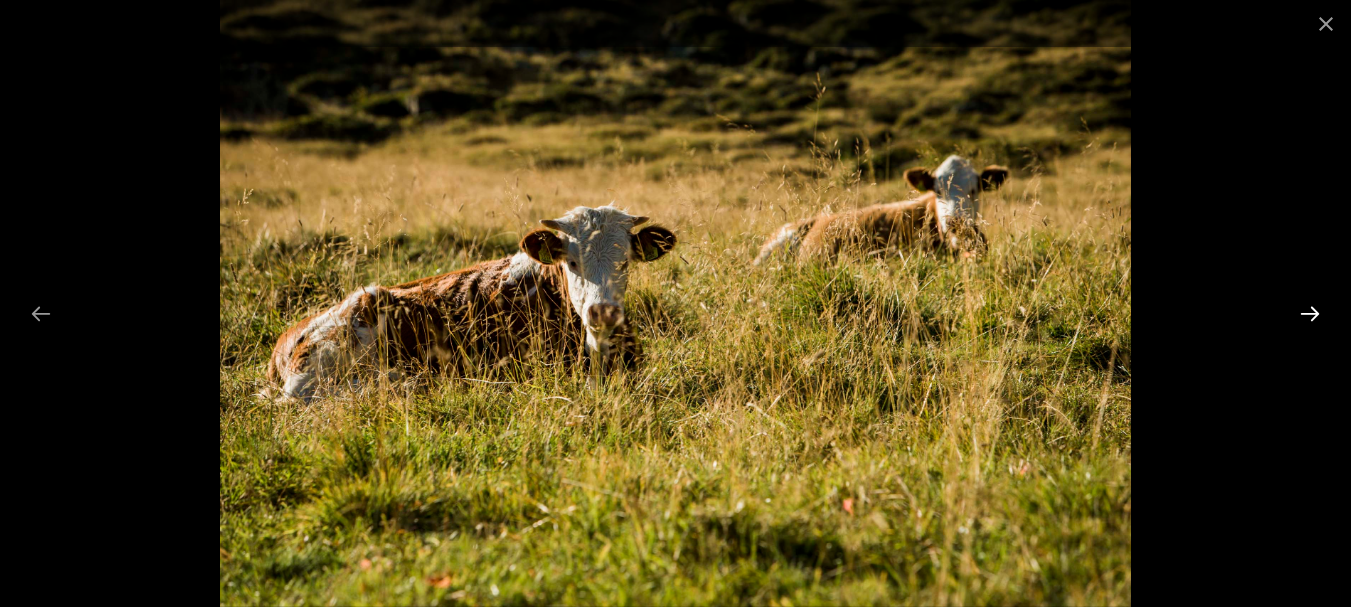 click at bounding box center (1310, 313) 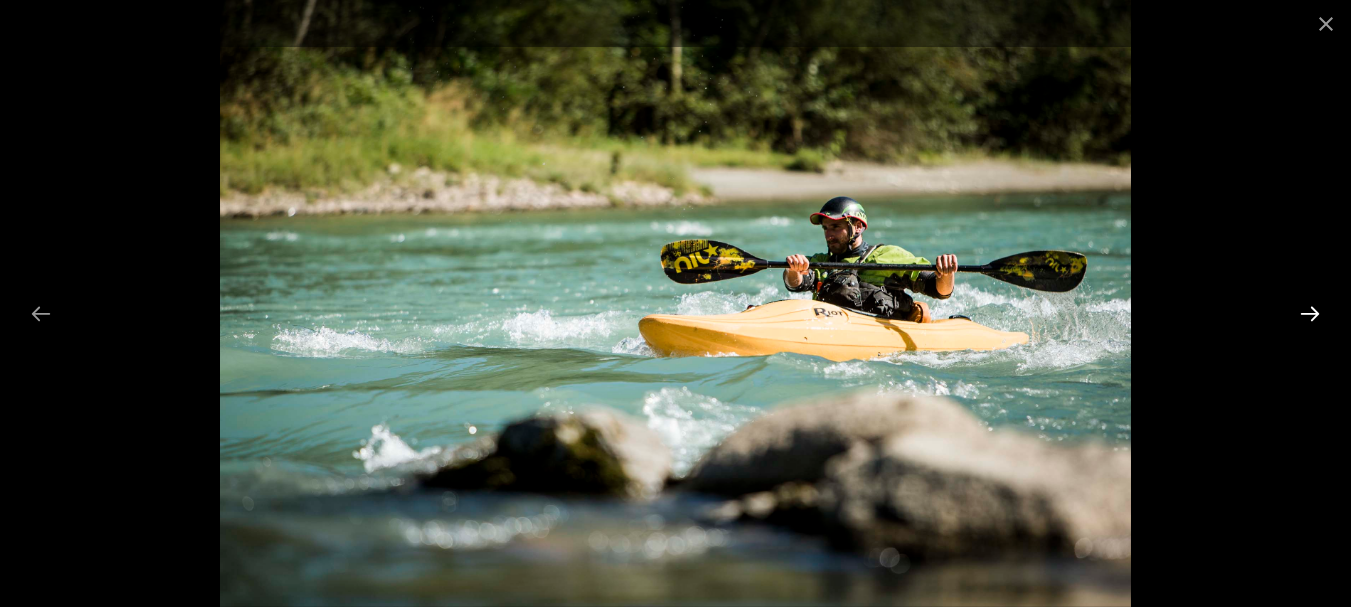 click at bounding box center (1310, 313) 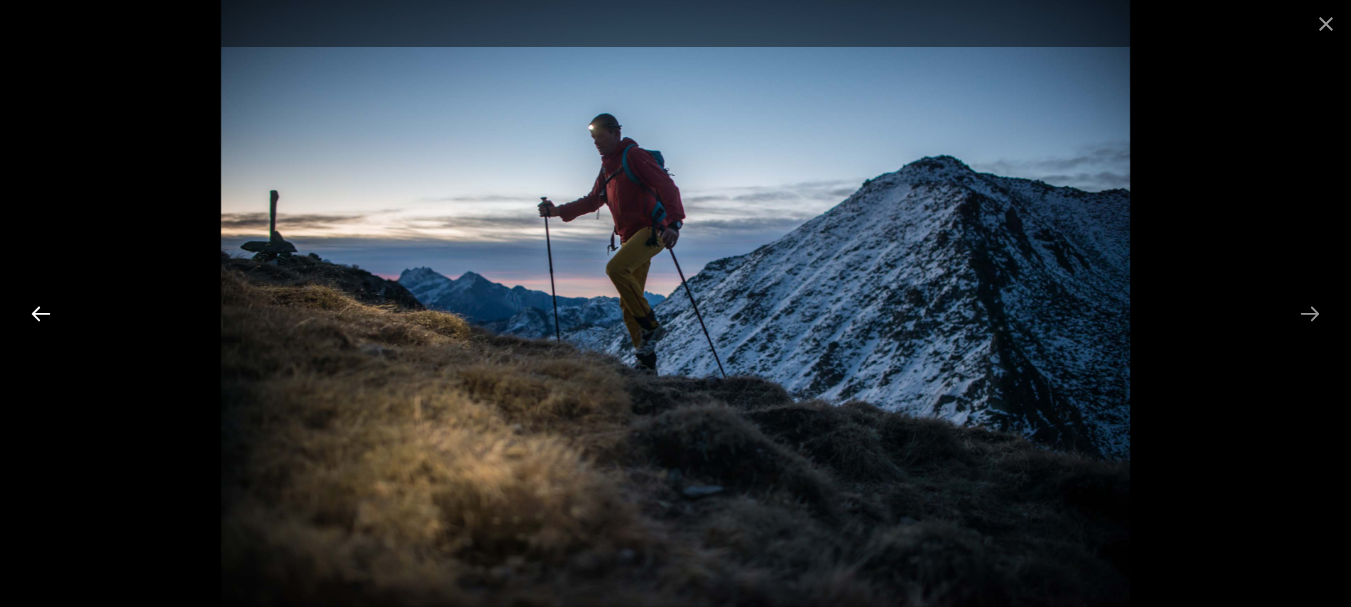 click at bounding box center (41, 313) 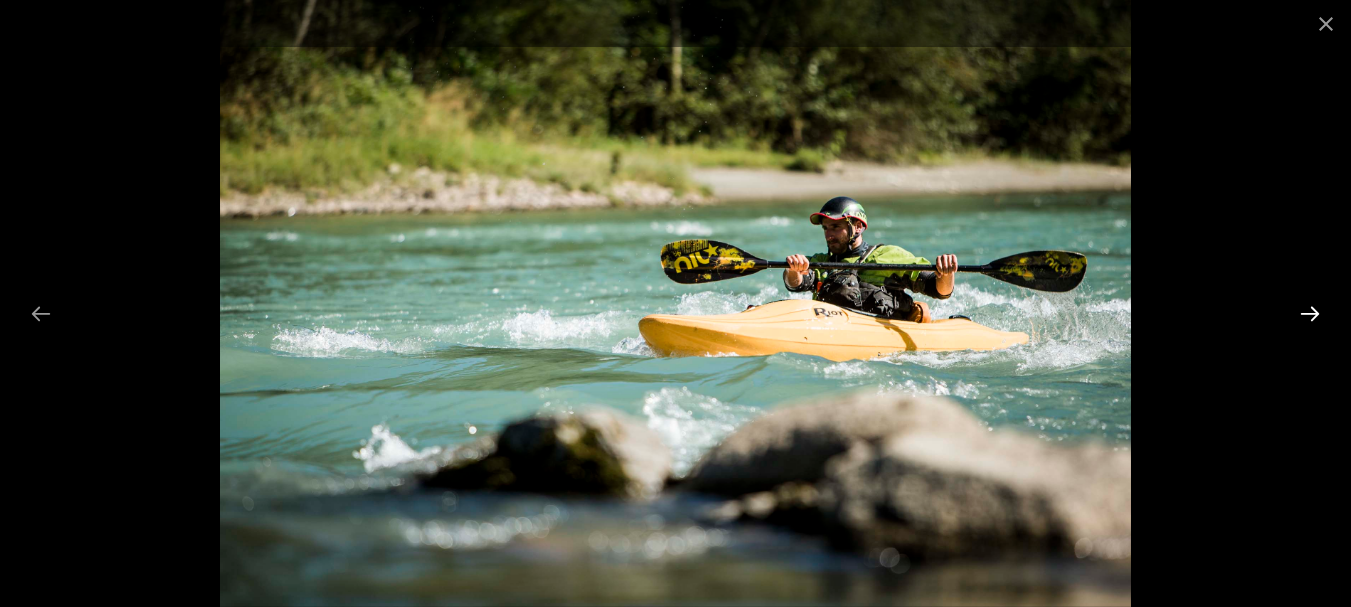 click at bounding box center (1310, 313) 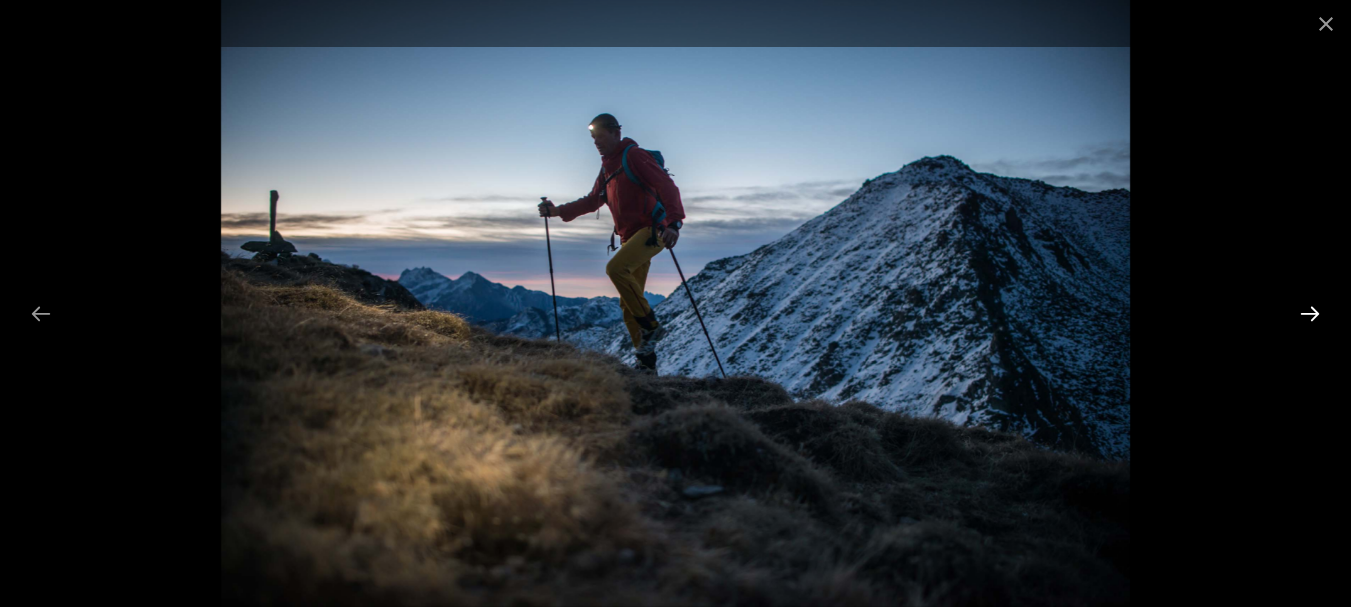 click at bounding box center (1310, 313) 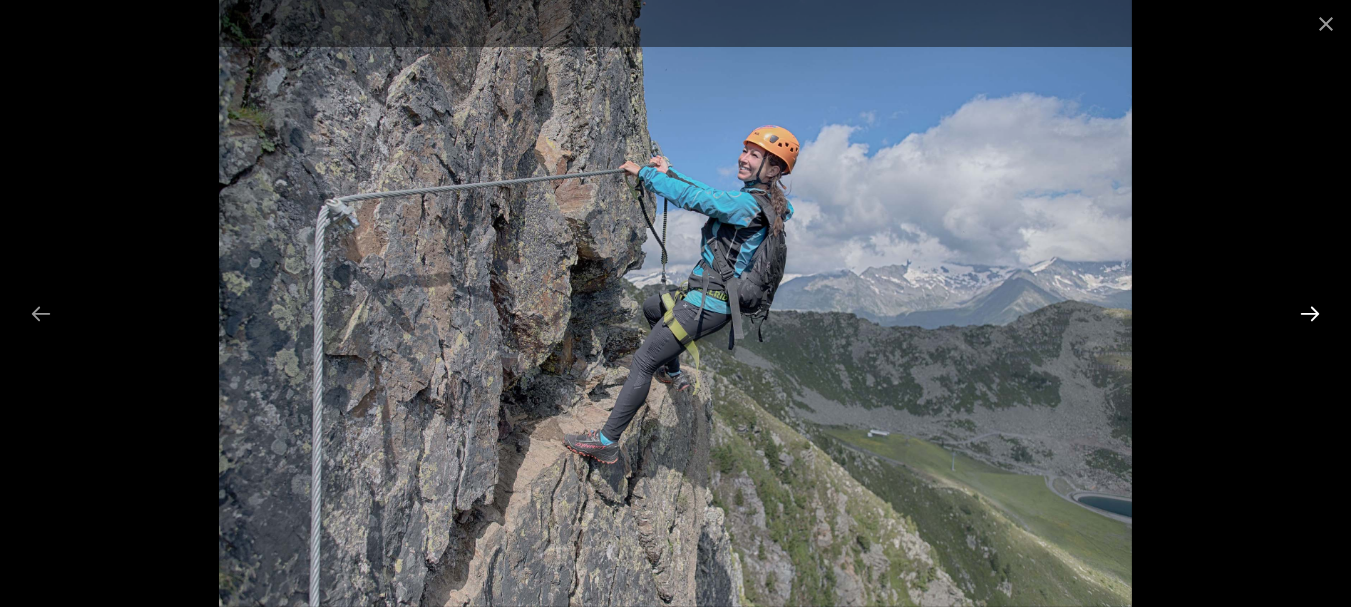 click at bounding box center [1310, 313] 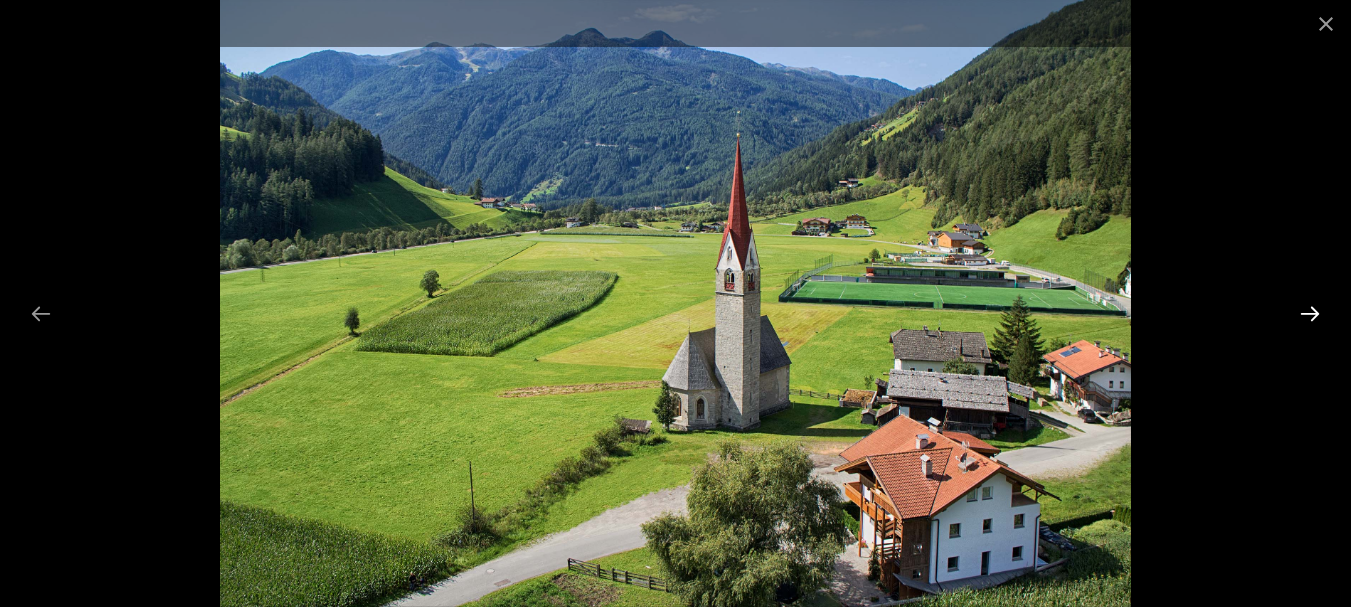 click at bounding box center [1310, 313] 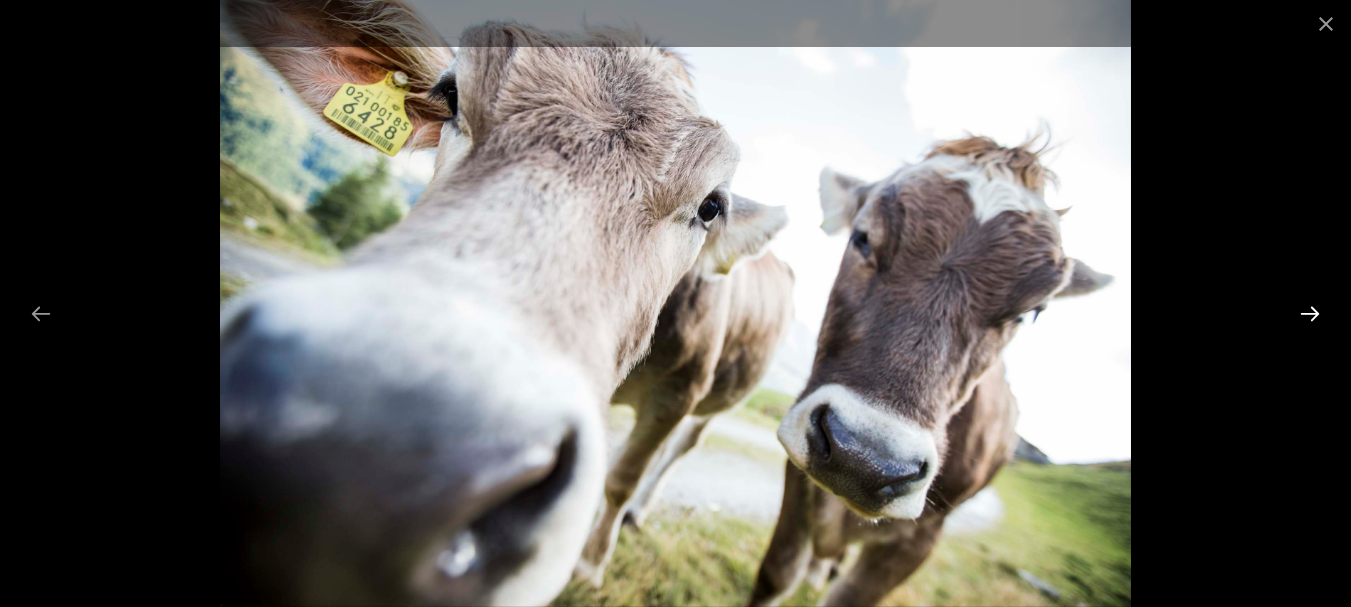 click at bounding box center [1310, 313] 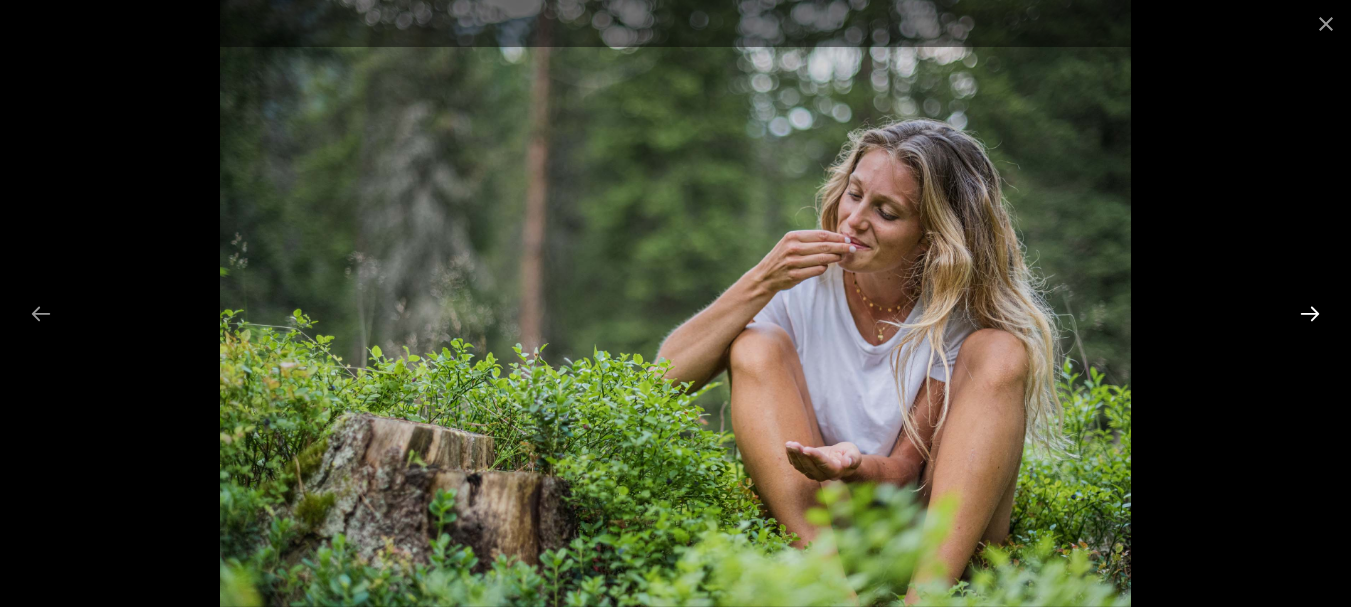 click at bounding box center [1310, 313] 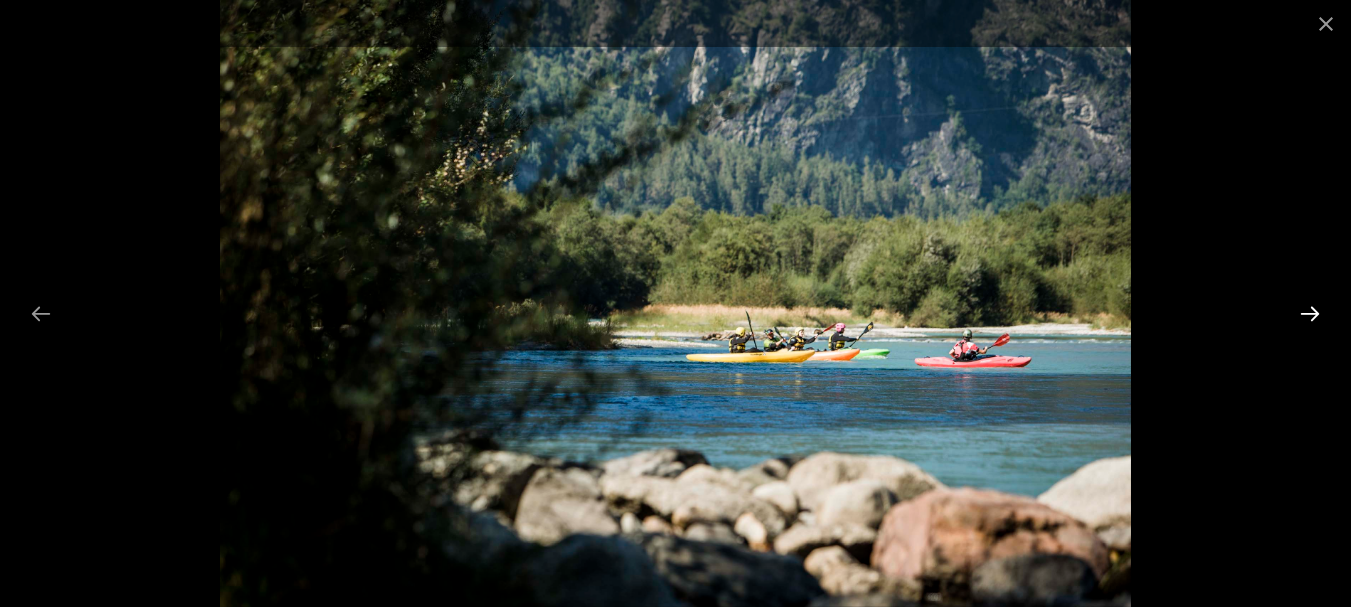 click at bounding box center (1310, 313) 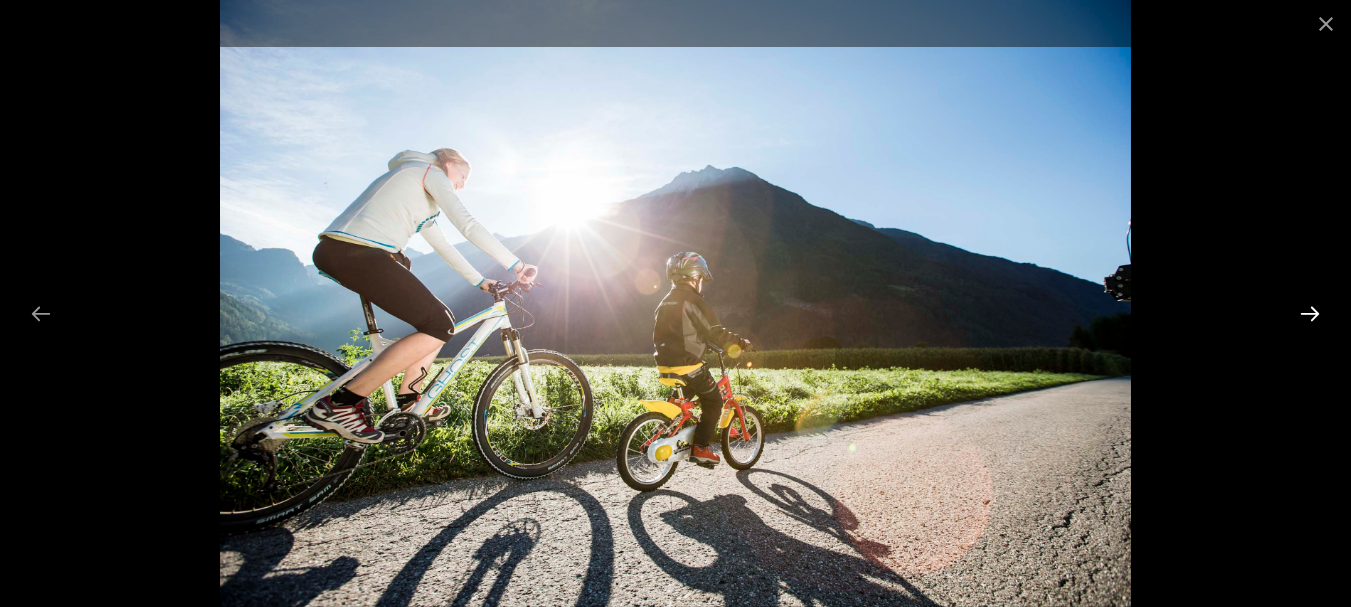 click at bounding box center (1310, 313) 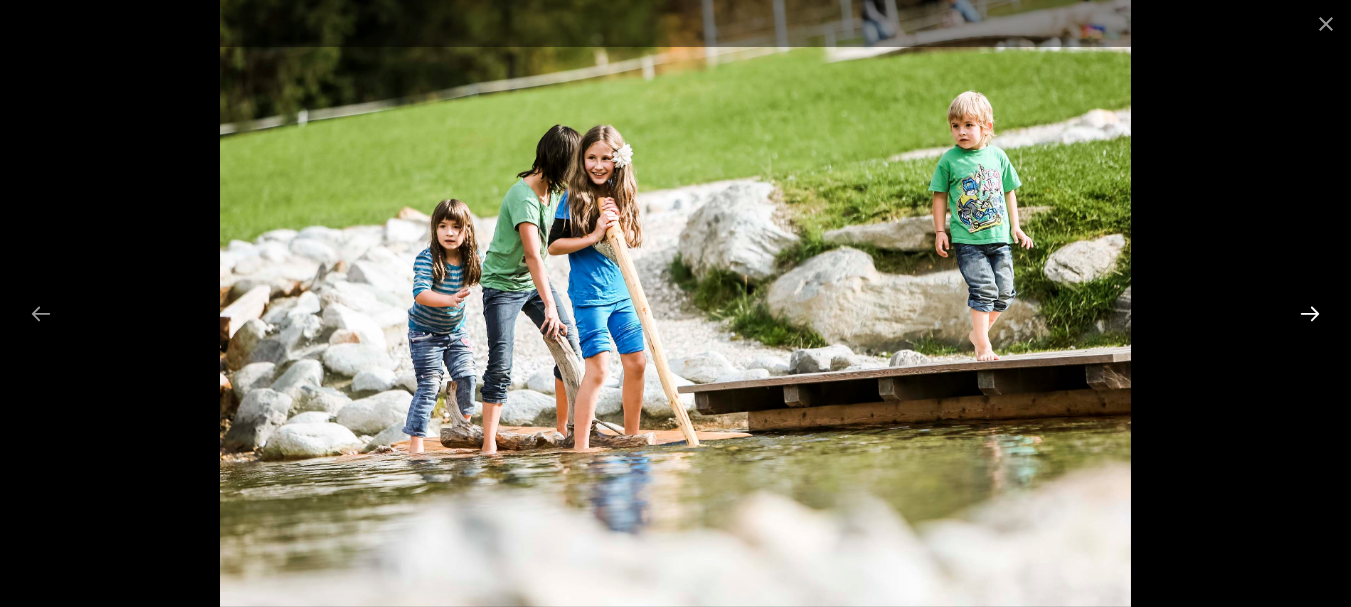 click at bounding box center [1310, 313] 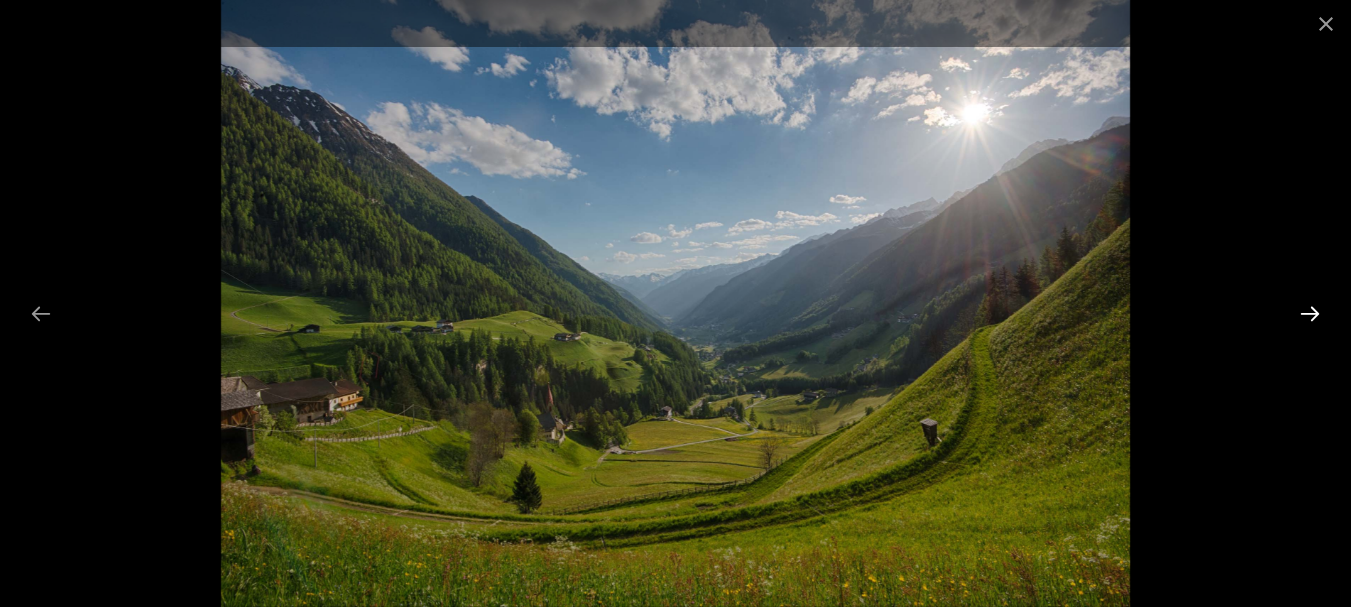 click at bounding box center [1310, 313] 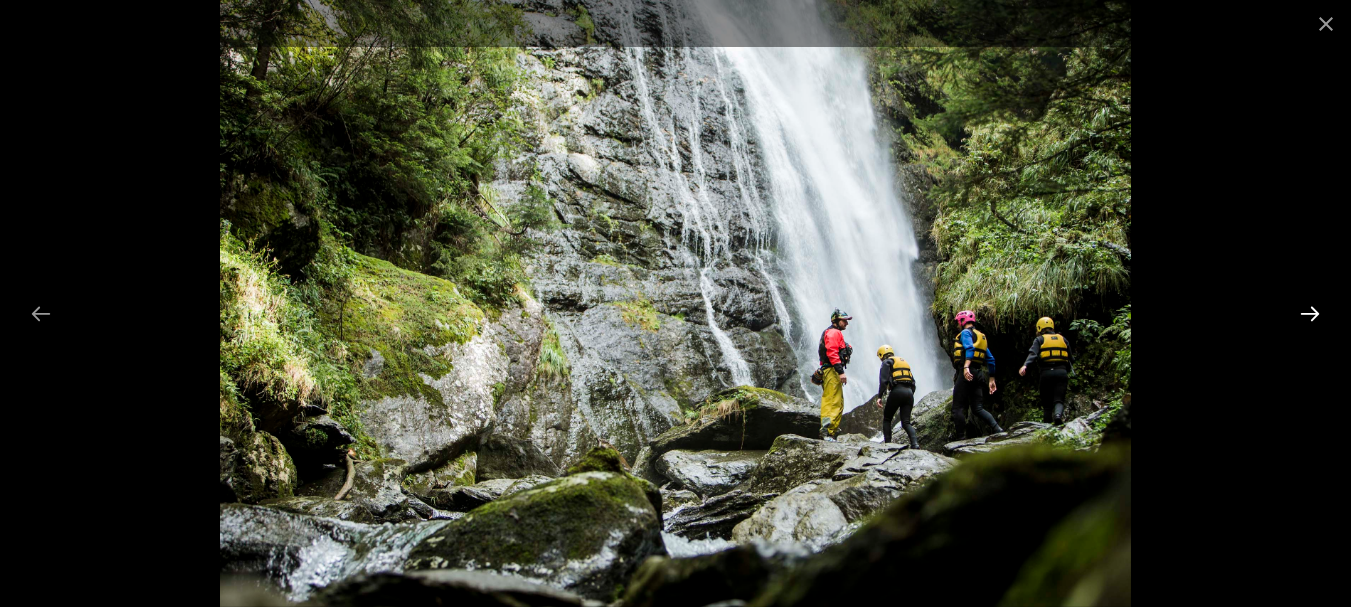 click at bounding box center [1310, 313] 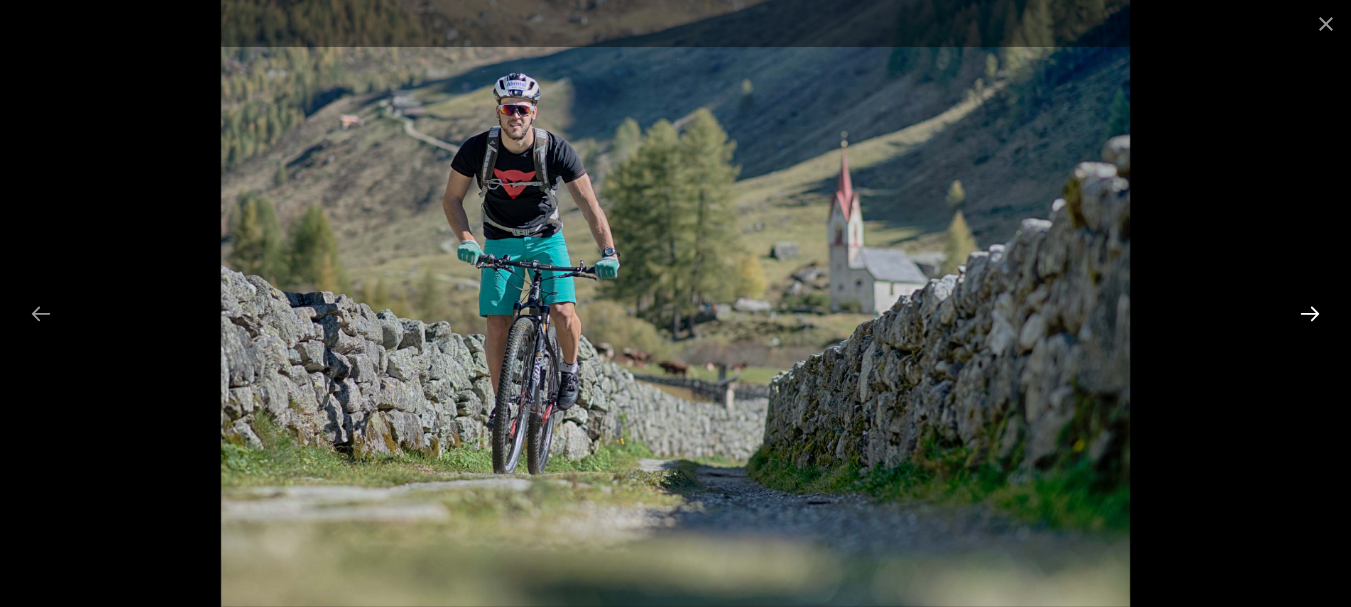 click at bounding box center [1310, 313] 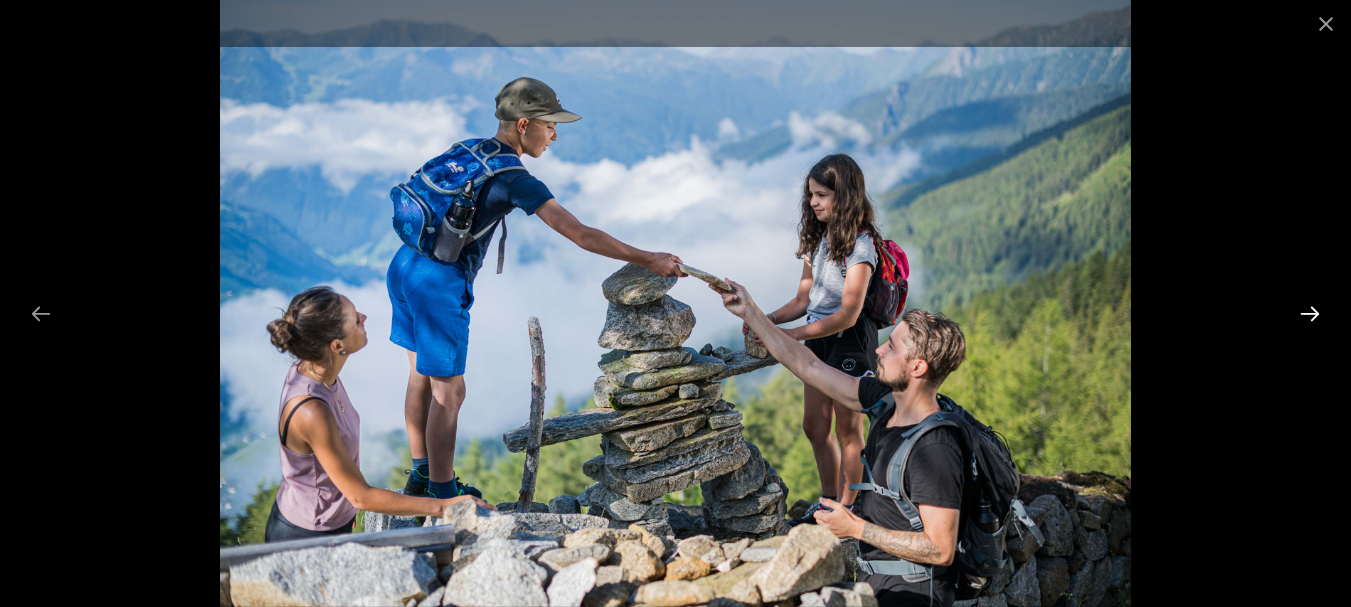 click at bounding box center [1310, 313] 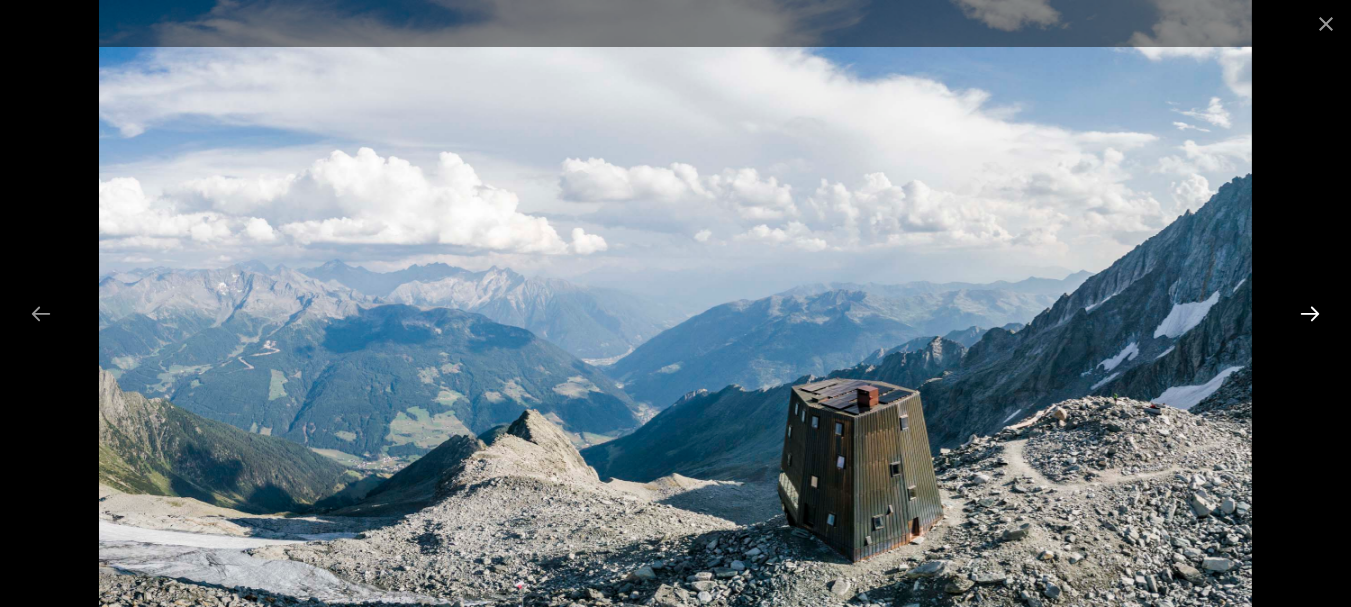 click at bounding box center (1310, 313) 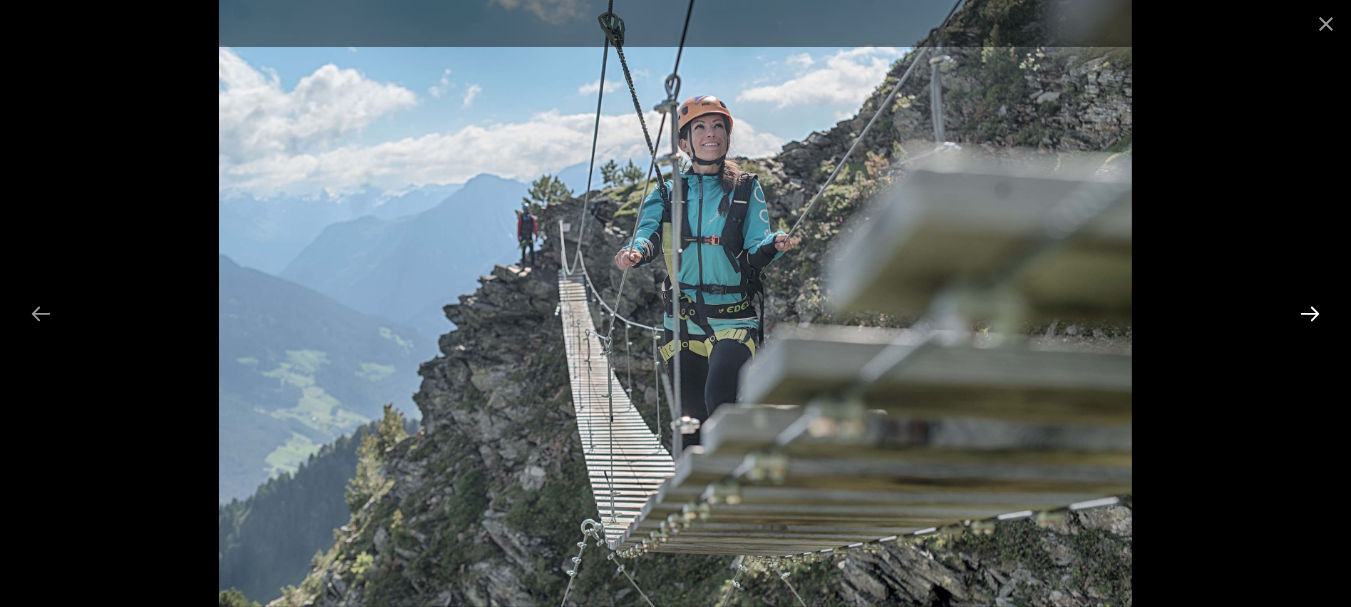 click at bounding box center (1310, 313) 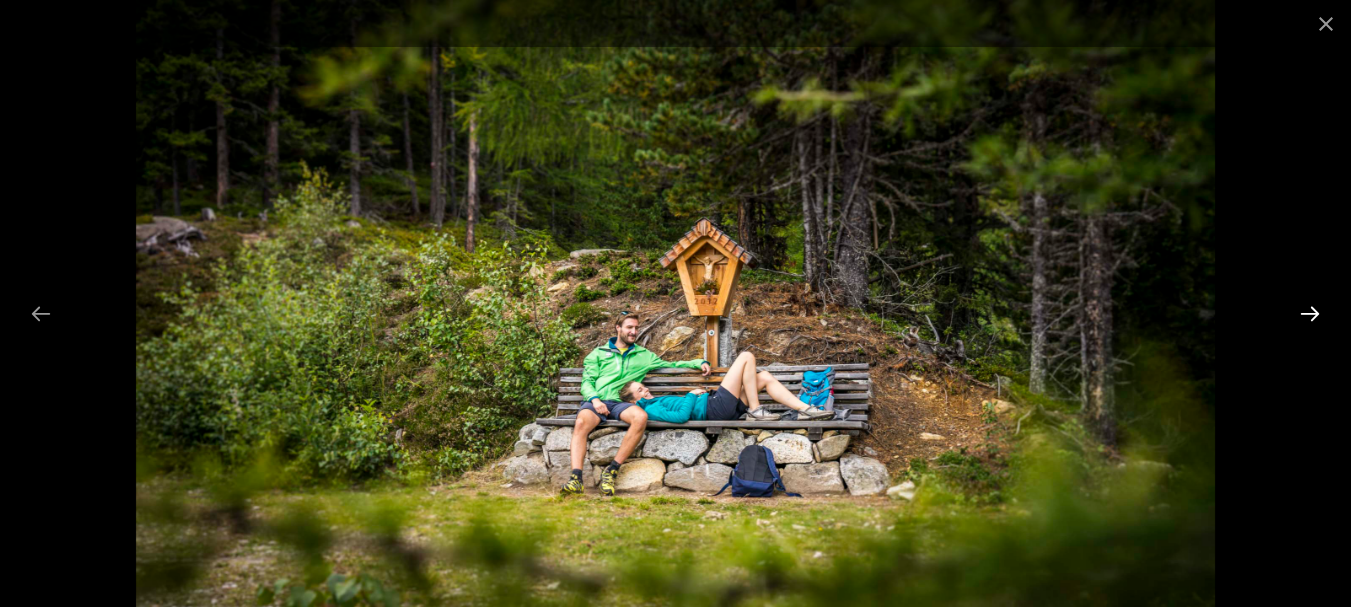 click at bounding box center (1310, 313) 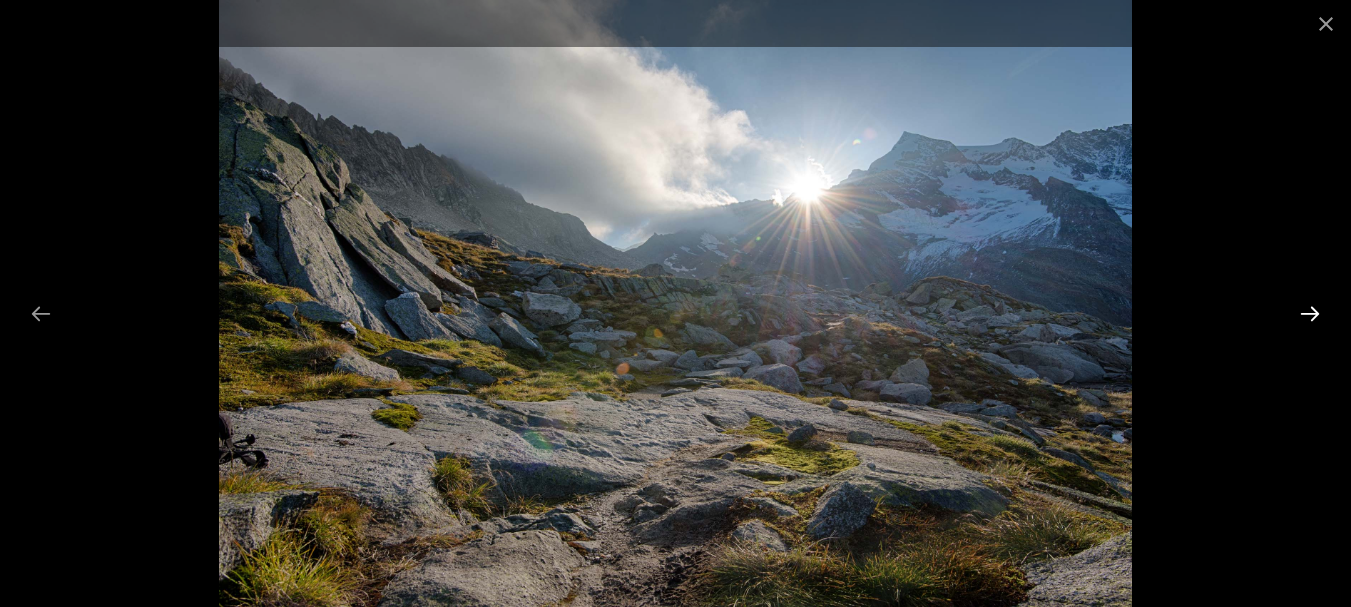 click at bounding box center (1310, 313) 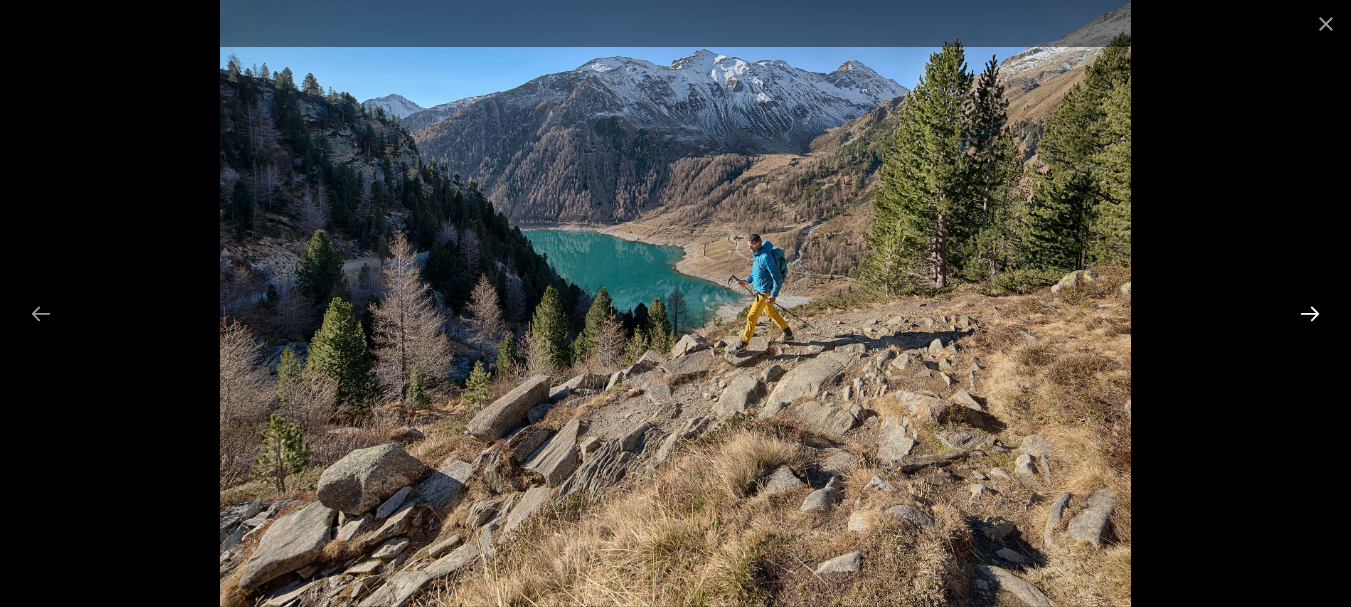 click at bounding box center (1310, 313) 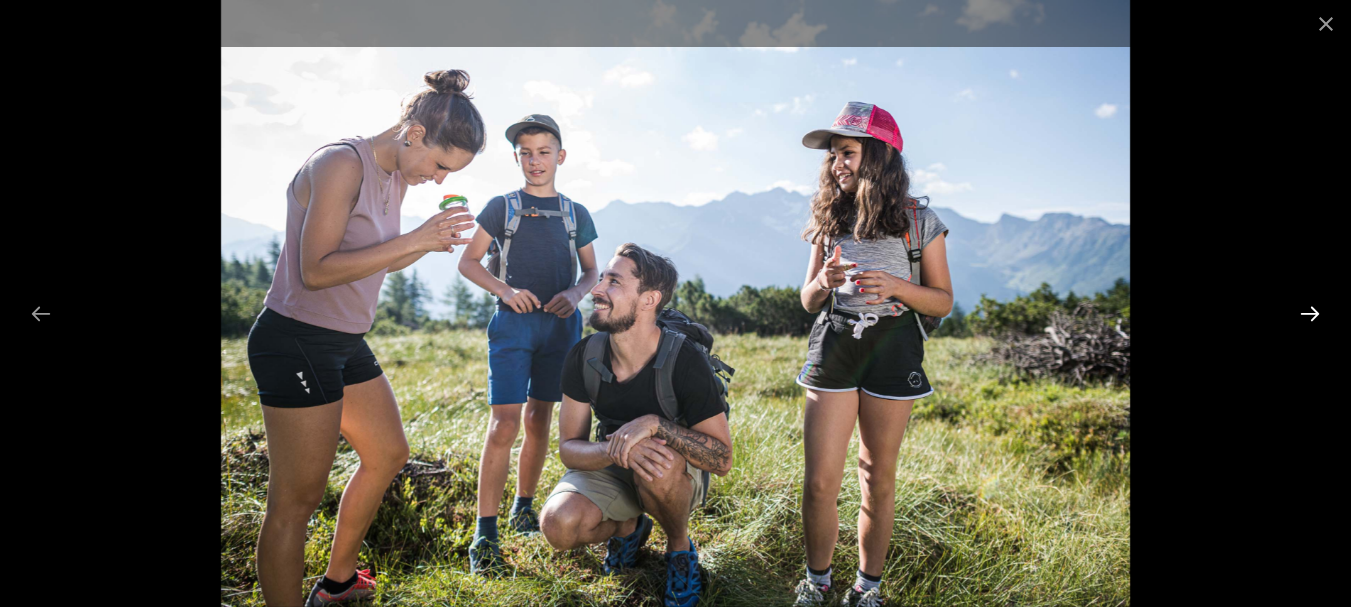 click at bounding box center (1310, 313) 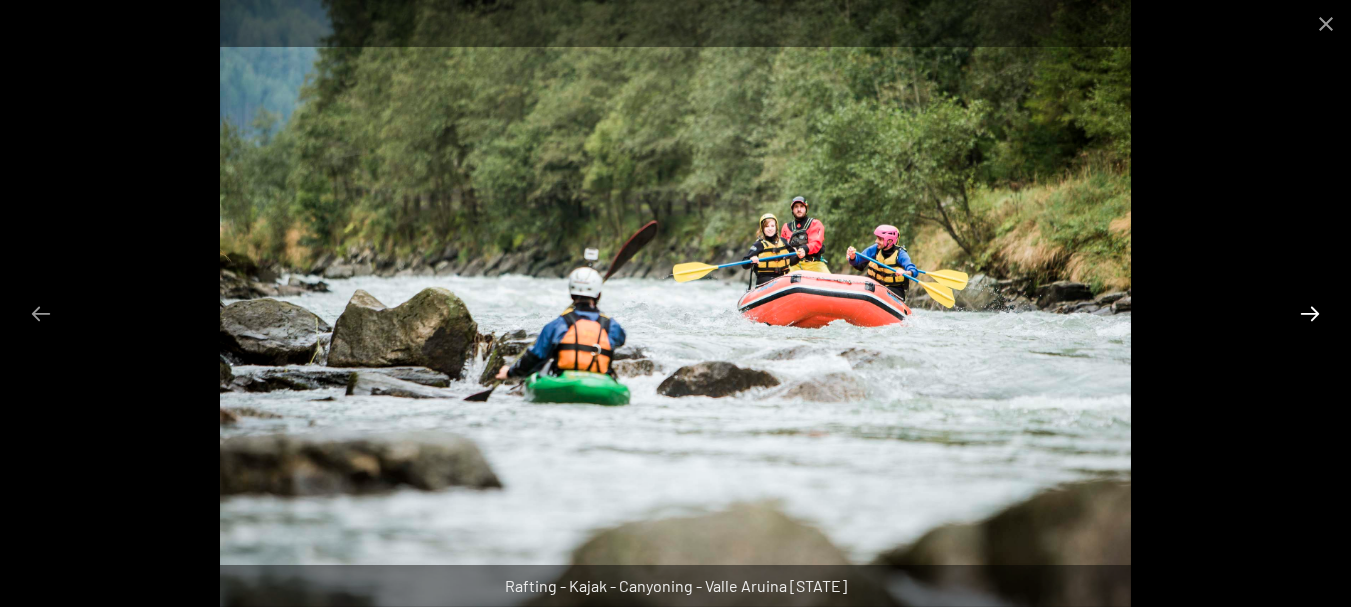 click at bounding box center (1310, 313) 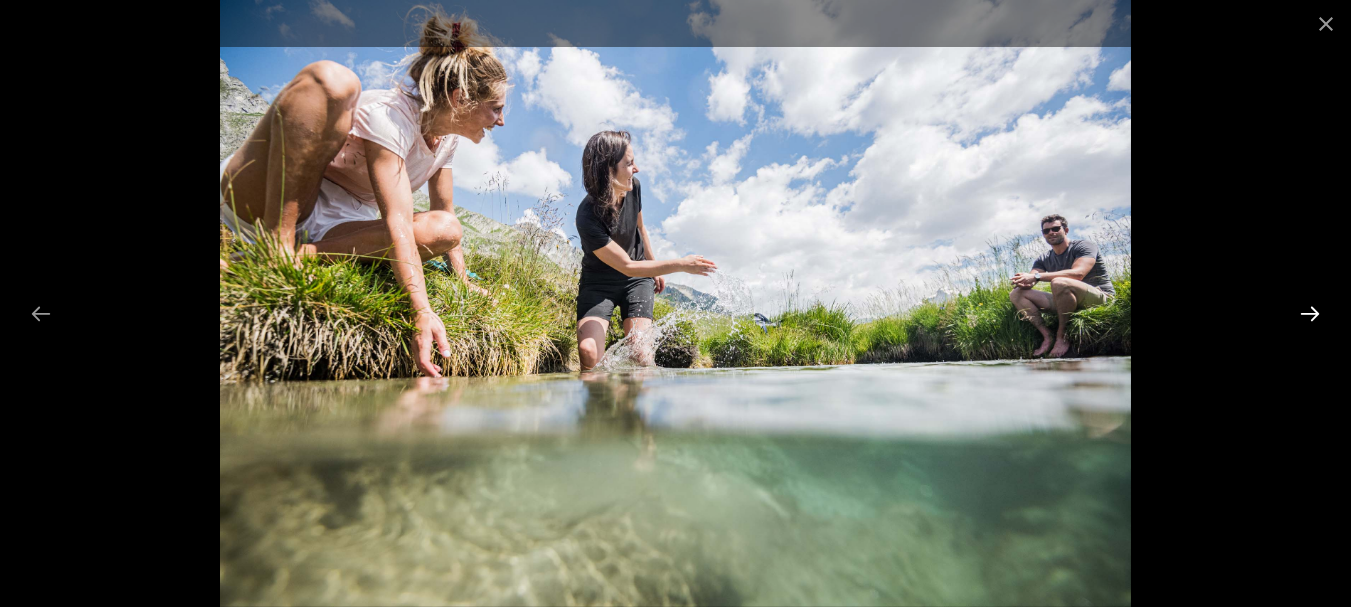 click at bounding box center [1310, 313] 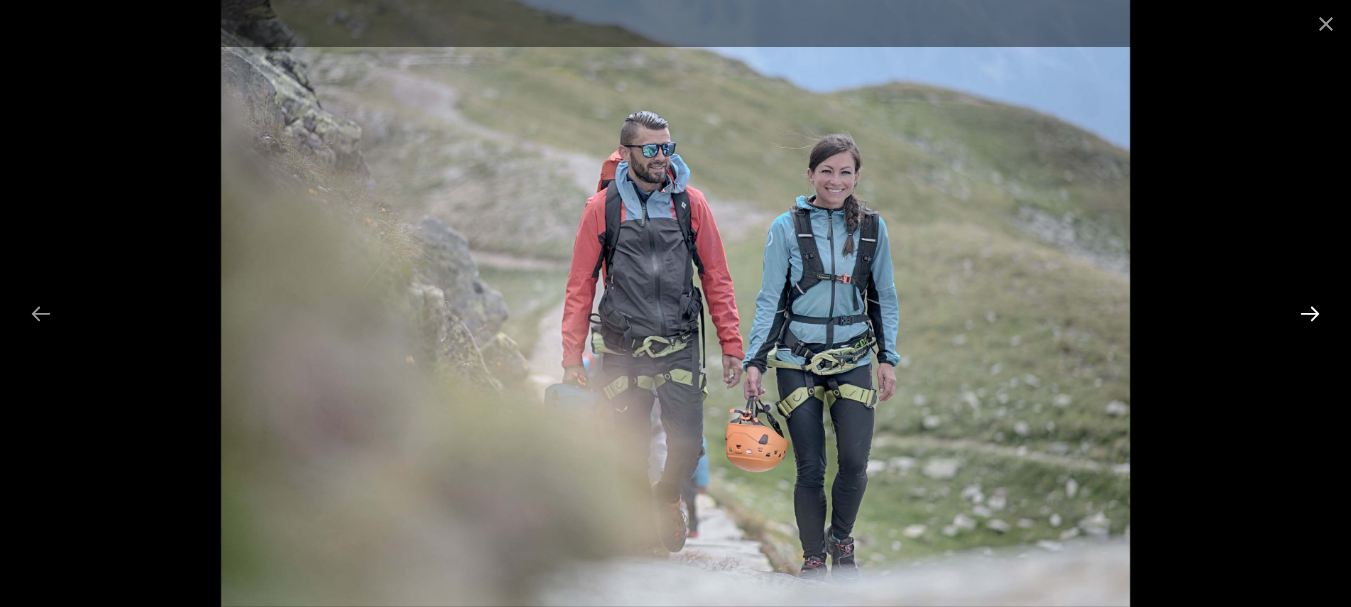 click at bounding box center (1310, 313) 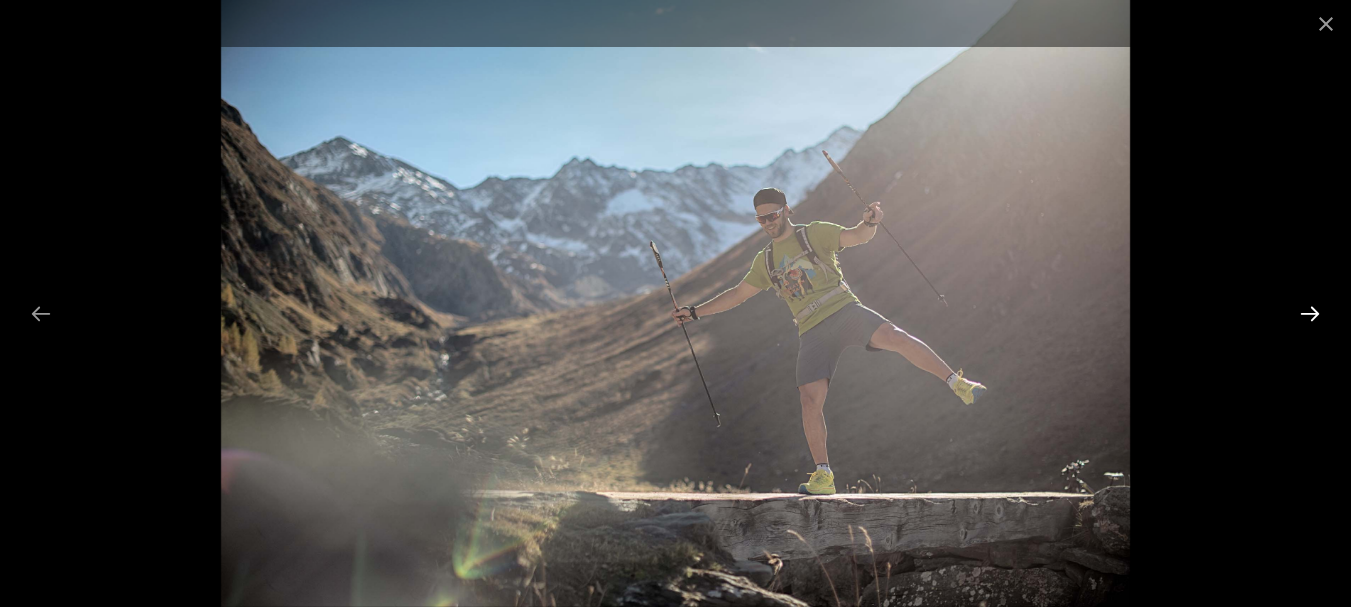 click at bounding box center [1310, 313] 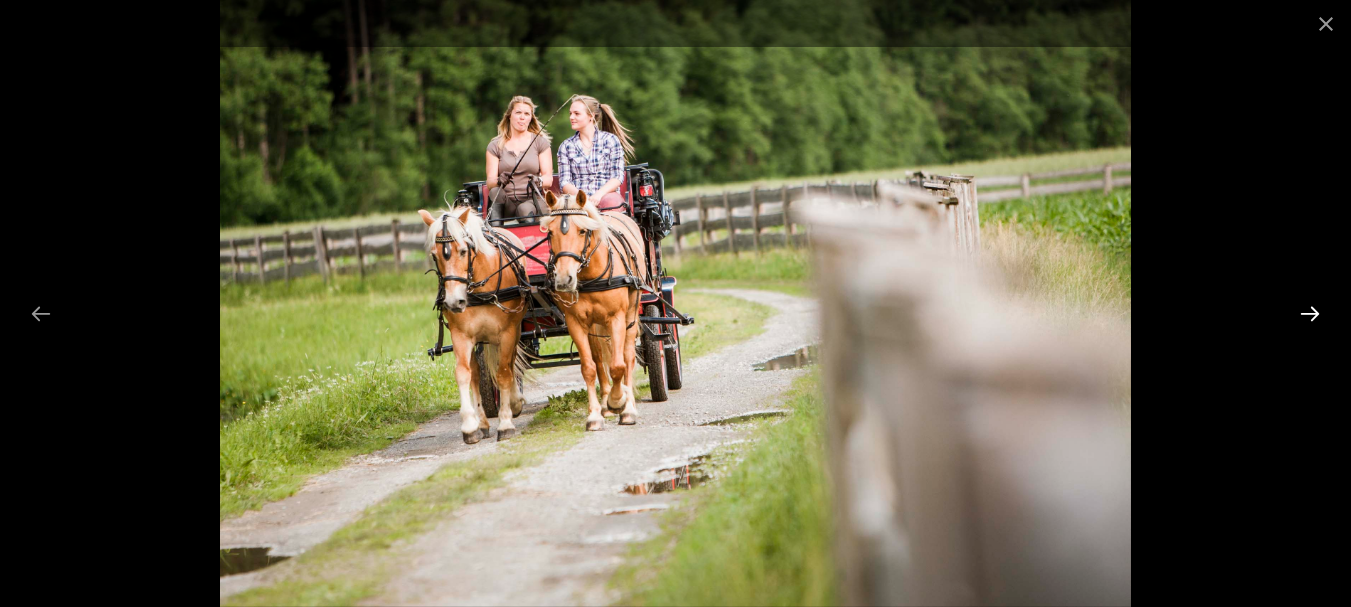 click at bounding box center [1310, 313] 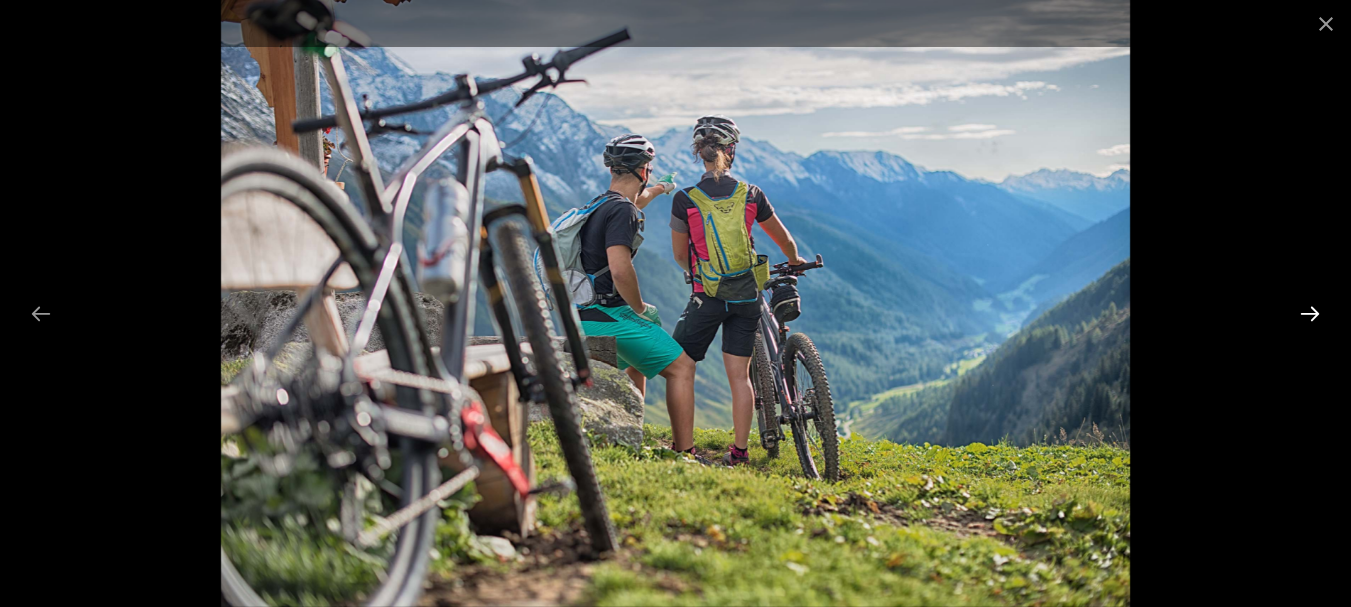 click at bounding box center (1310, 313) 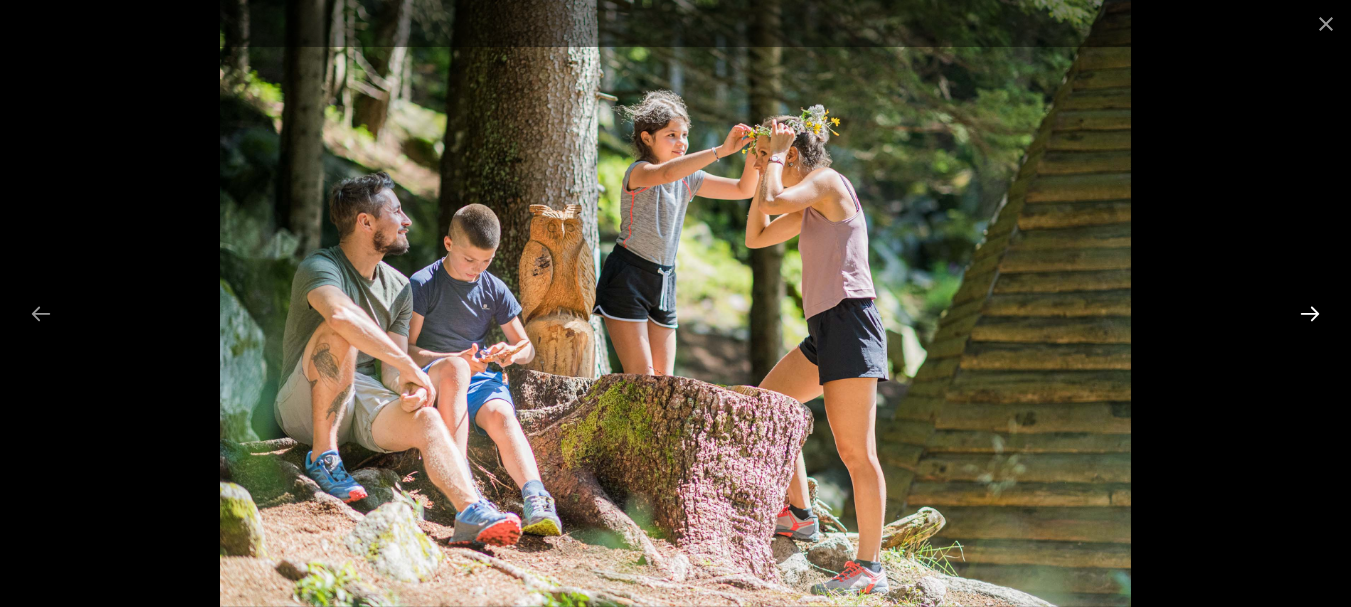 click at bounding box center (1310, 313) 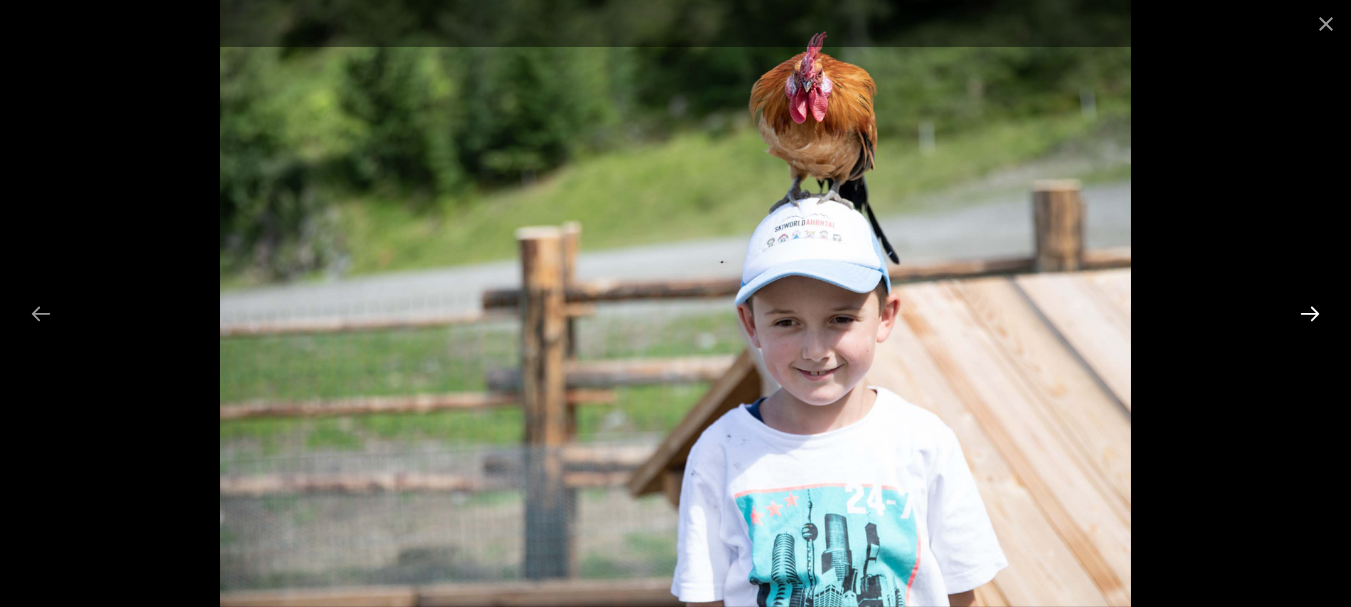 click at bounding box center (1310, 313) 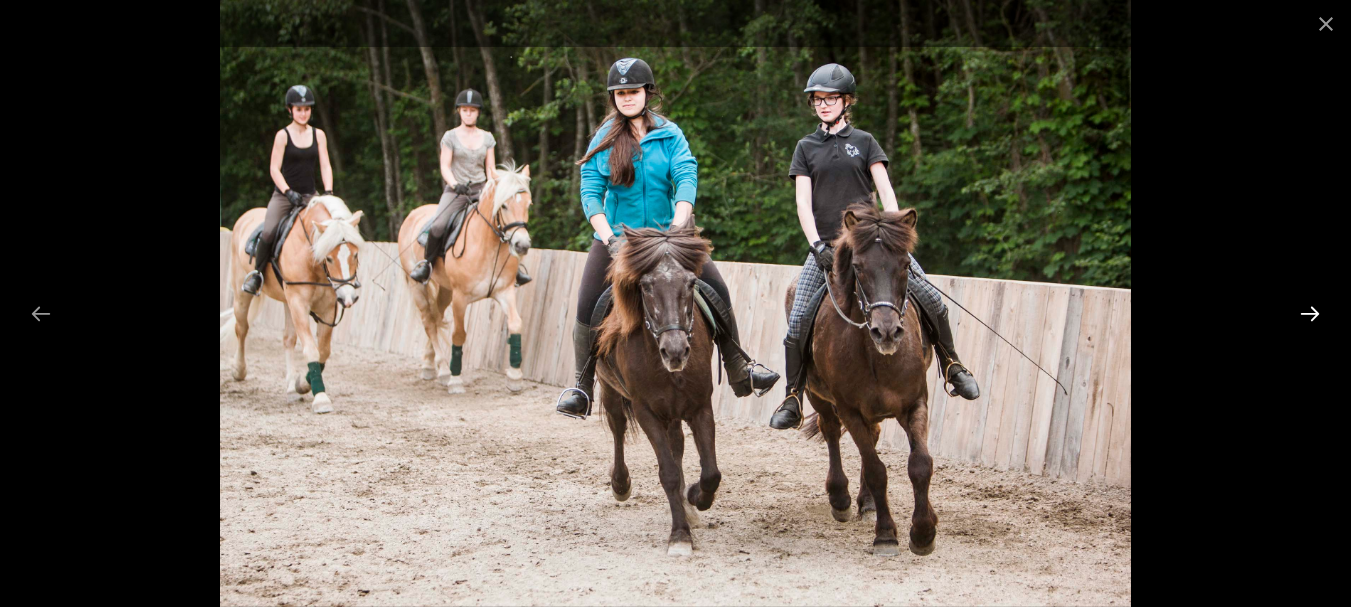 click at bounding box center [1310, 313] 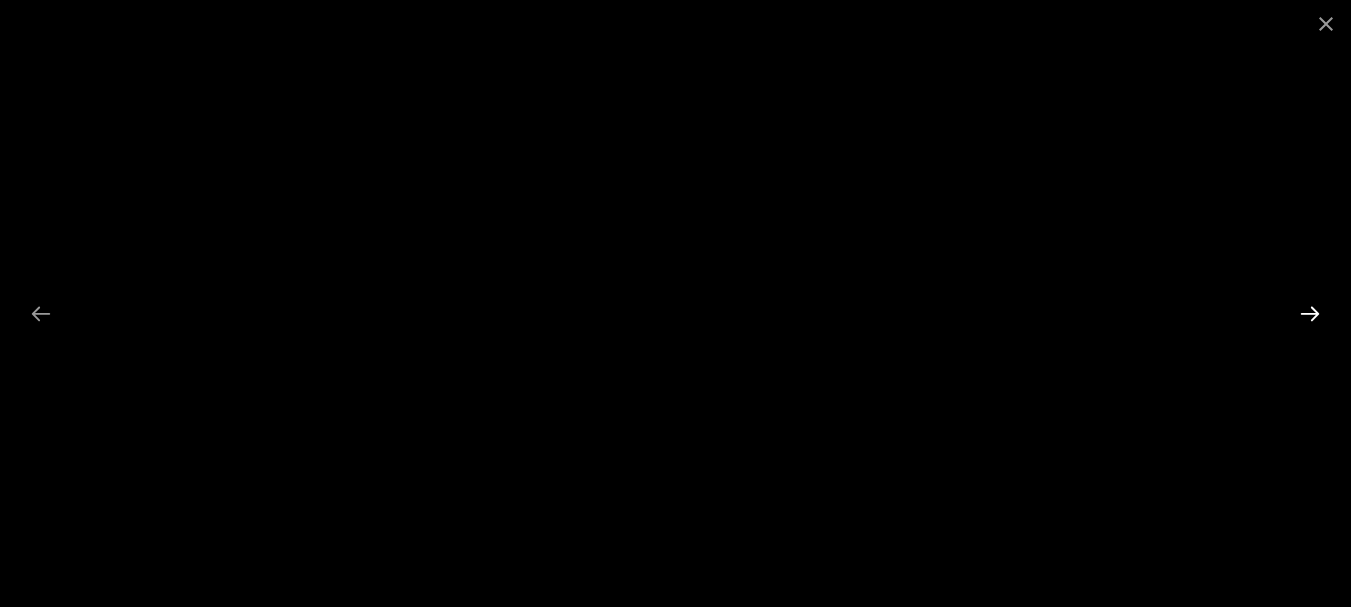 click at bounding box center [1310, 313] 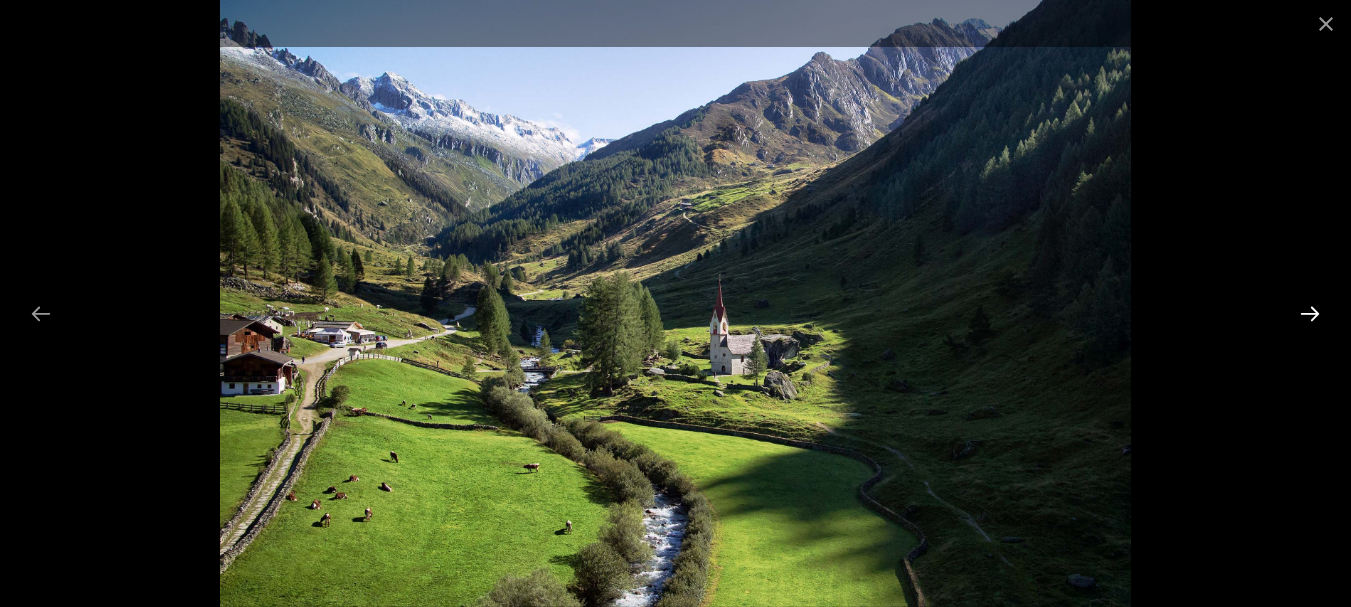 click at bounding box center (1310, 313) 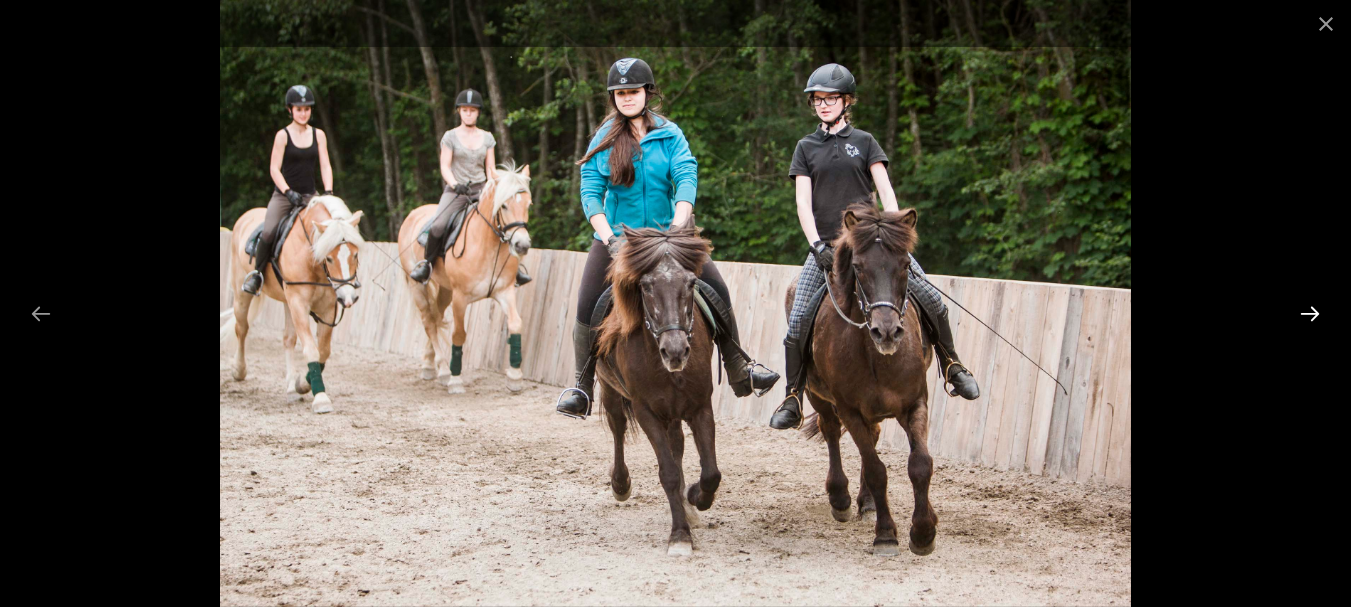 click at bounding box center (1310, 313) 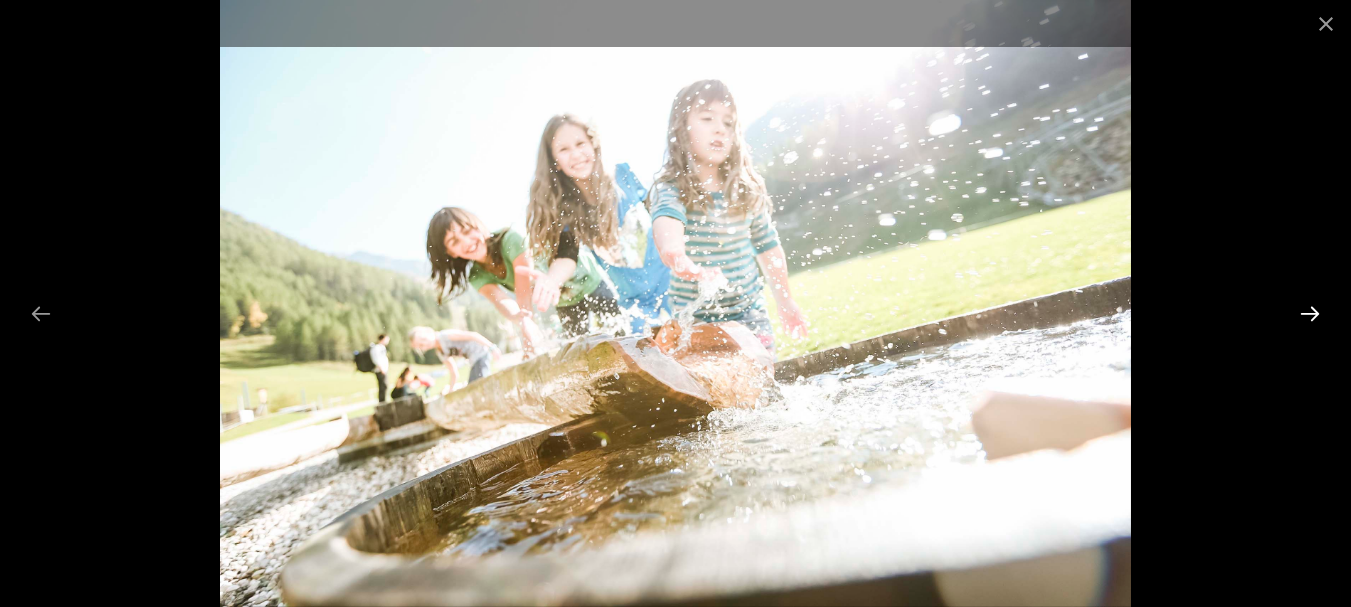 click at bounding box center [1310, 313] 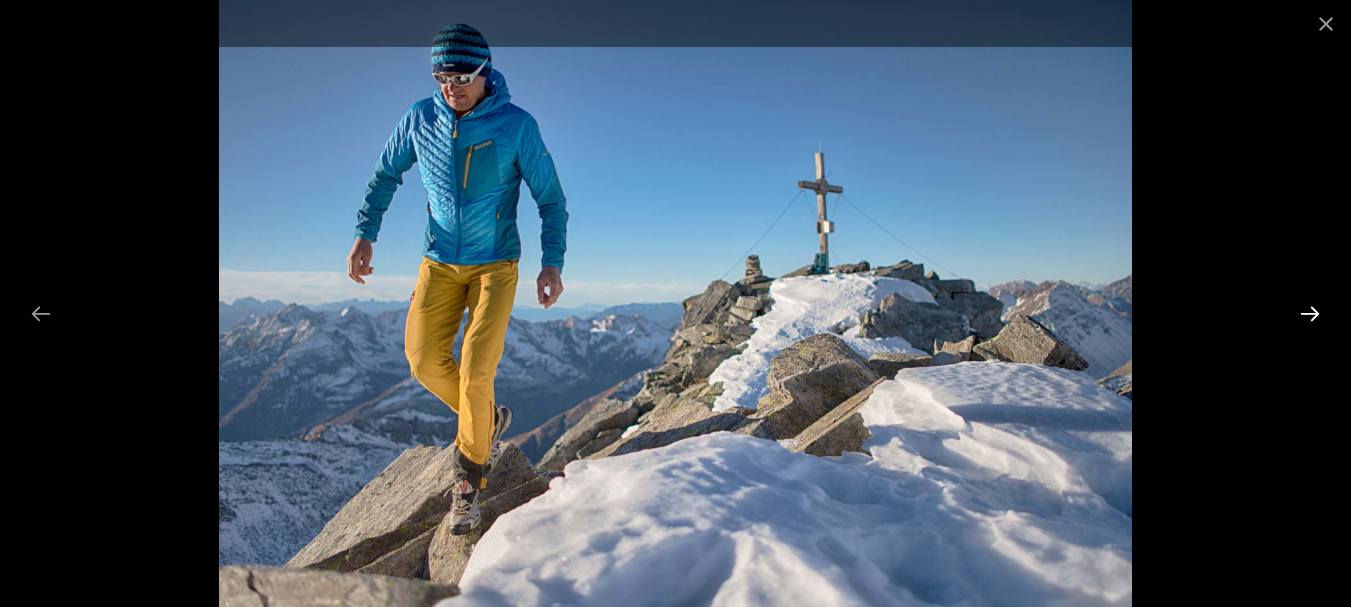 click at bounding box center [1310, 313] 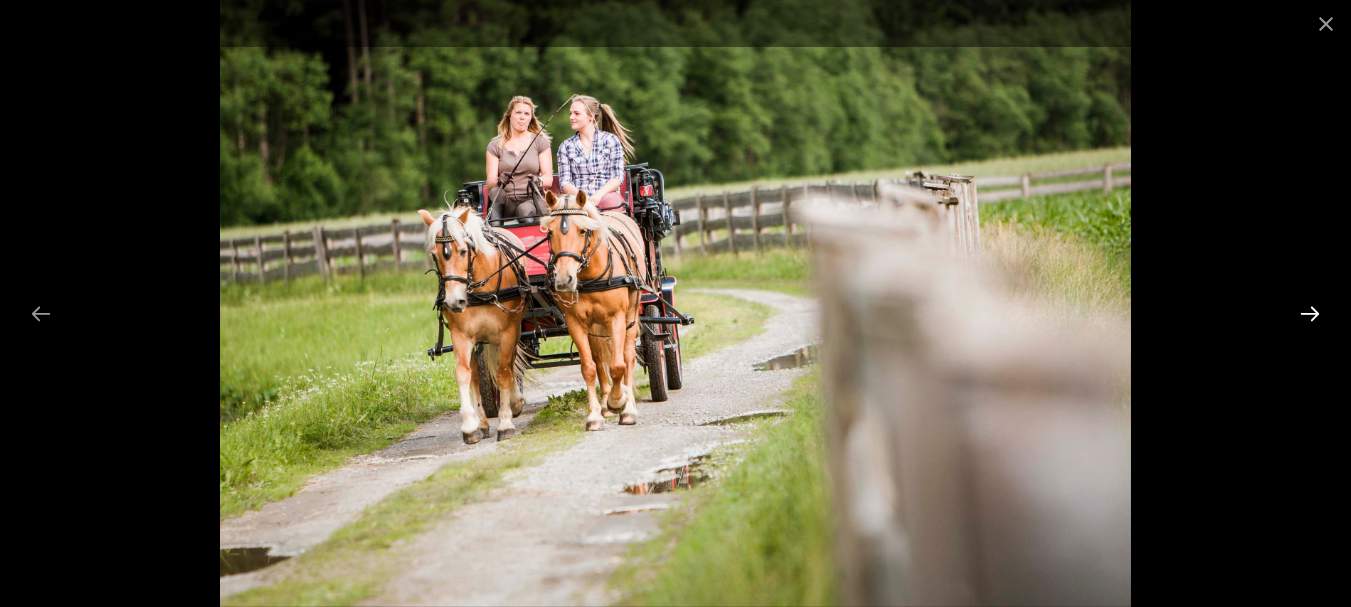 click at bounding box center [1310, 313] 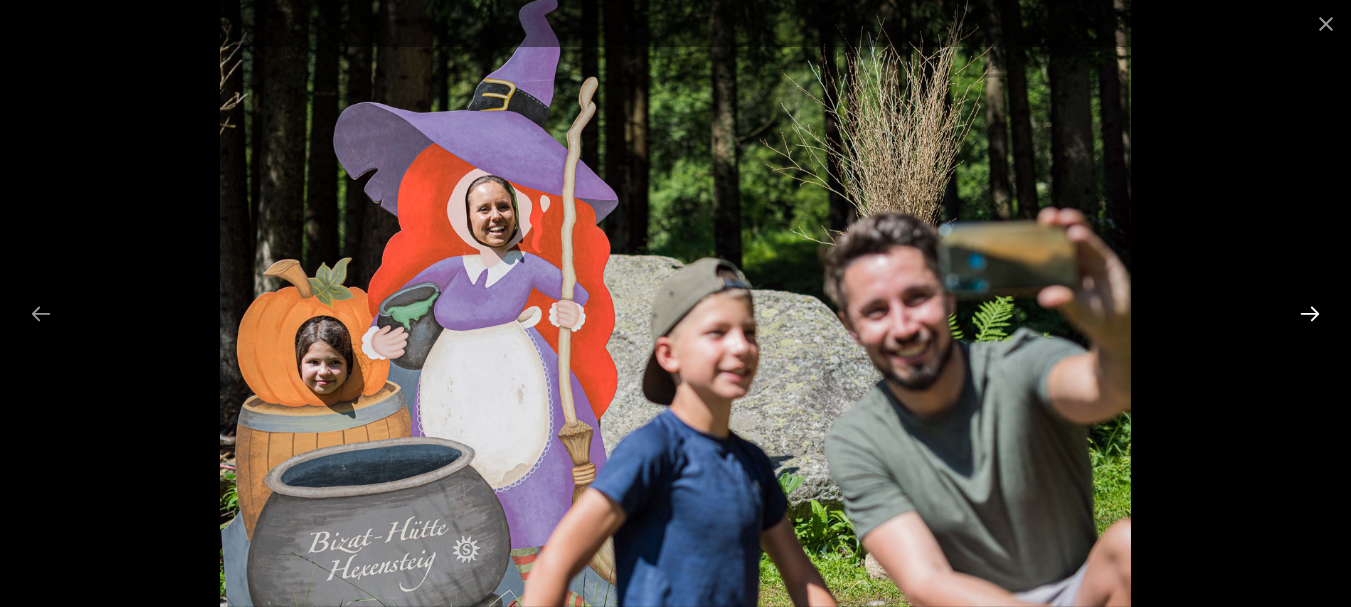 click at bounding box center [1310, 313] 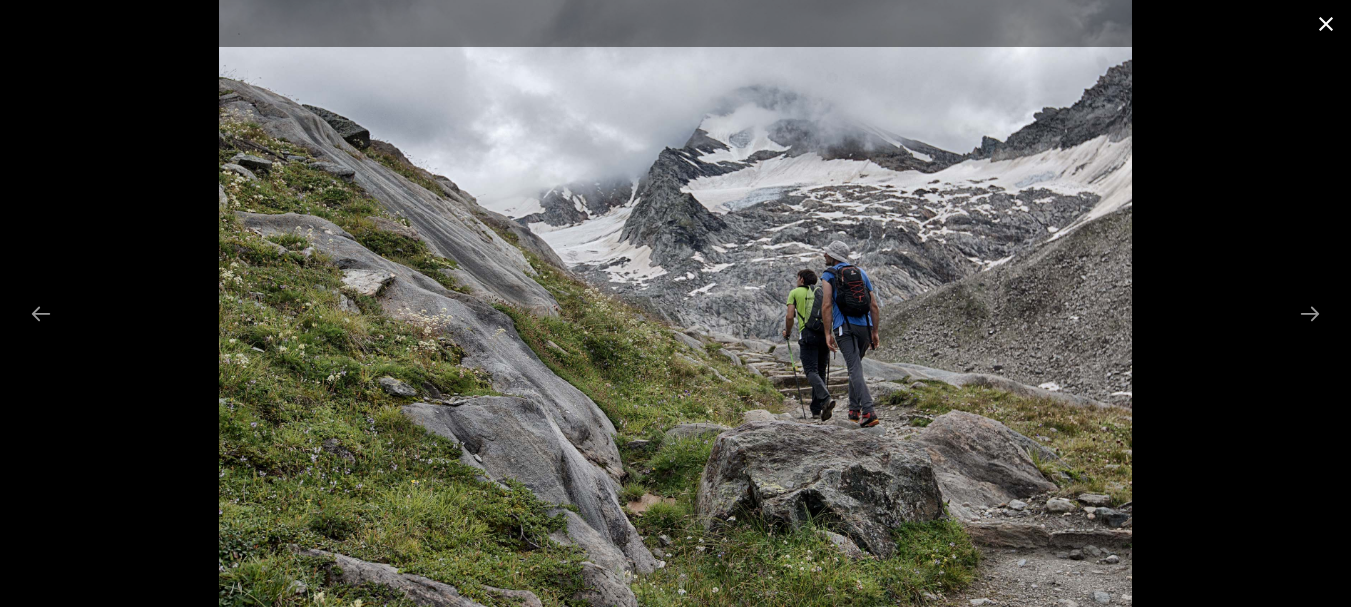 click at bounding box center [1326, 23] 